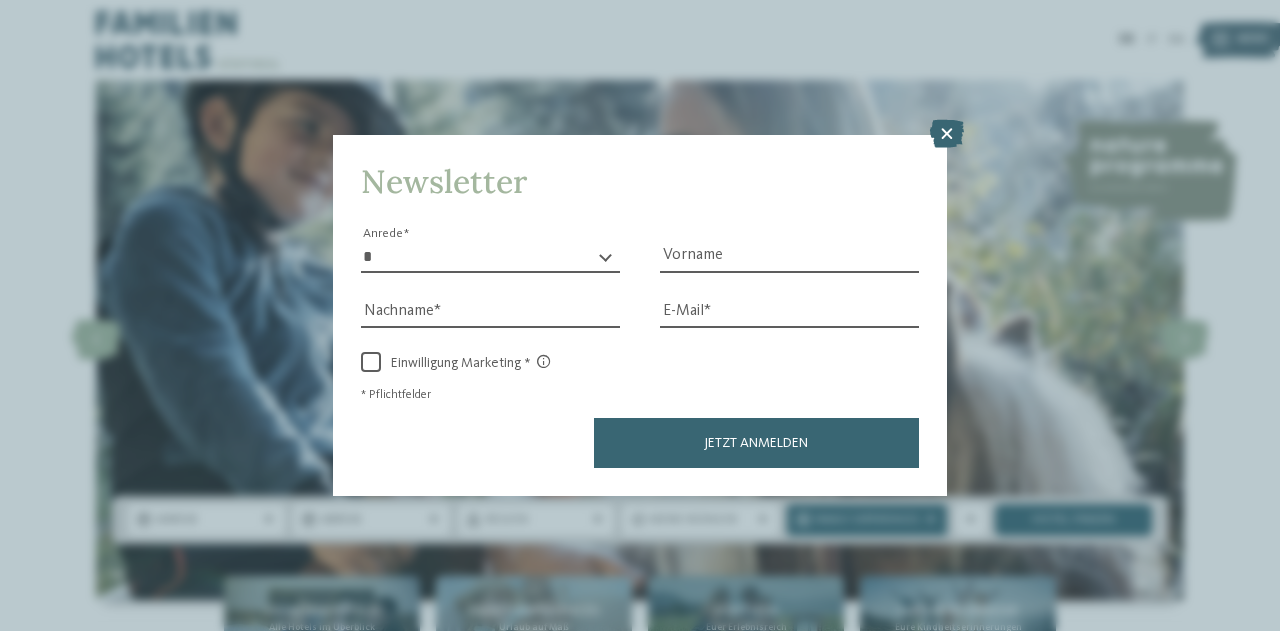 scroll, scrollTop: 0, scrollLeft: 0, axis: both 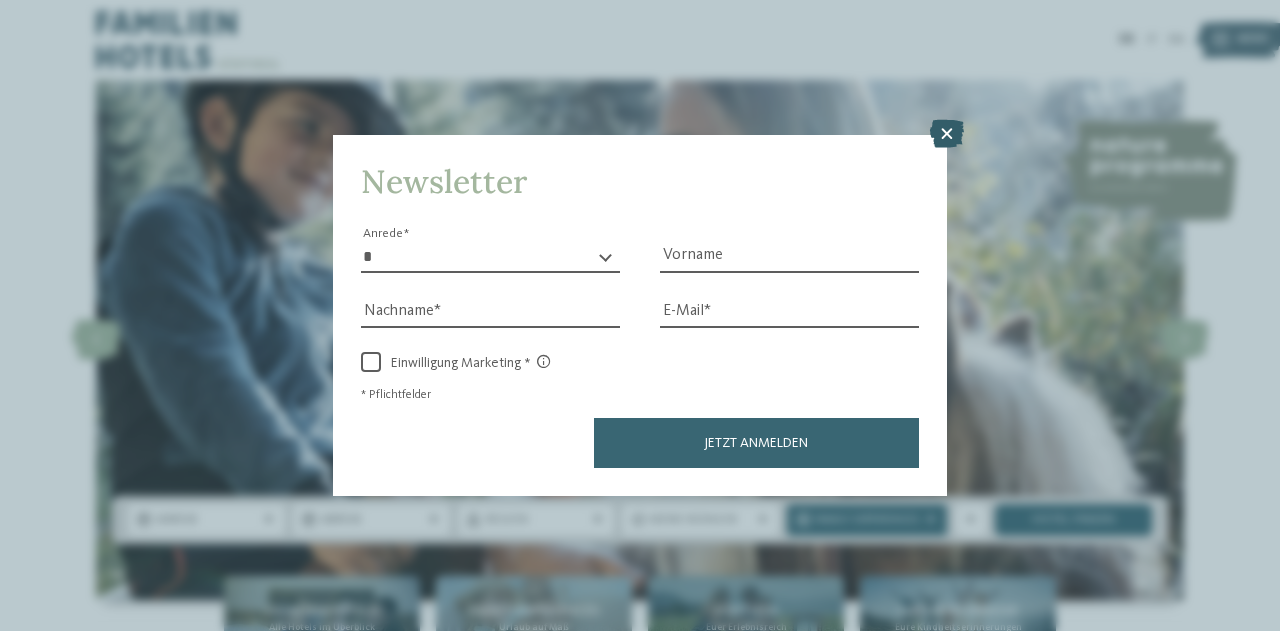 click at bounding box center (947, 134) 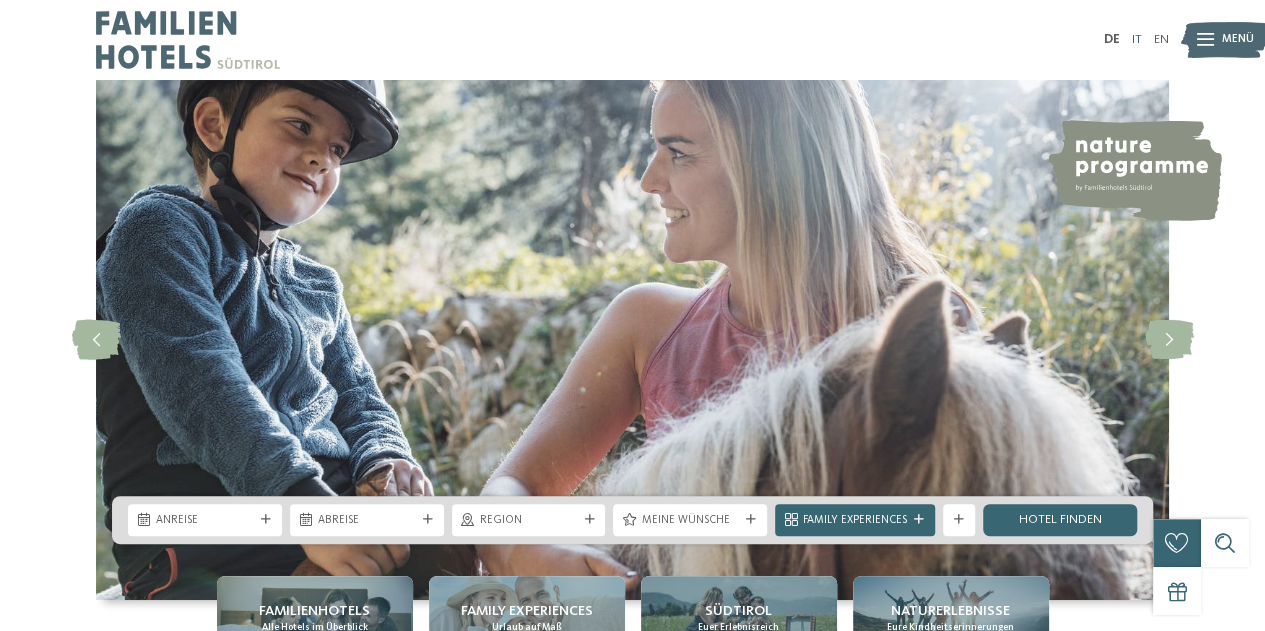 click on "IT" at bounding box center (1137, 39) 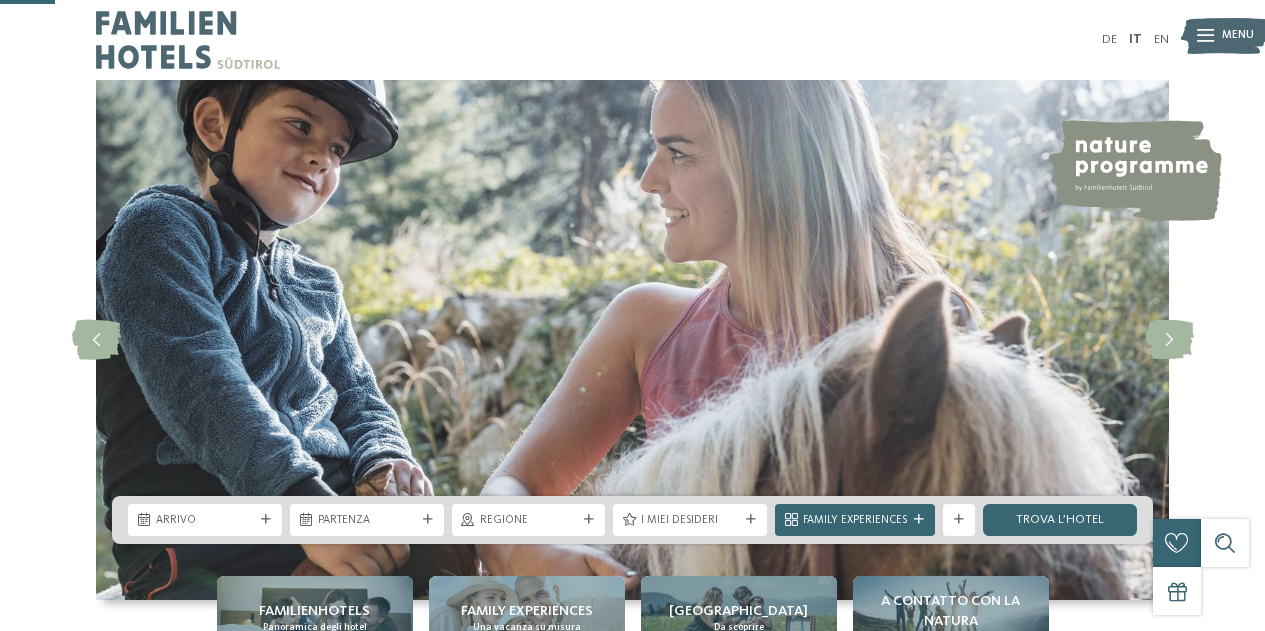 scroll, scrollTop: 300, scrollLeft: 0, axis: vertical 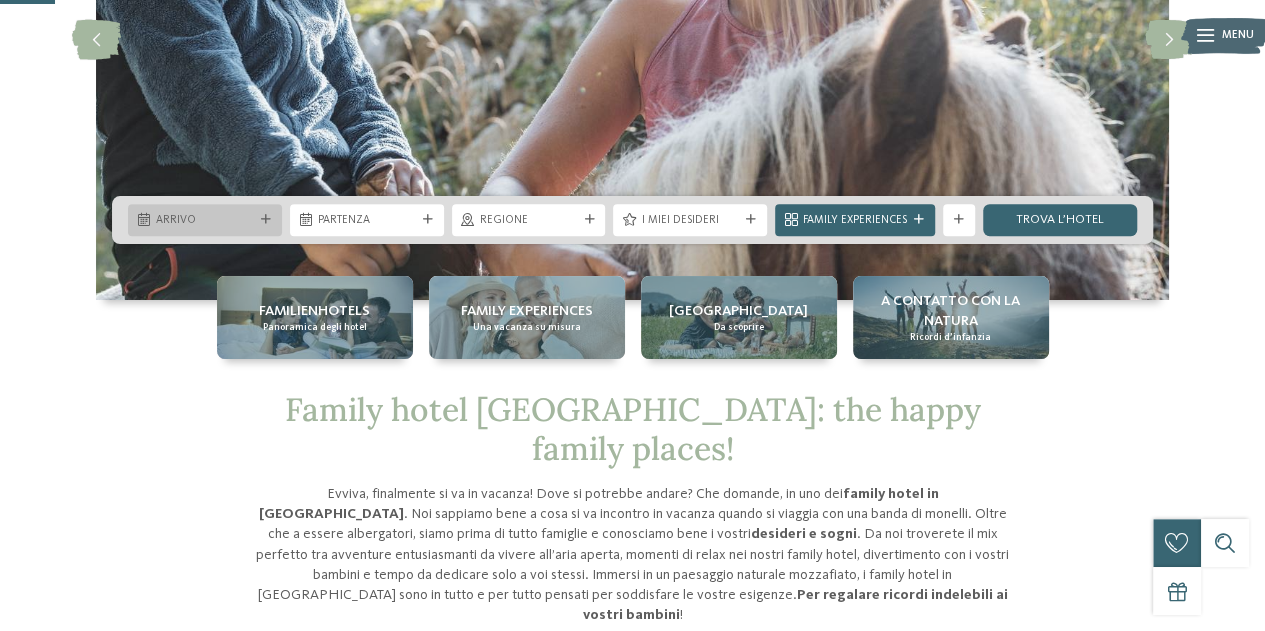 click on "Arrivo" at bounding box center [205, 221] 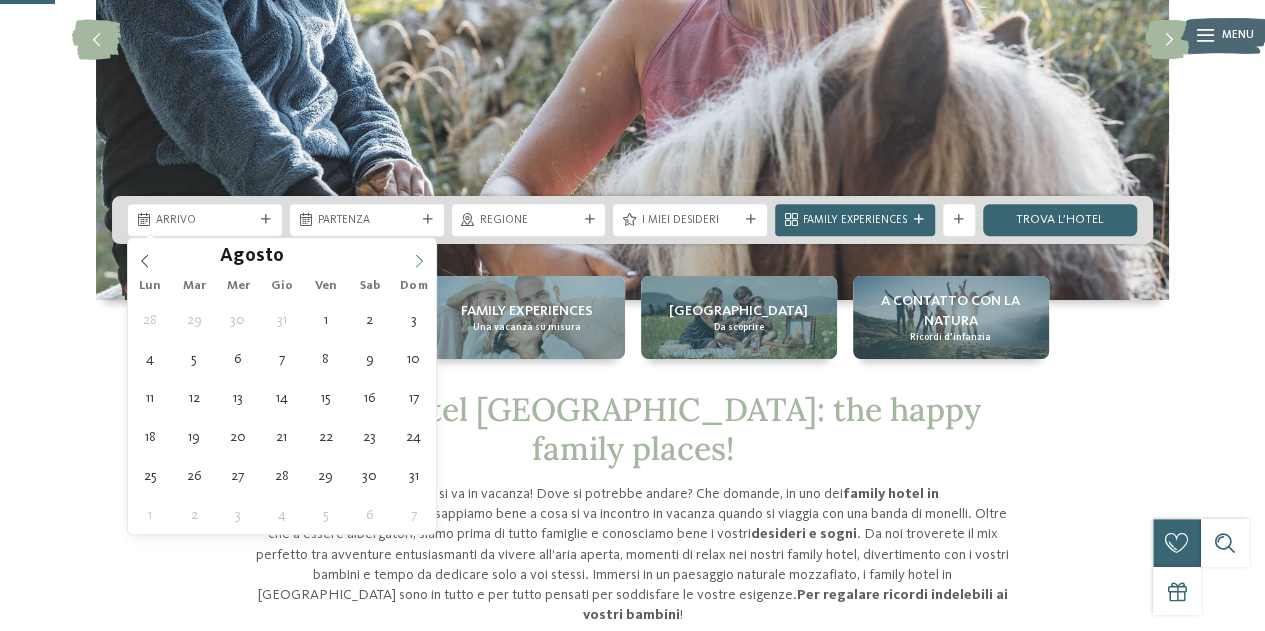 click 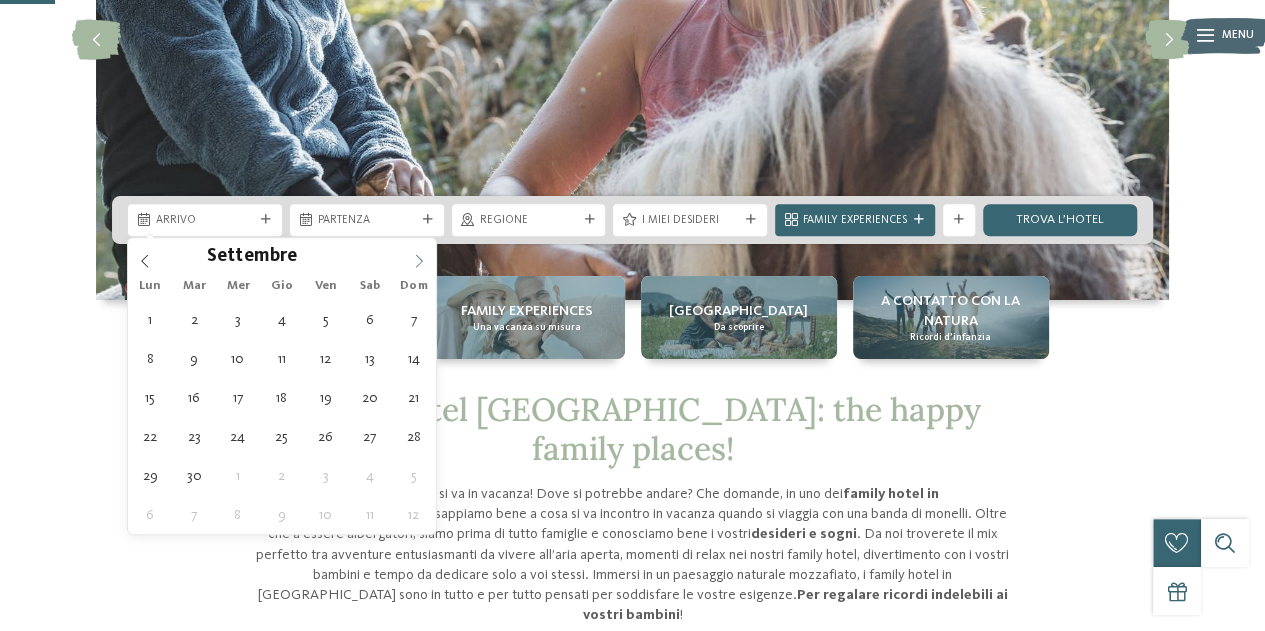 click 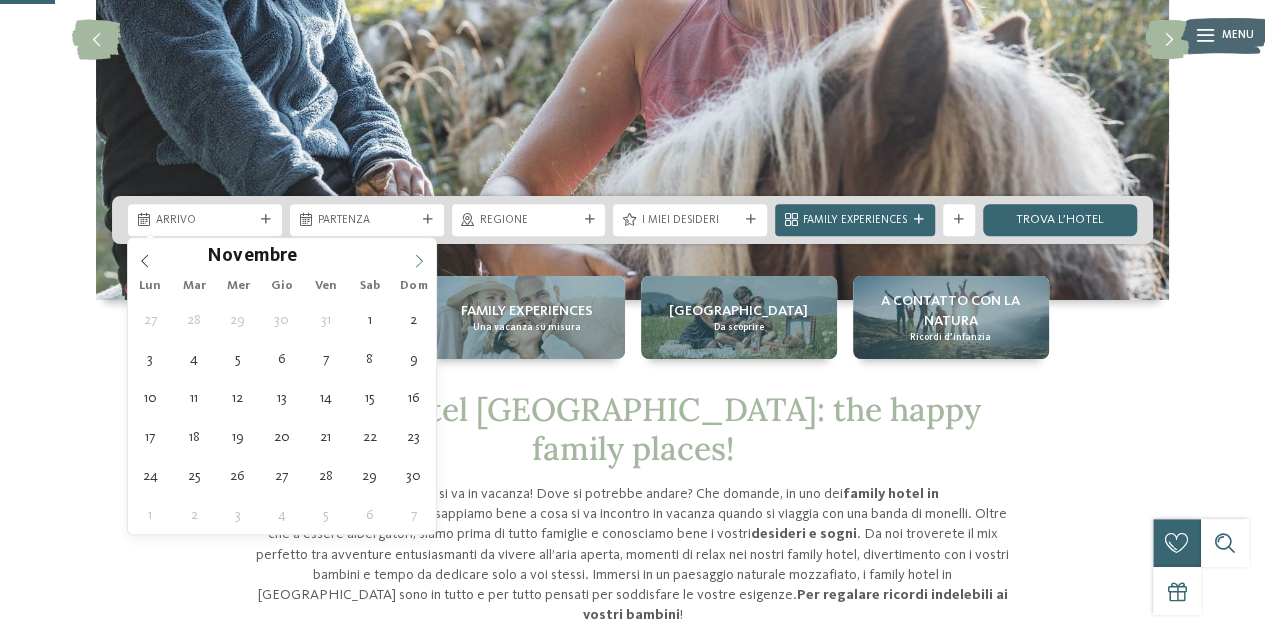 click 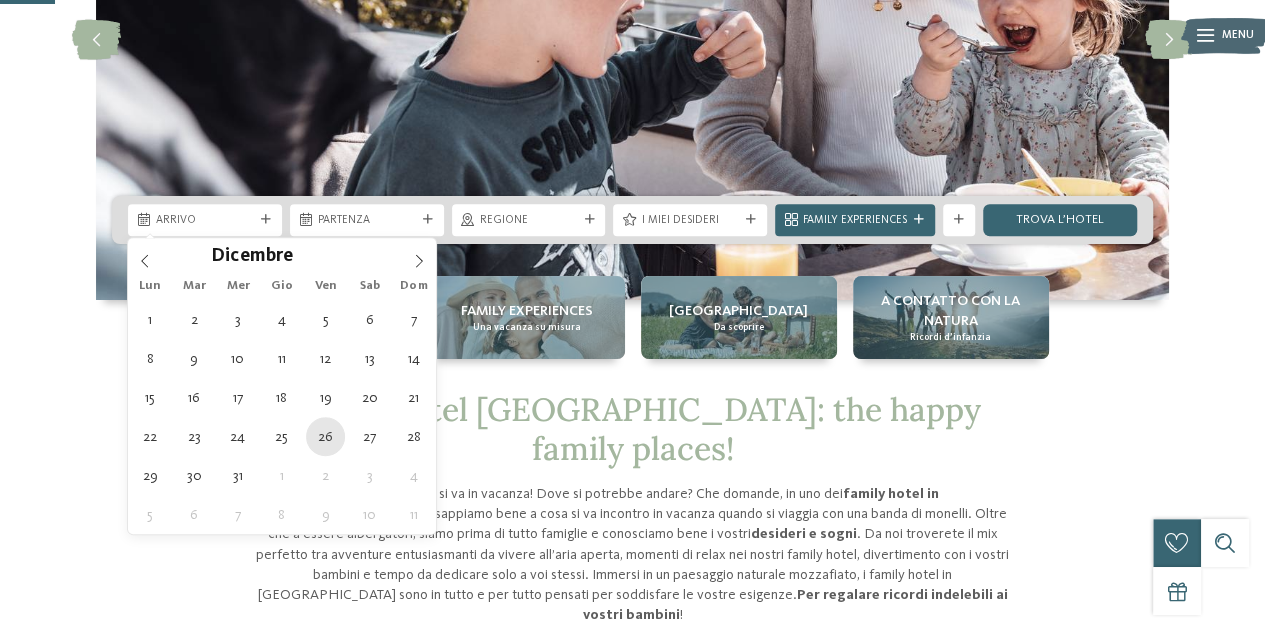 type on "26.12.2025" 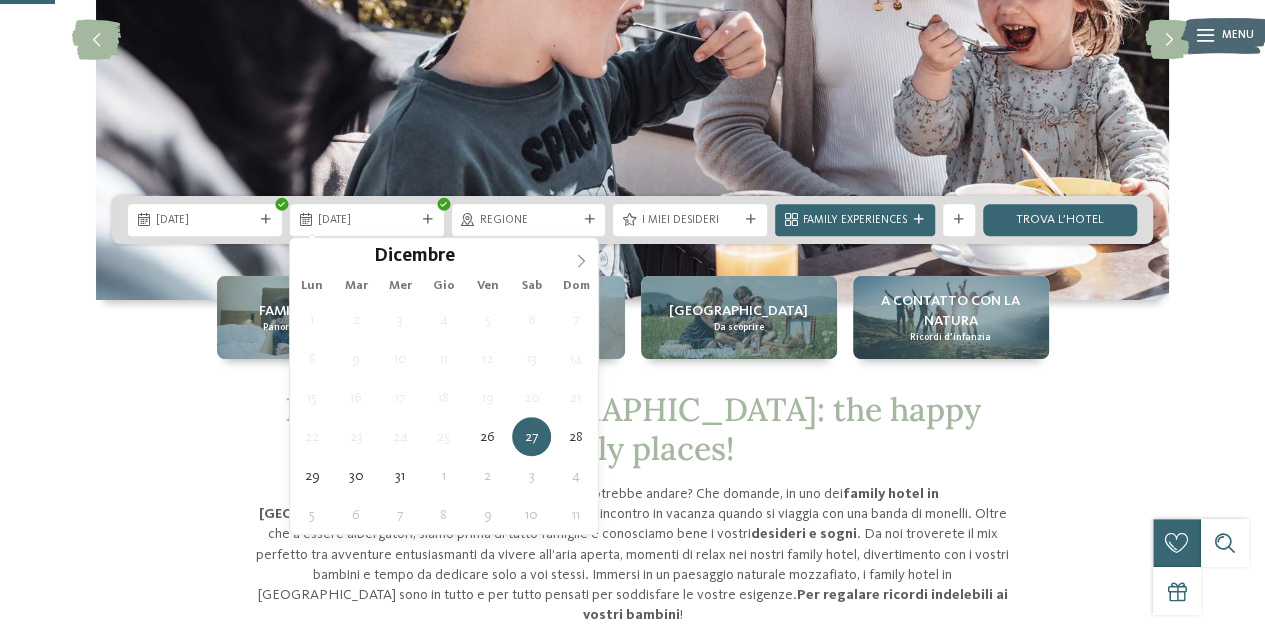 type on "****" 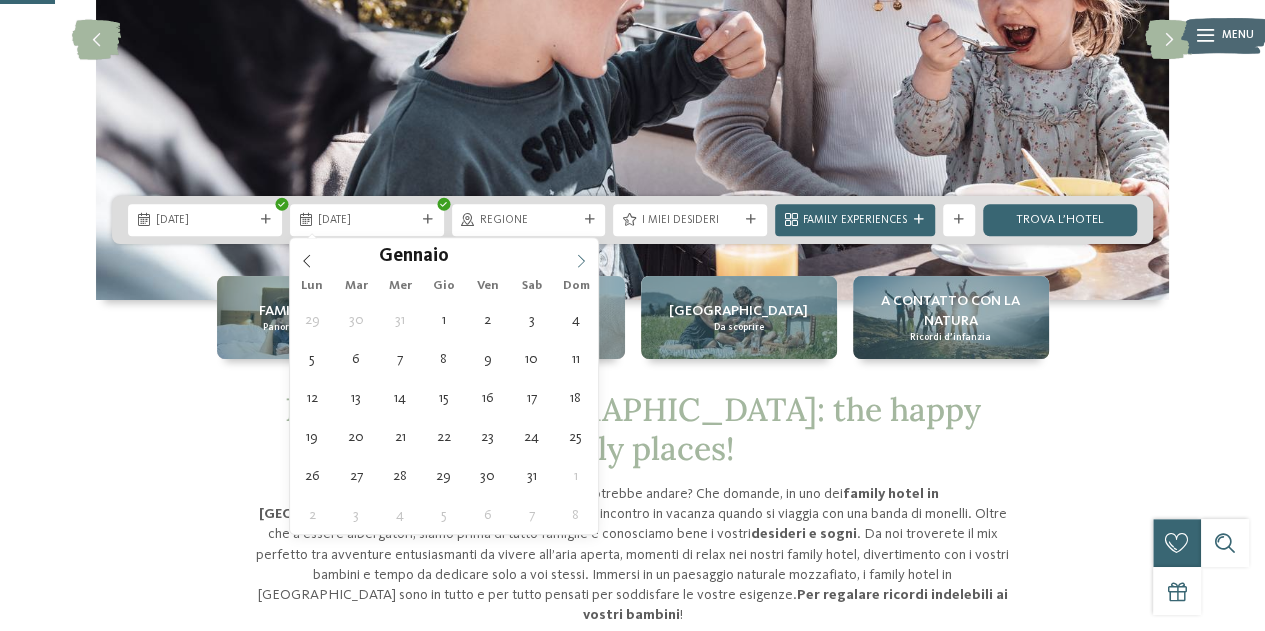 click 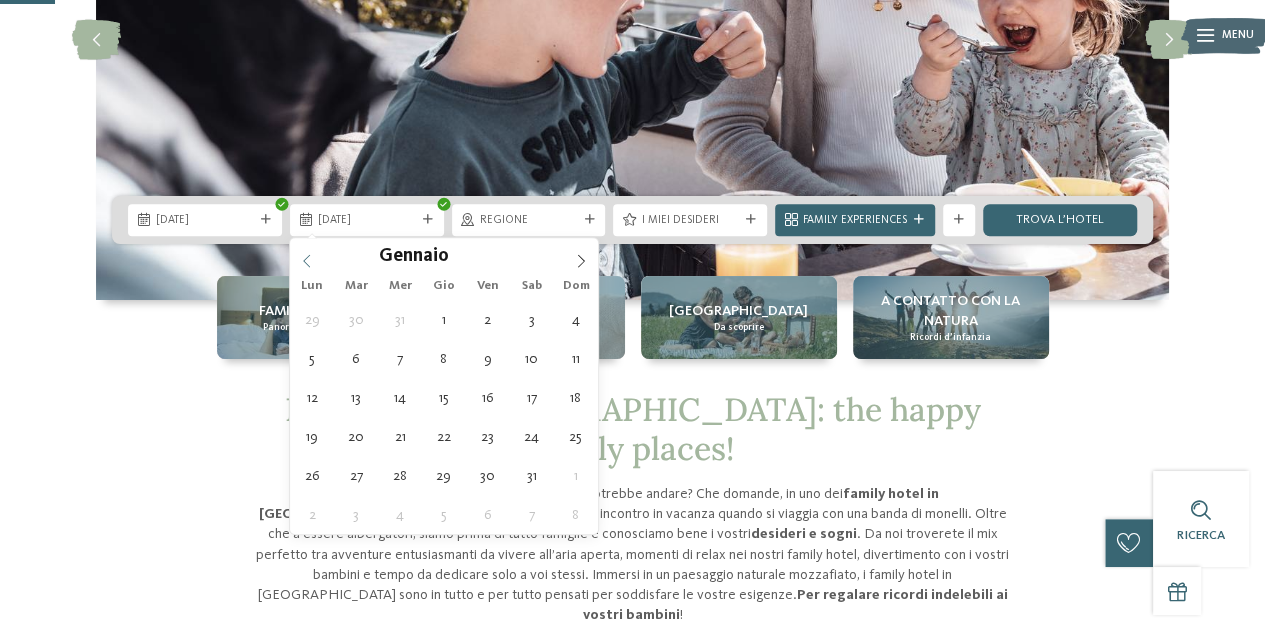 click at bounding box center (307, 255) 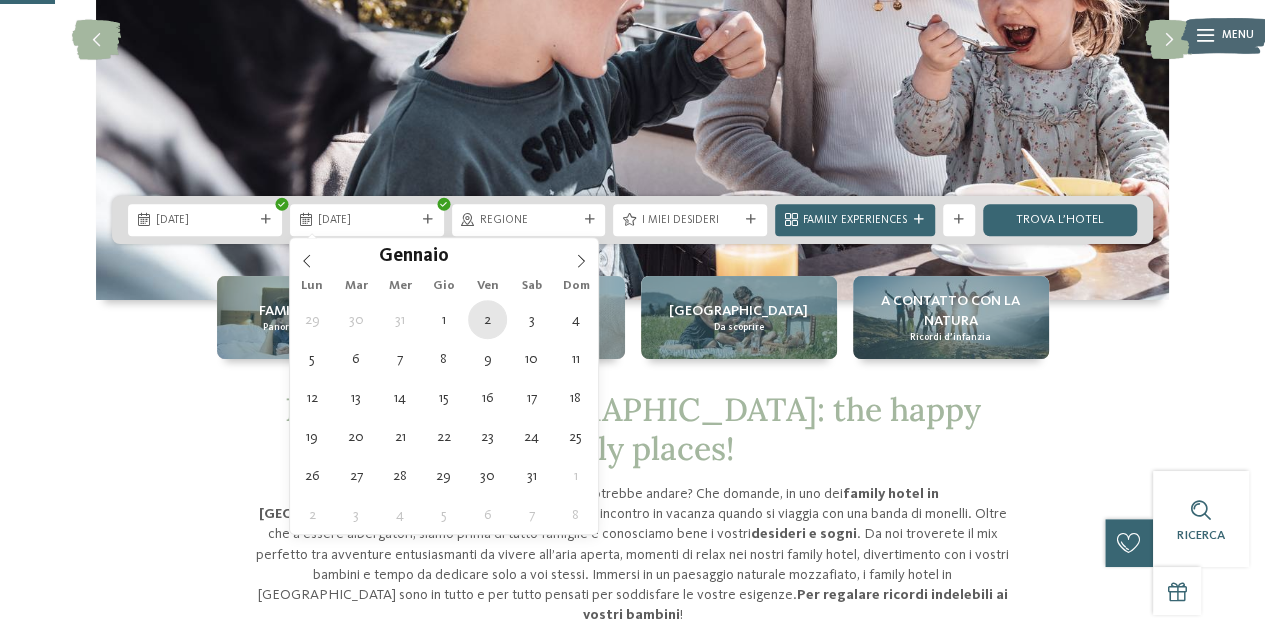 type on "02.01.2026" 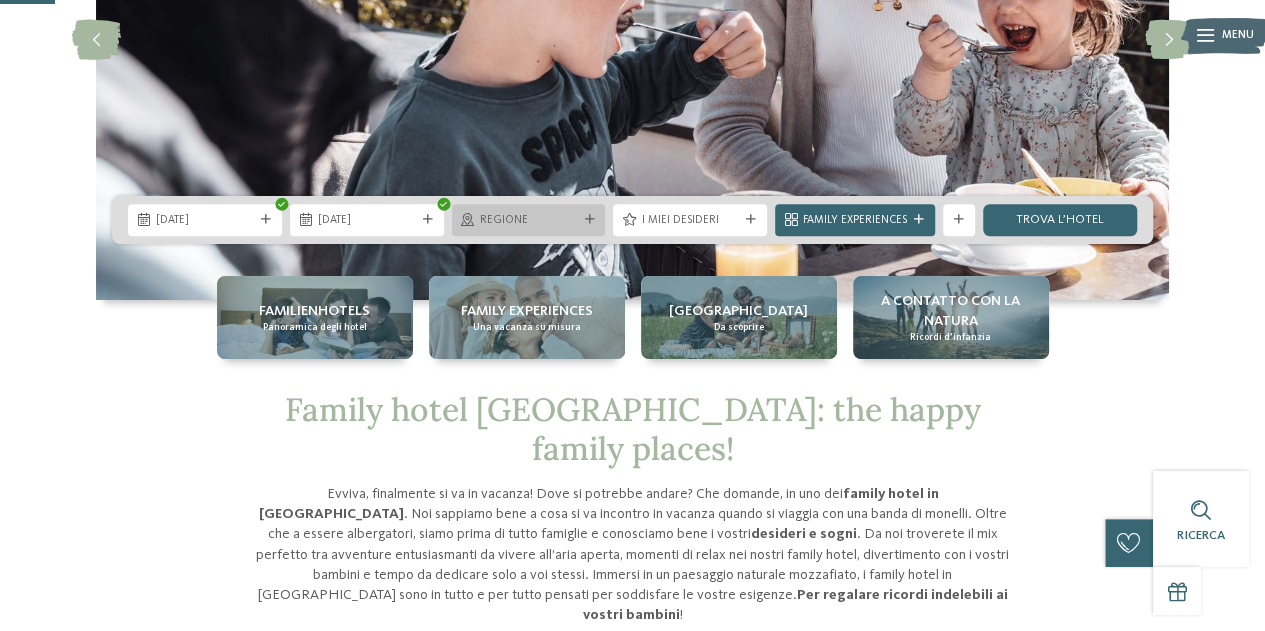 click on "Regione" at bounding box center (529, 220) 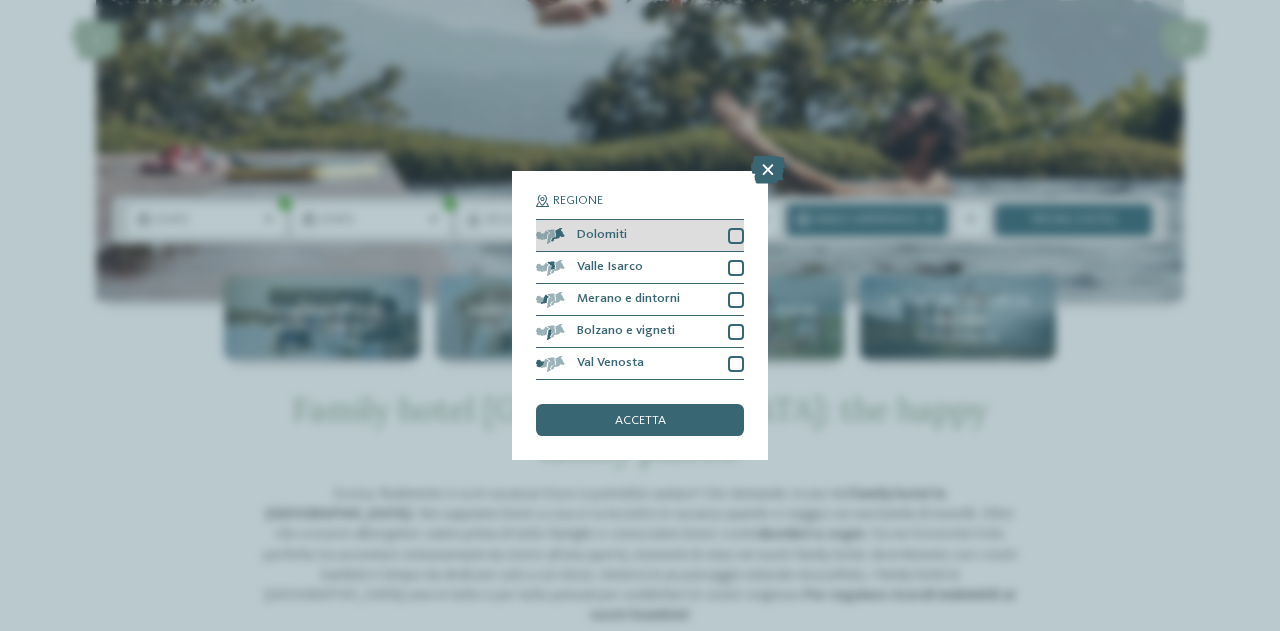 click at bounding box center [736, 236] 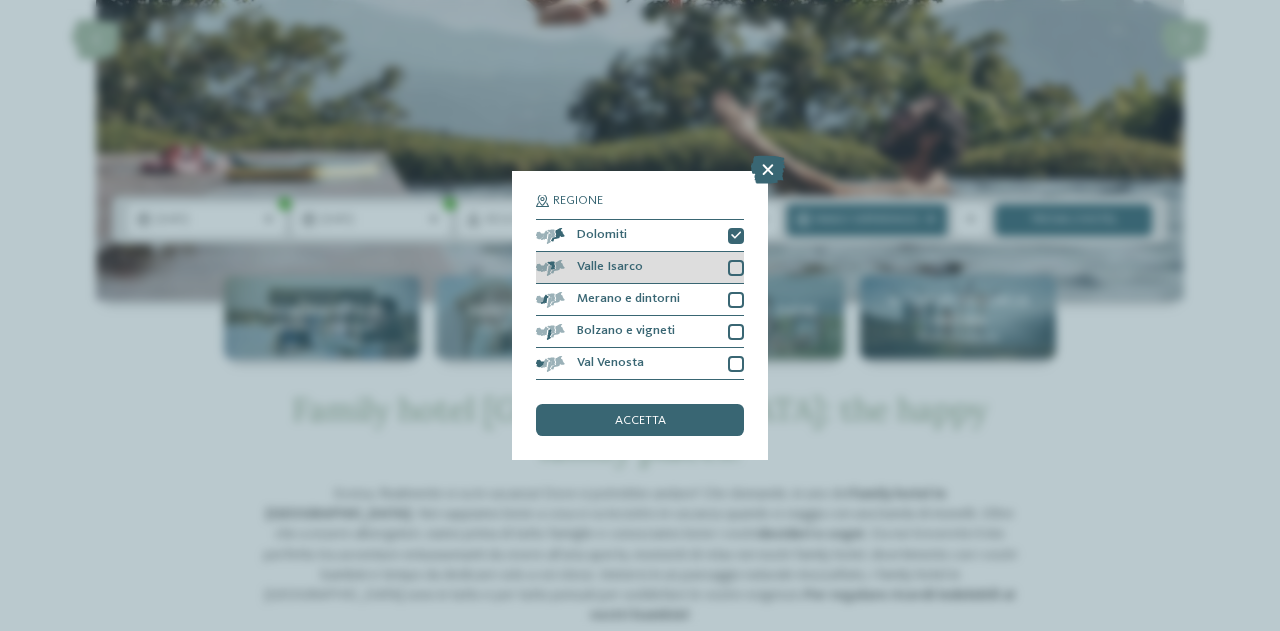 click at bounding box center (736, 268) 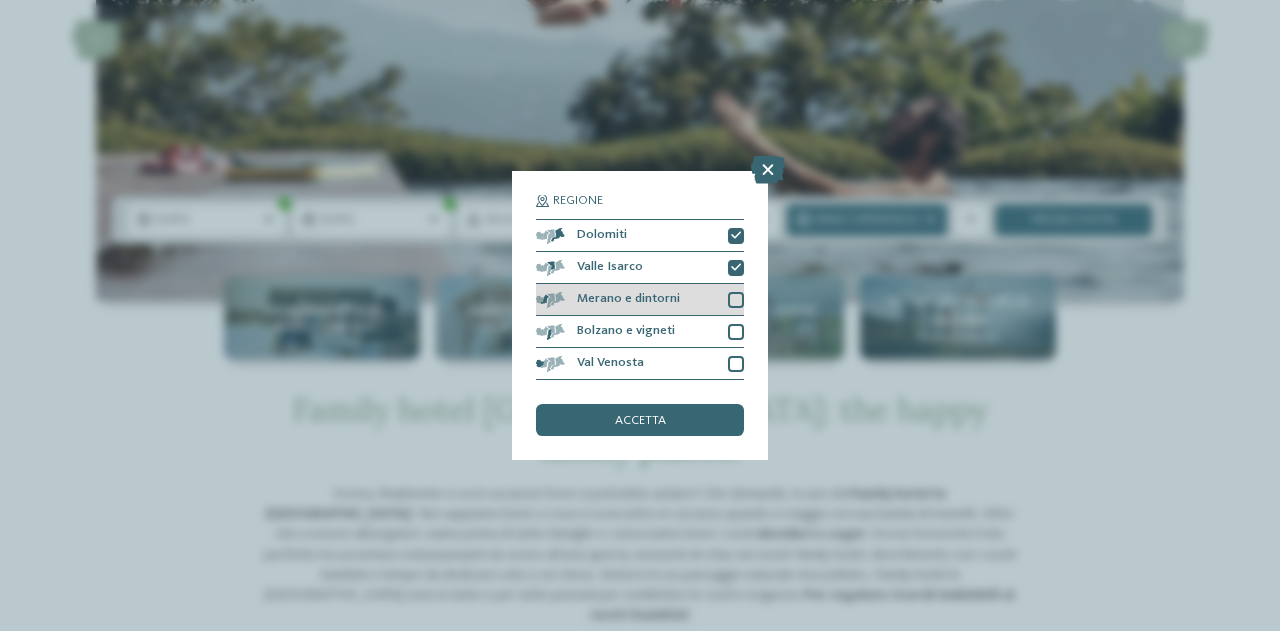 click at bounding box center [736, 300] 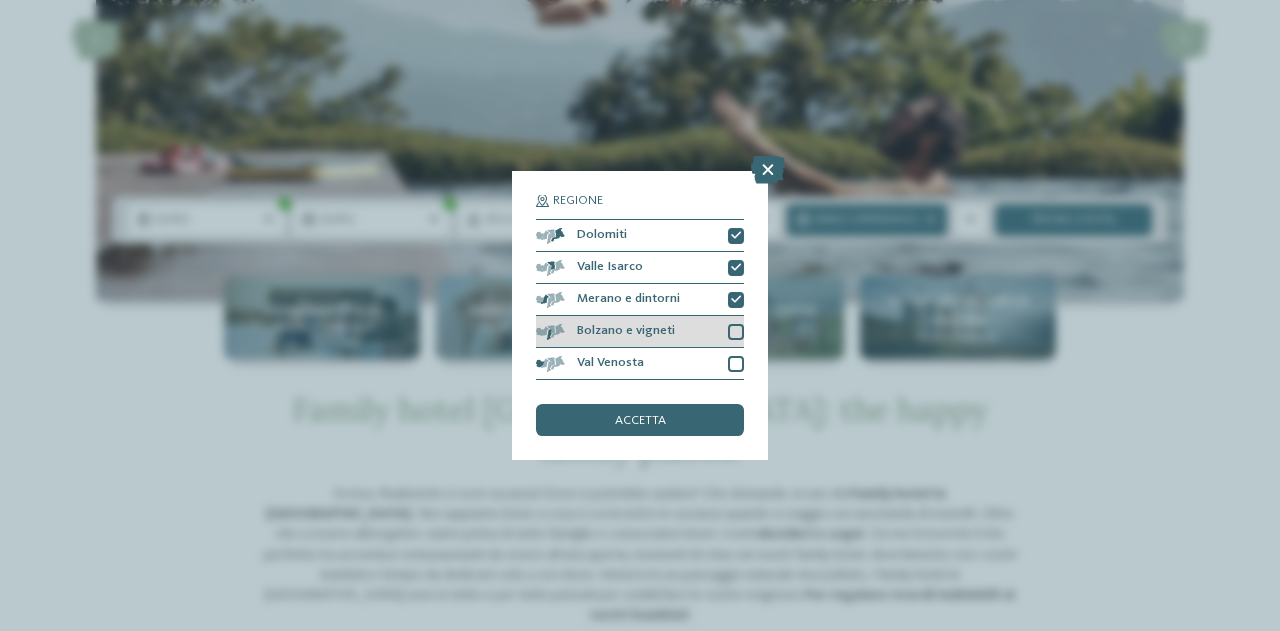click at bounding box center [736, 332] 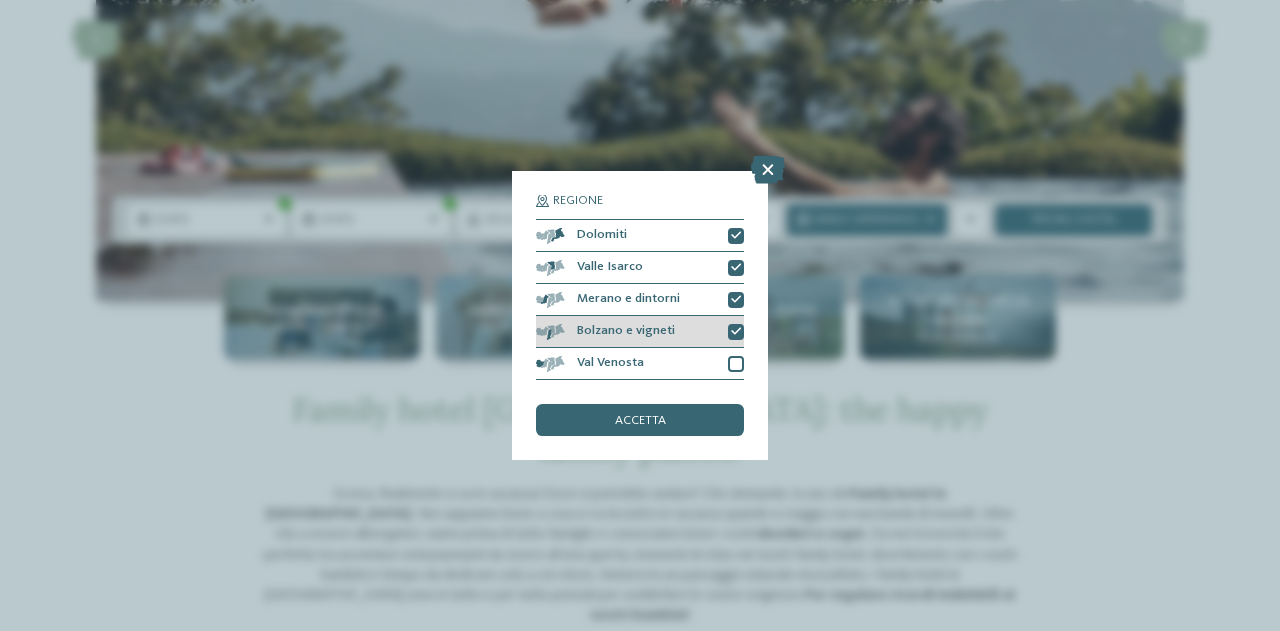 click at bounding box center [736, 332] 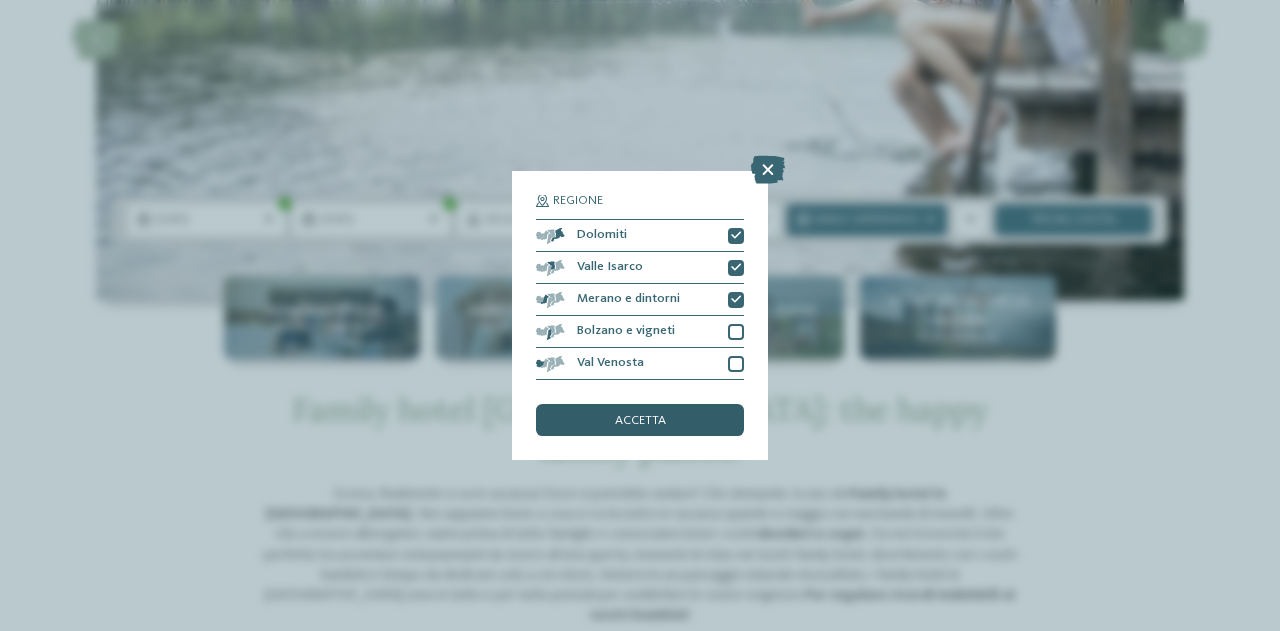 click on "accetta" at bounding box center [640, 420] 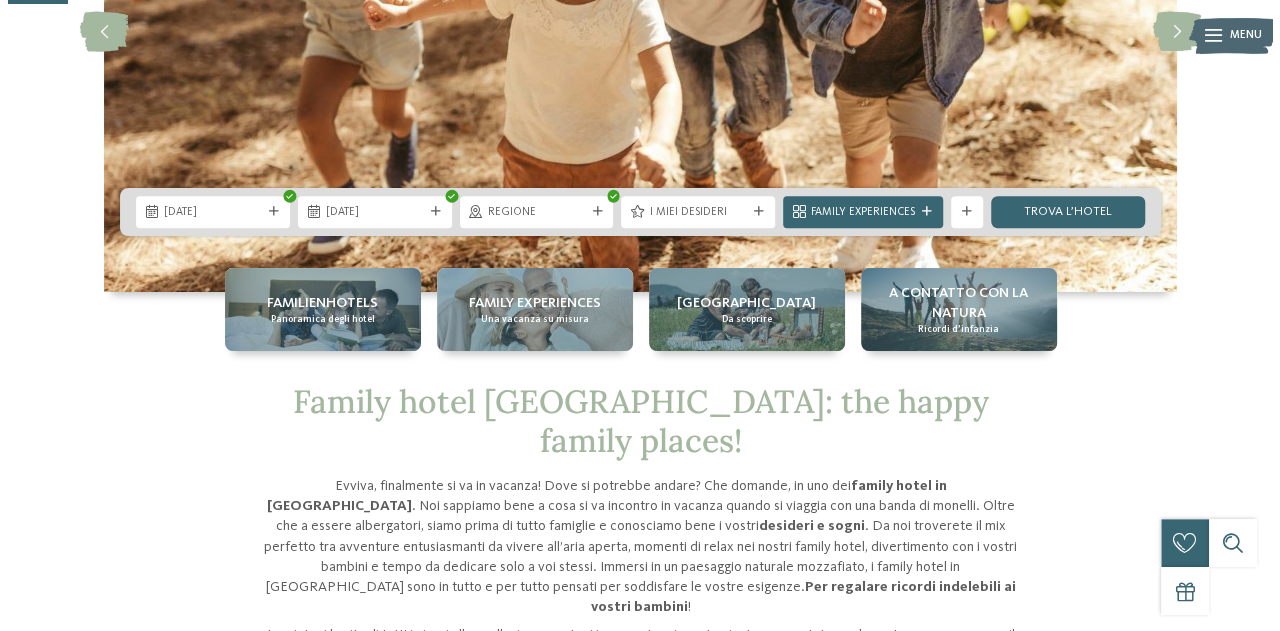 scroll, scrollTop: 300, scrollLeft: 0, axis: vertical 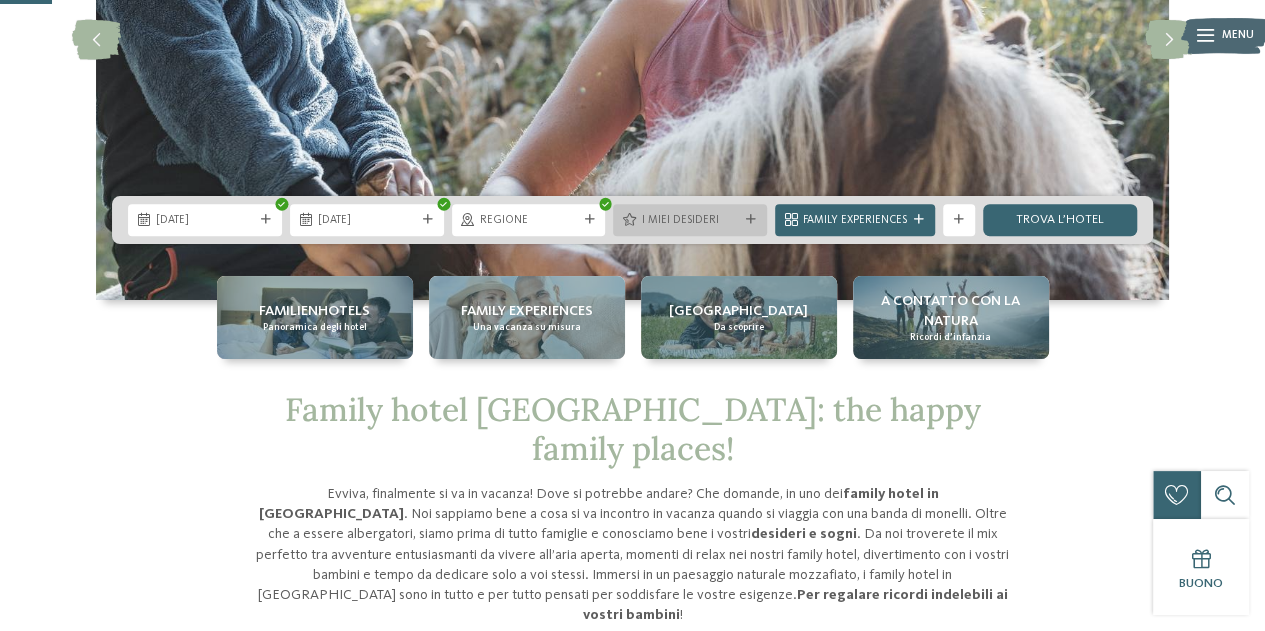 click on "I miei desideri" at bounding box center [690, 221] 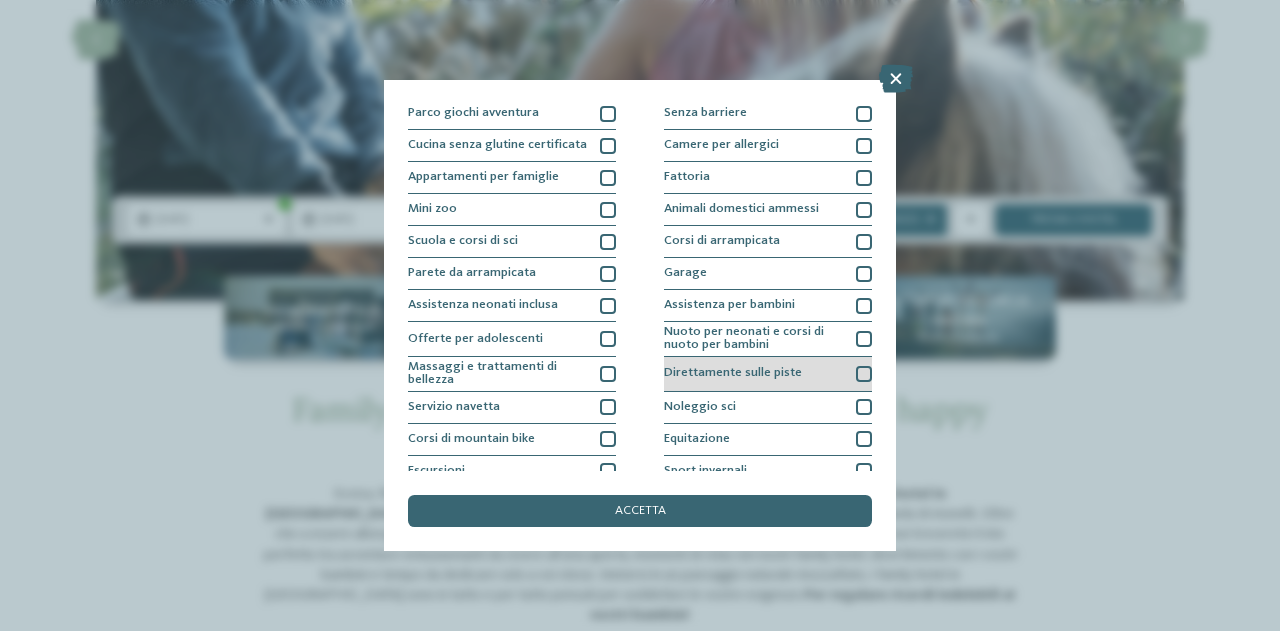 scroll, scrollTop: 208, scrollLeft: 0, axis: vertical 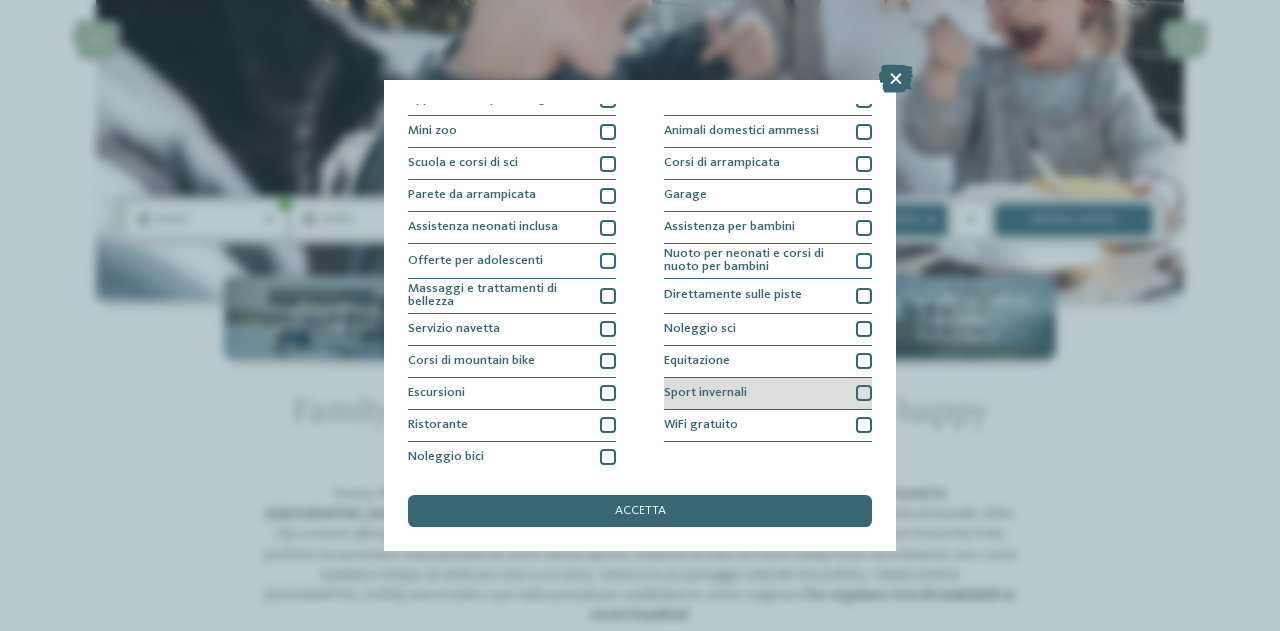 click at bounding box center (864, 393) 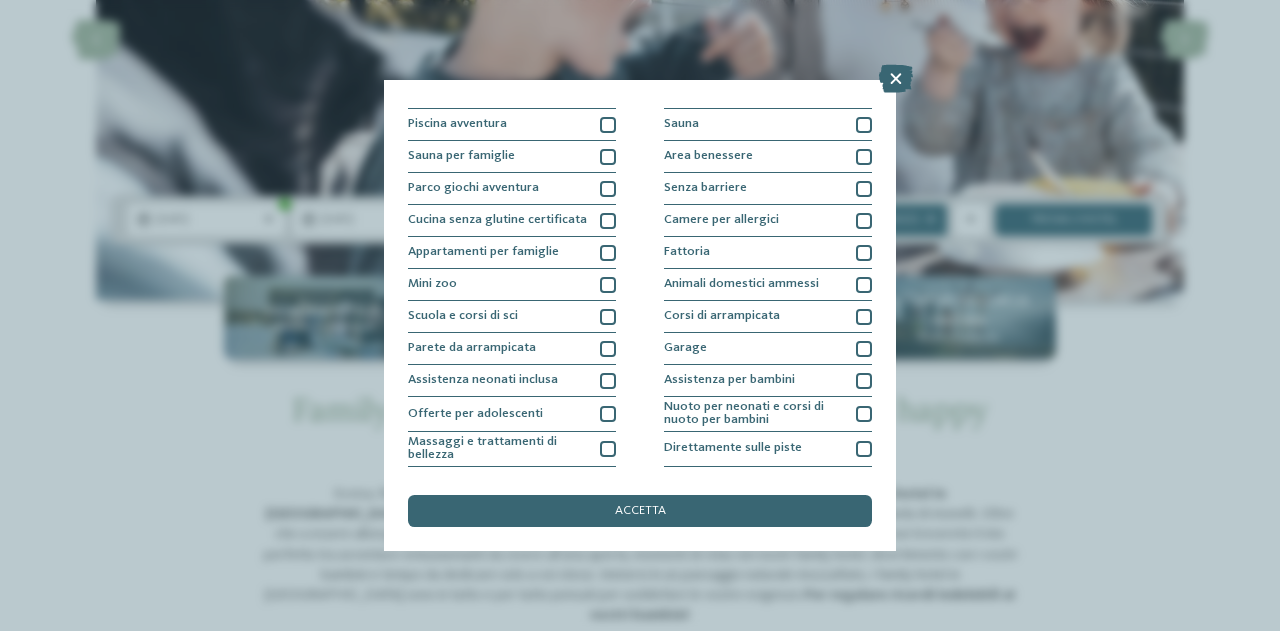 scroll, scrollTop: 0, scrollLeft: 0, axis: both 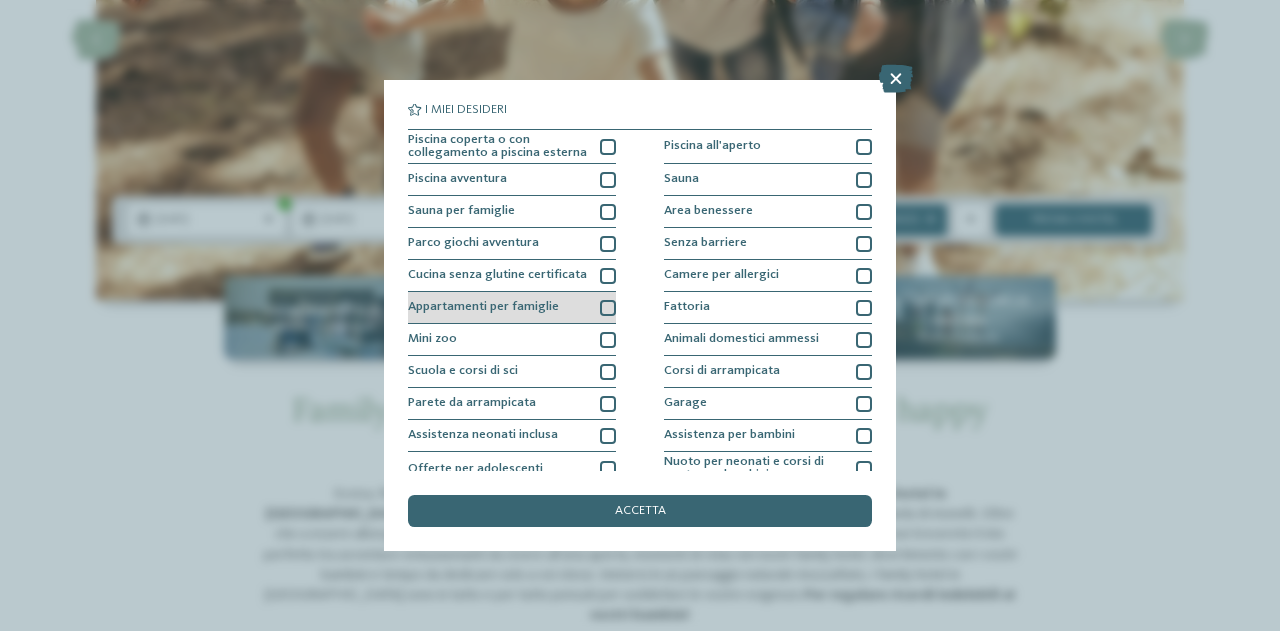 click at bounding box center (608, 308) 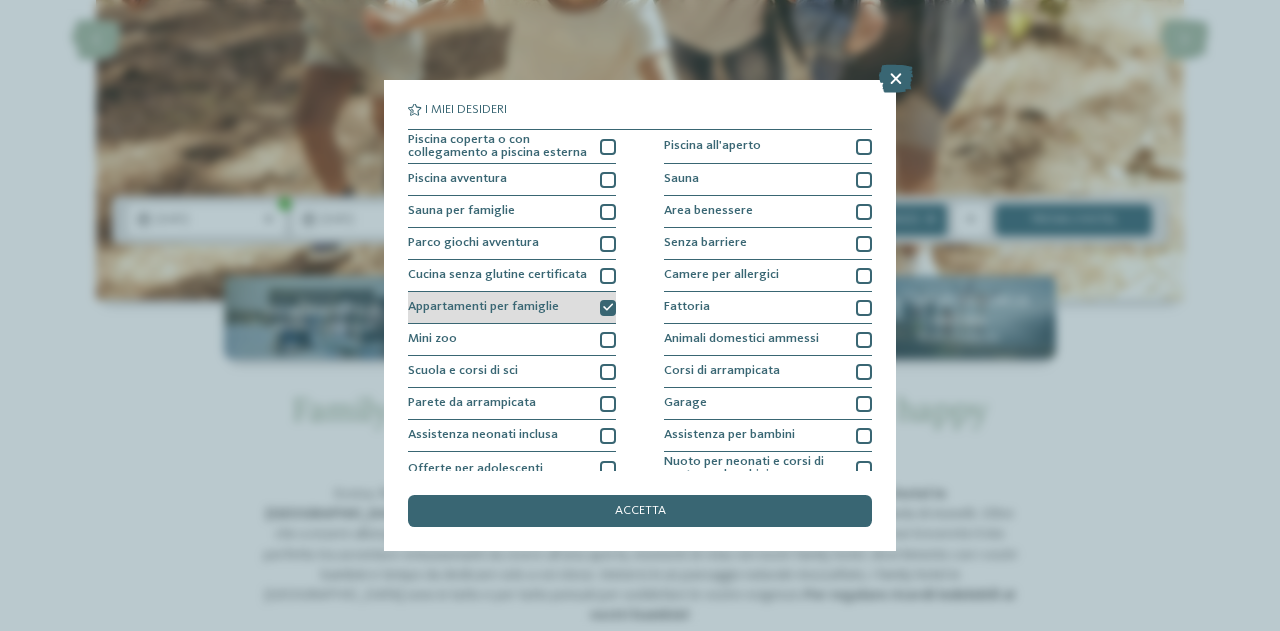 click at bounding box center (608, 308) 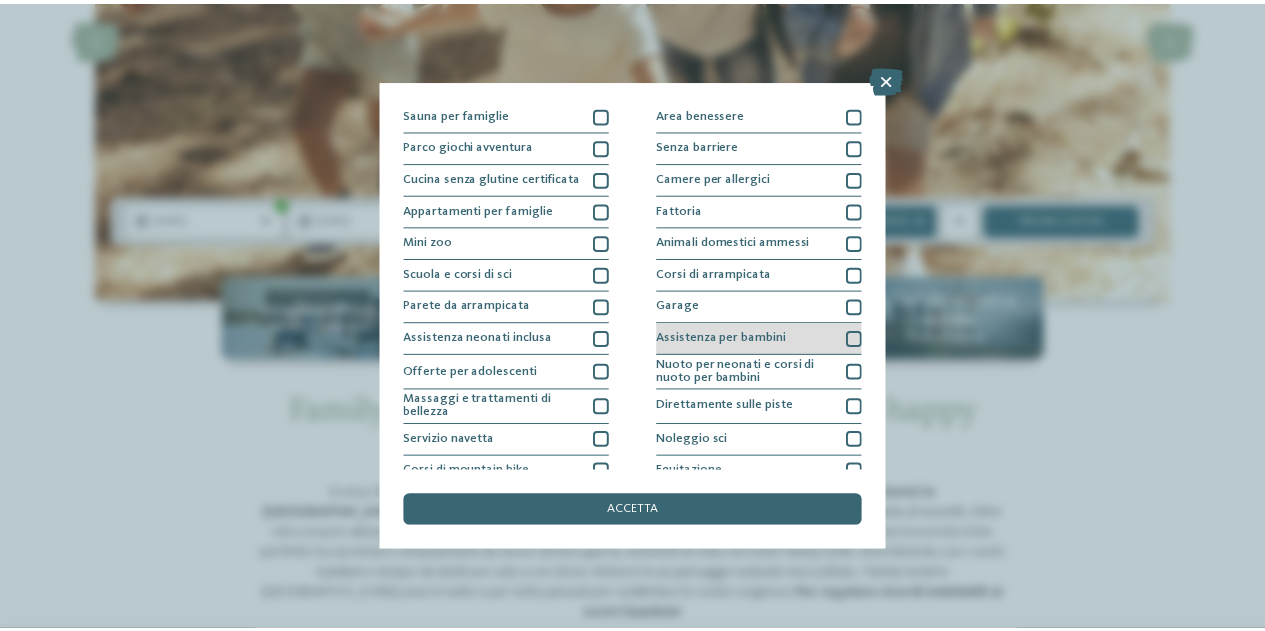 scroll, scrollTop: 208, scrollLeft: 0, axis: vertical 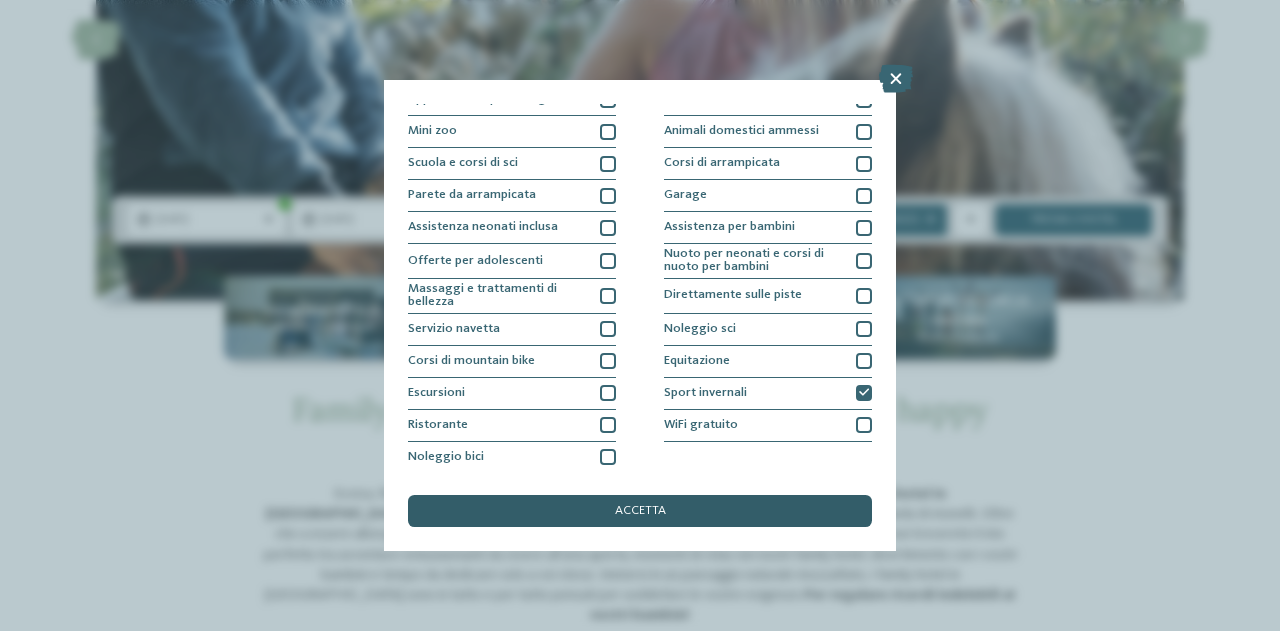 click on "accetta" at bounding box center (640, 511) 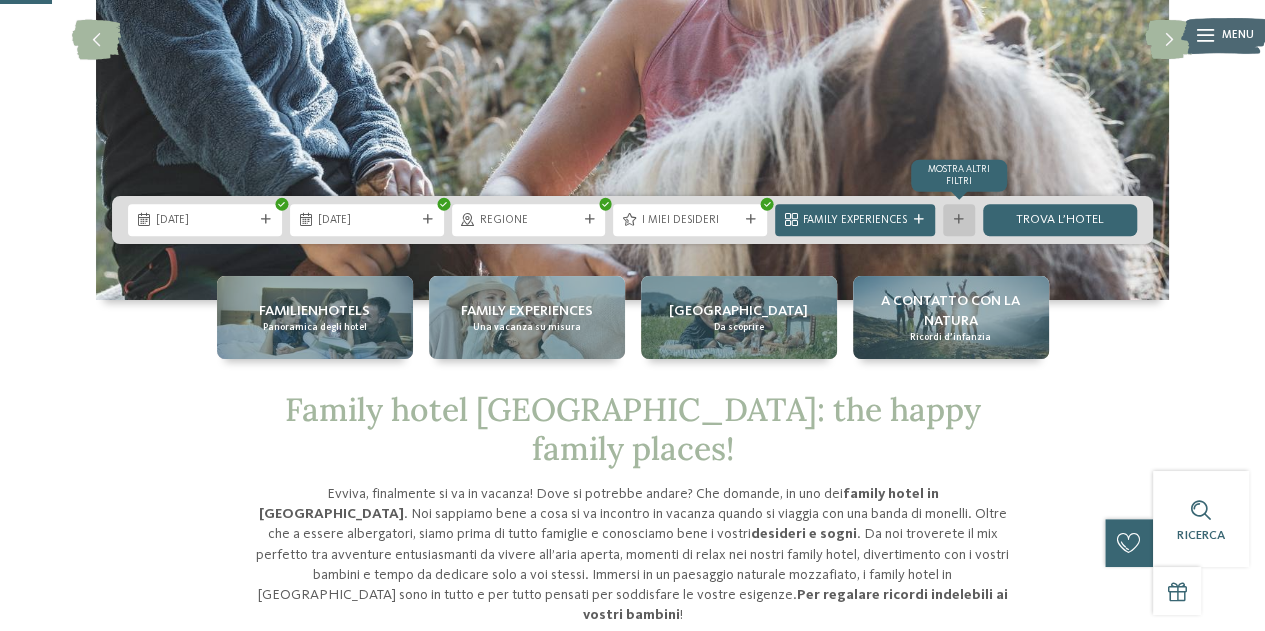 click at bounding box center (959, 220) 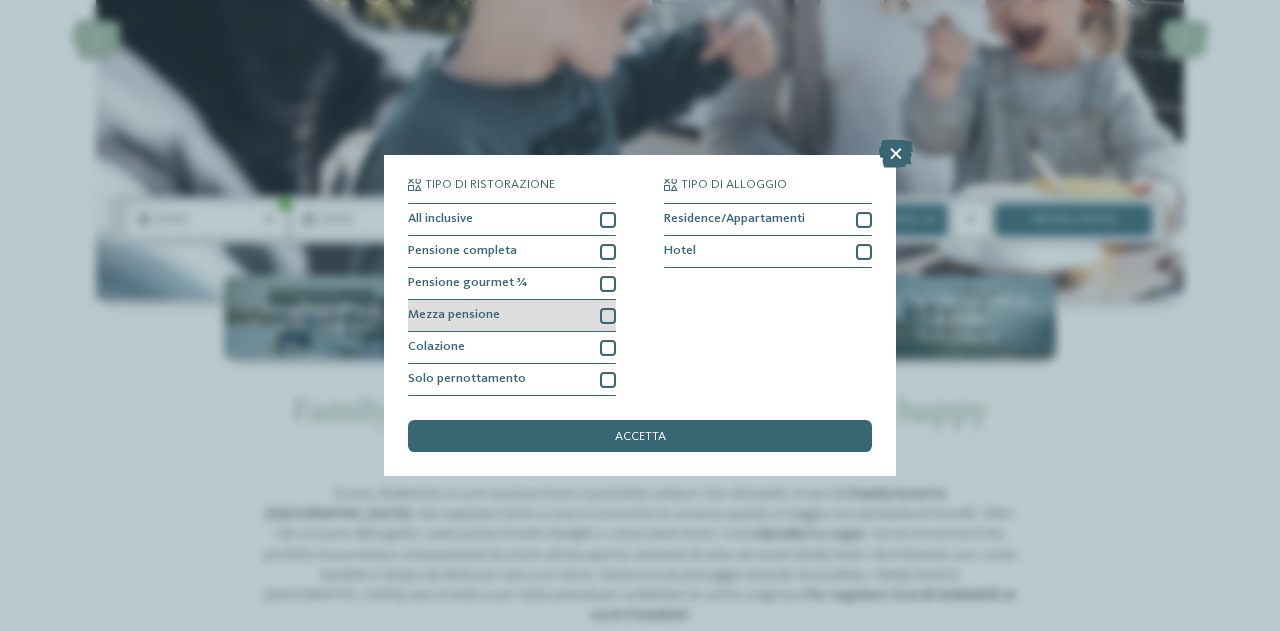 click at bounding box center (608, 316) 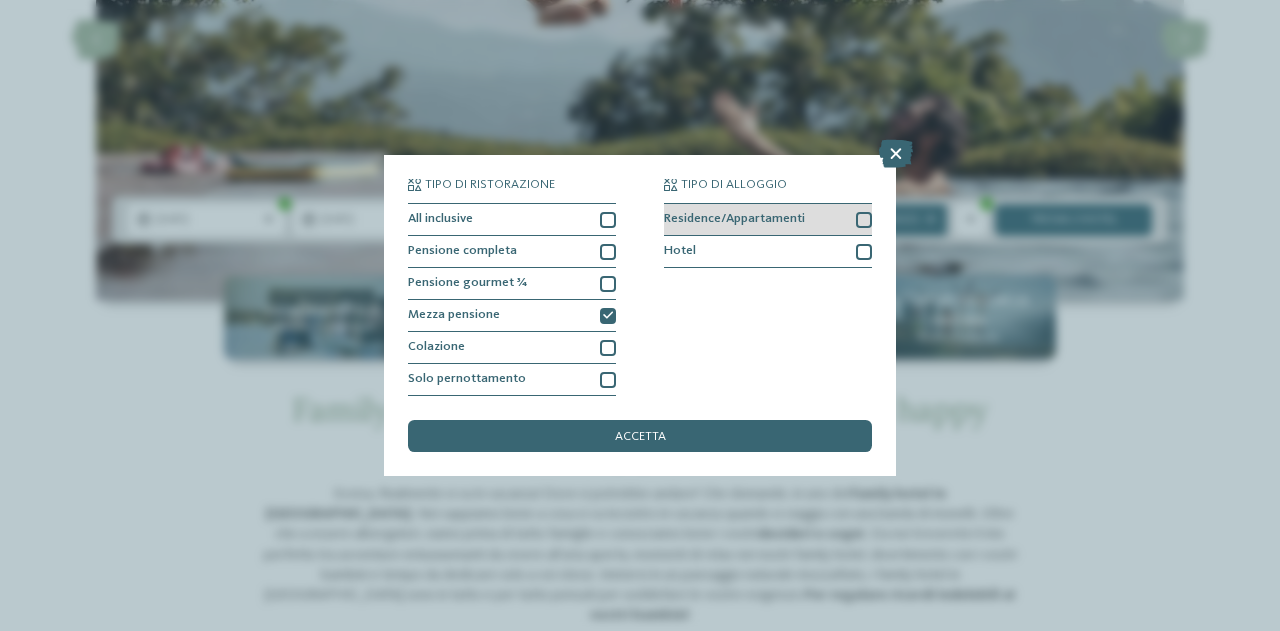 click at bounding box center (864, 220) 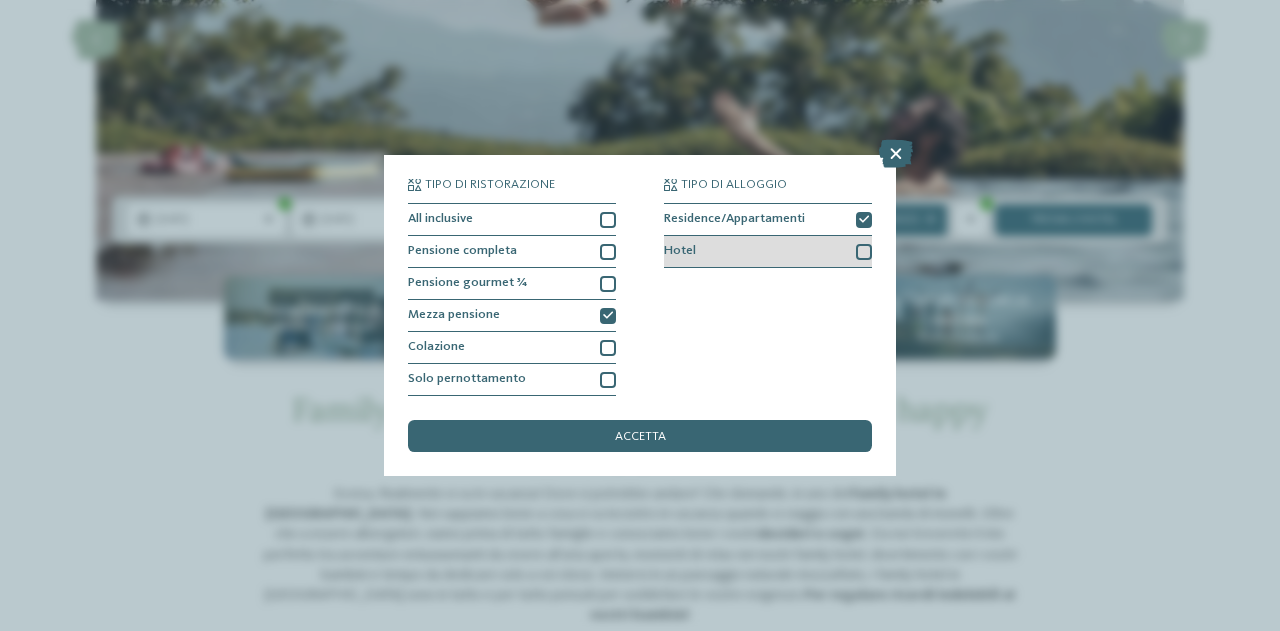 click at bounding box center [864, 252] 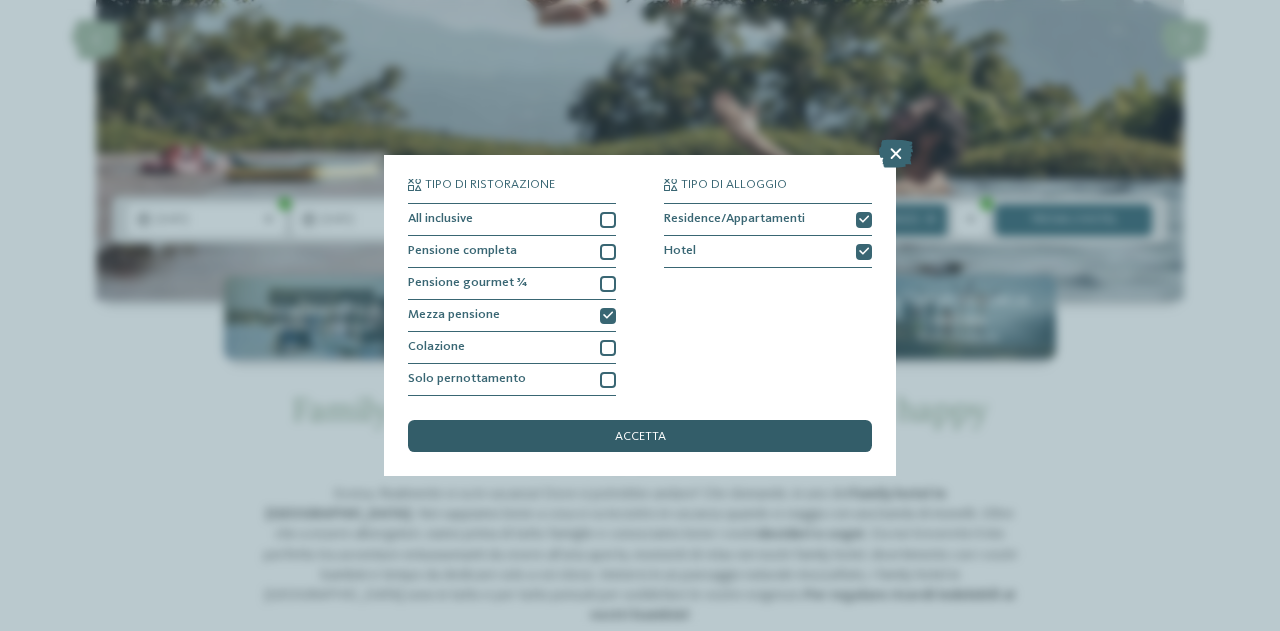 click on "accetta" at bounding box center [640, 436] 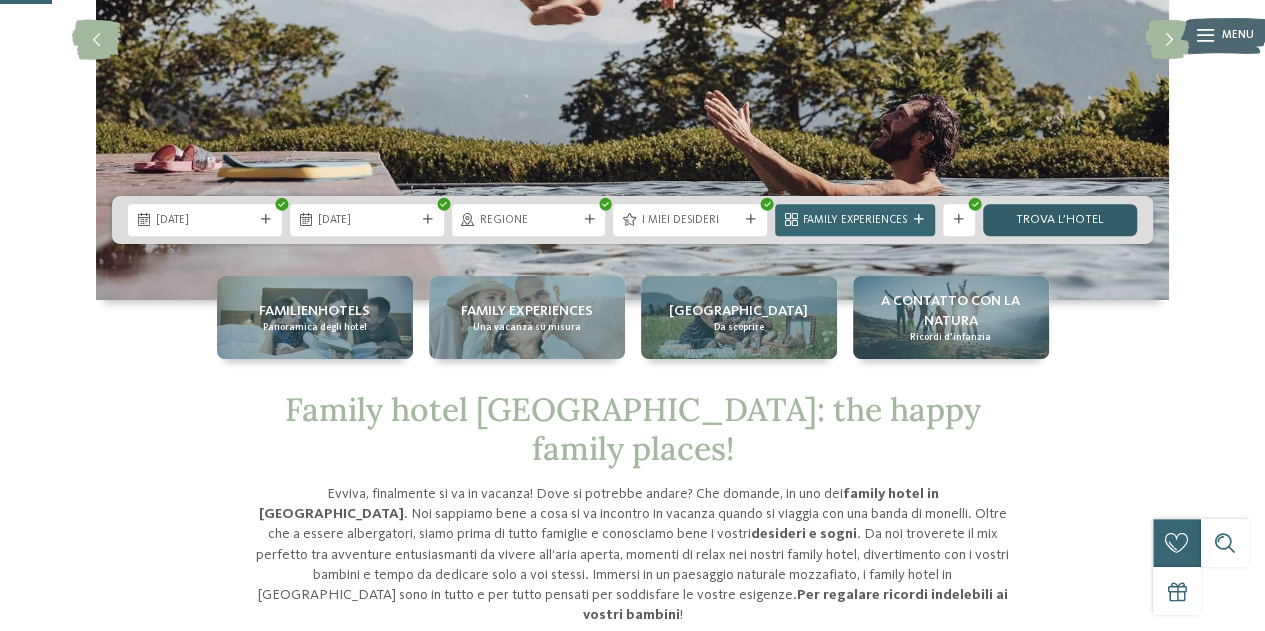 click on "trova l’hotel" at bounding box center [1060, 220] 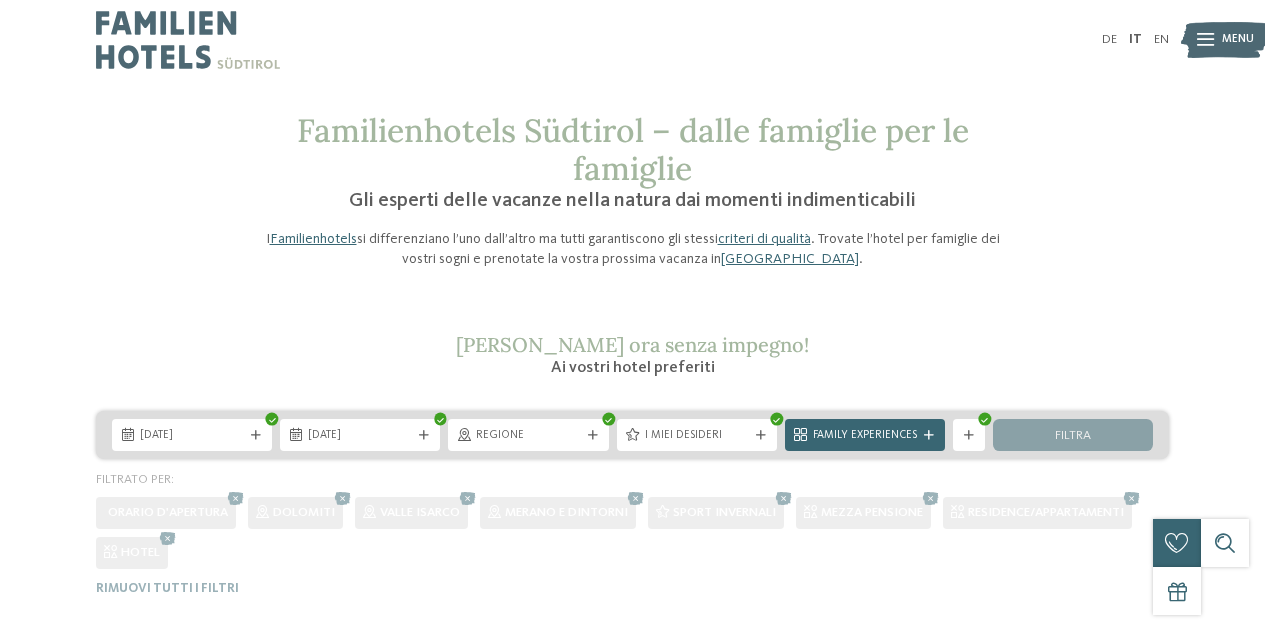 scroll, scrollTop: 208, scrollLeft: 0, axis: vertical 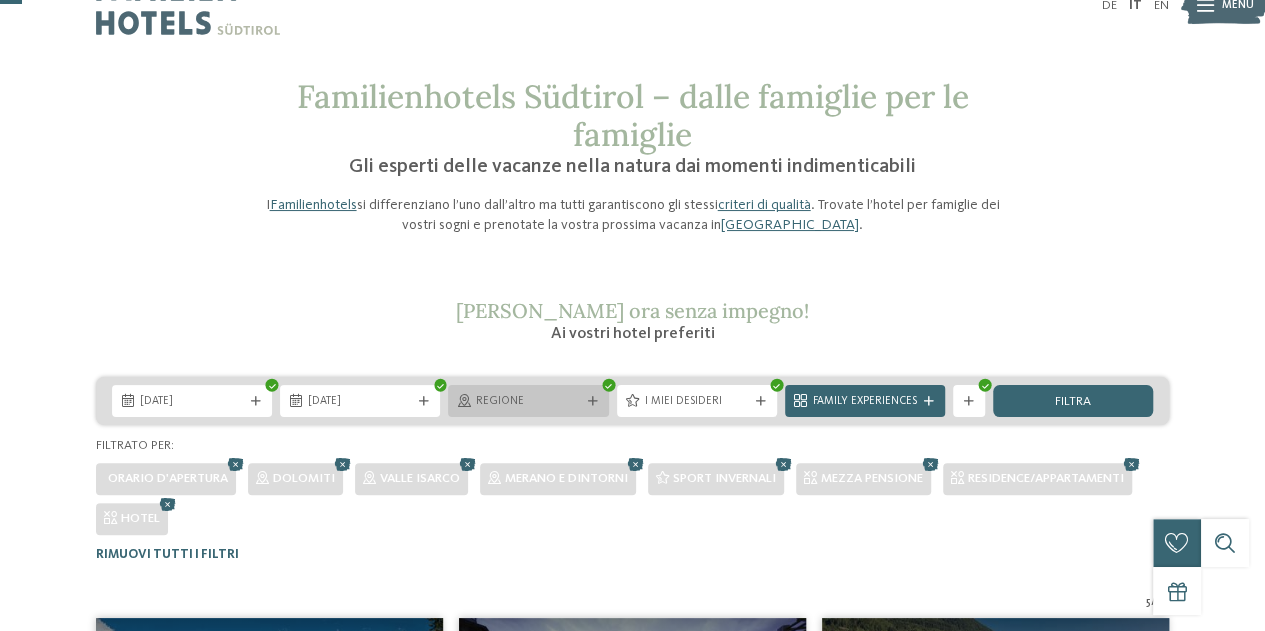 click on "Regione" at bounding box center [528, 402] 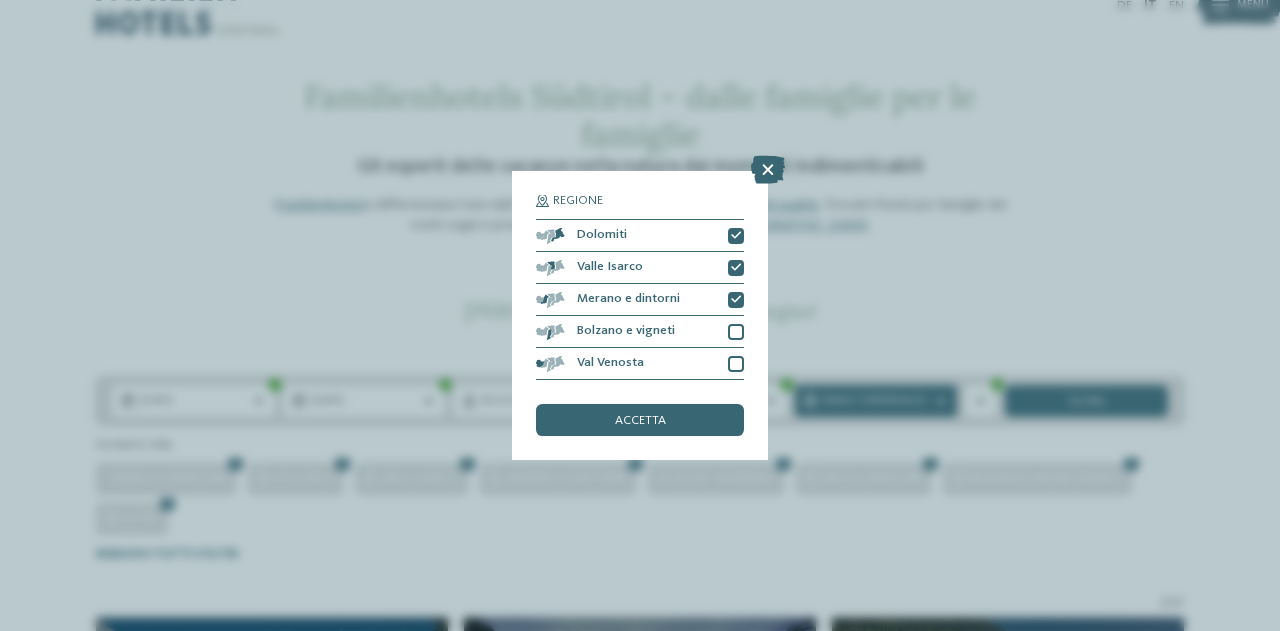 click on "Regione
Dolomiti" at bounding box center (640, 315) 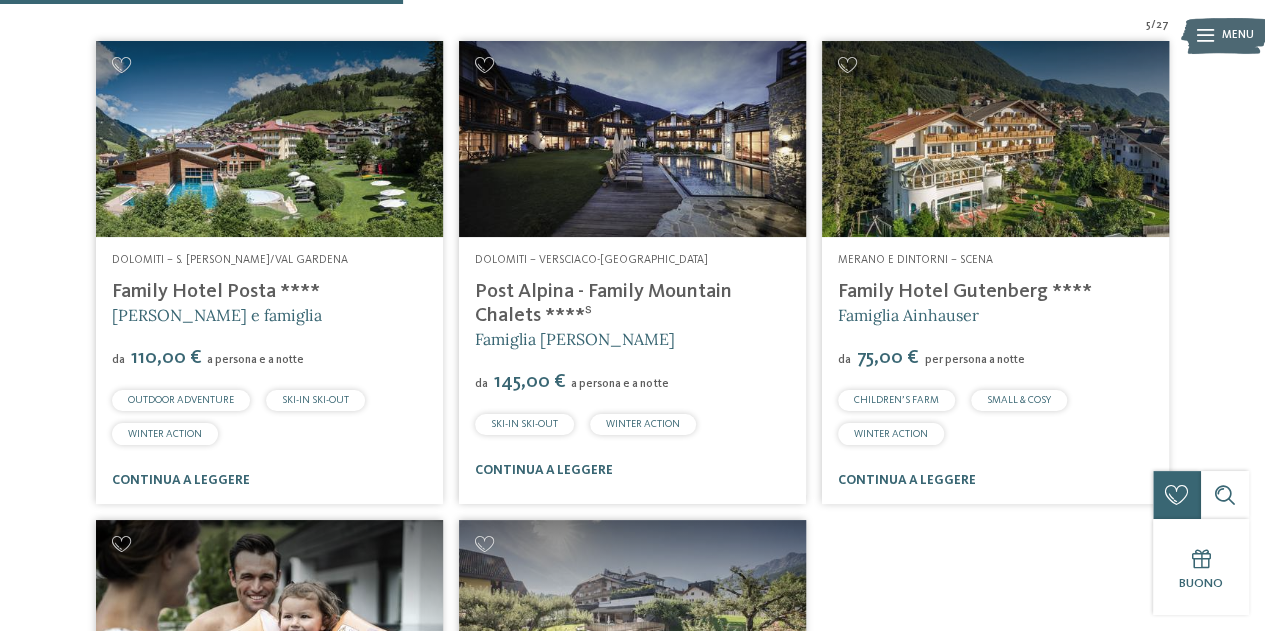 scroll, scrollTop: 634, scrollLeft: 0, axis: vertical 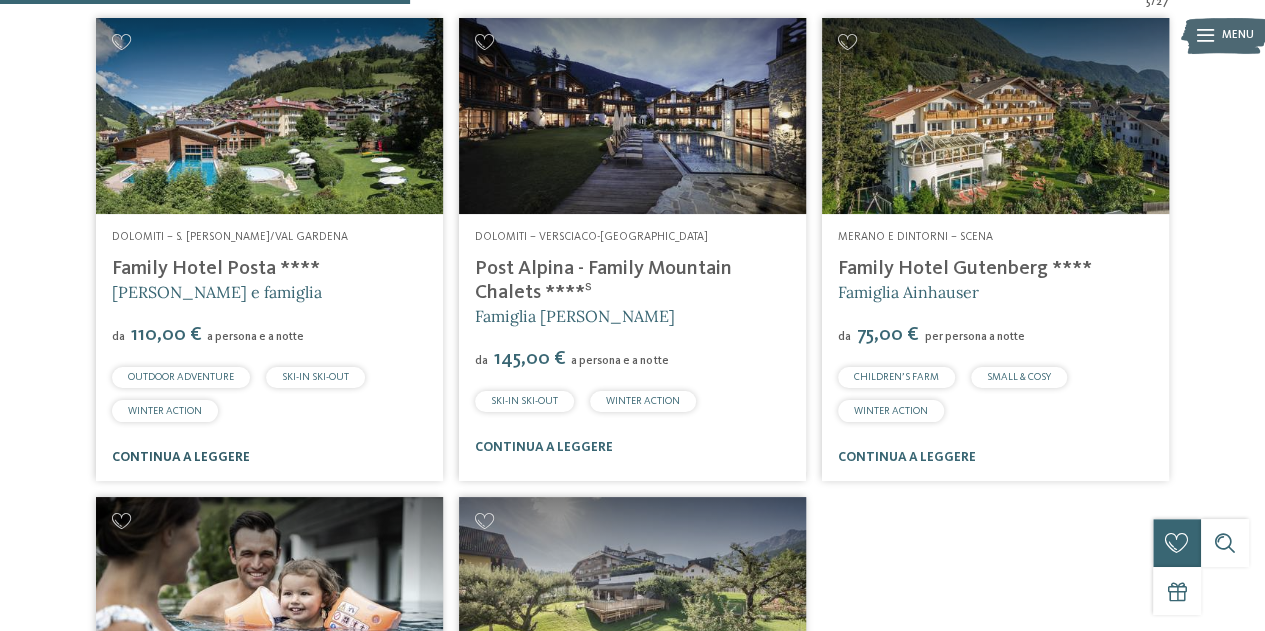 click on "continua a leggere" at bounding box center [181, 457] 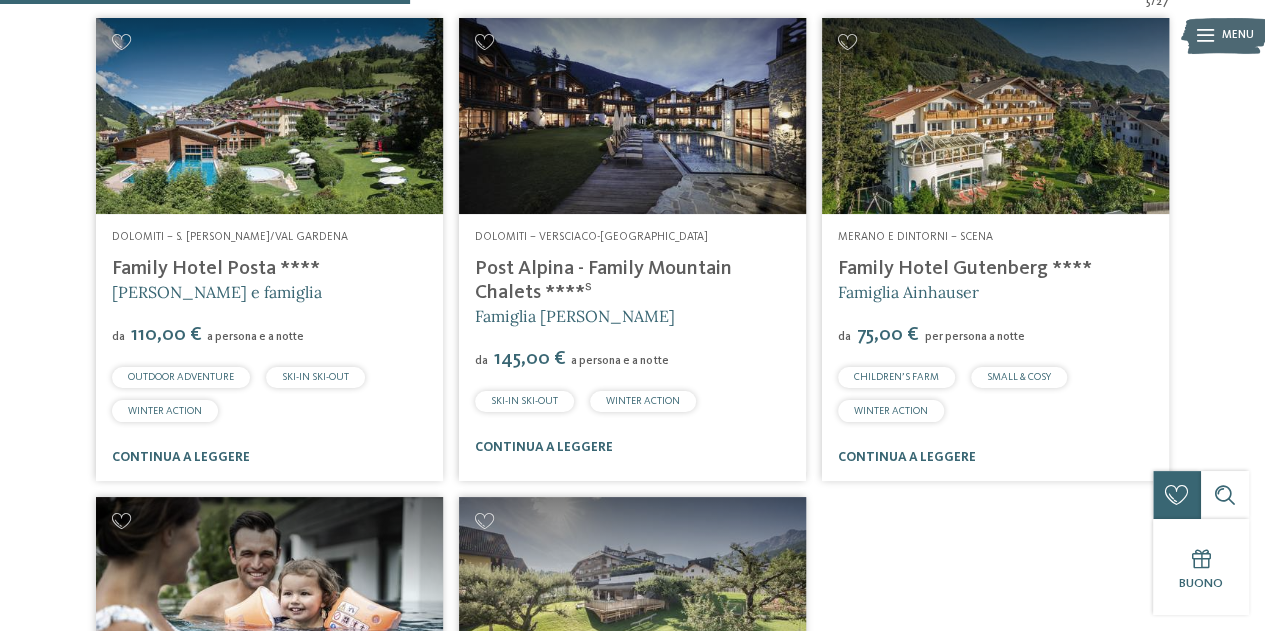 click on "Family Hotel Gutenberg ****" at bounding box center (965, 269) 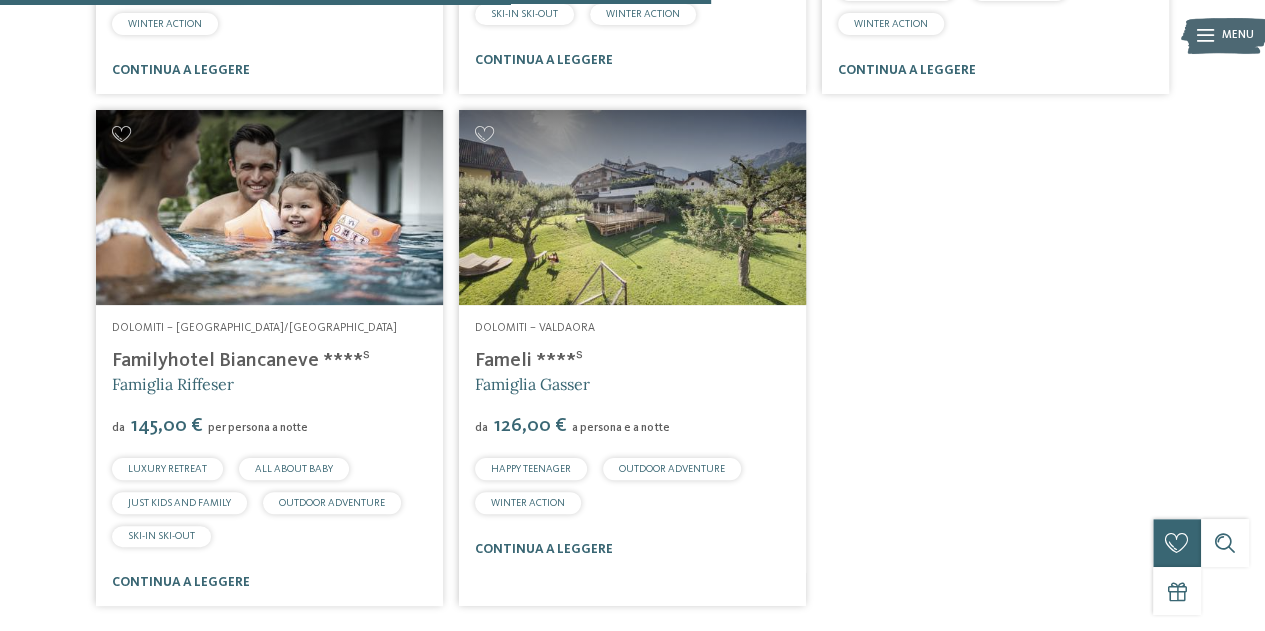 scroll, scrollTop: 1134, scrollLeft: 0, axis: vertical 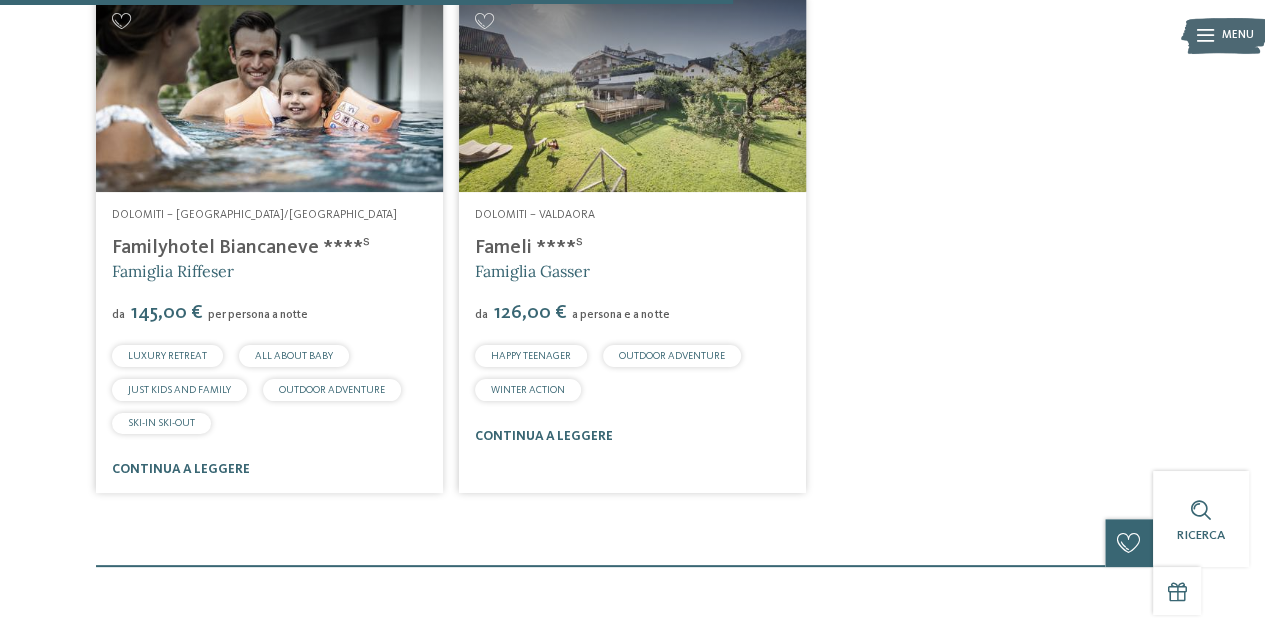 click on "Familyhotel Biancaneve ****ˢ" at bounding box center (241, 248) 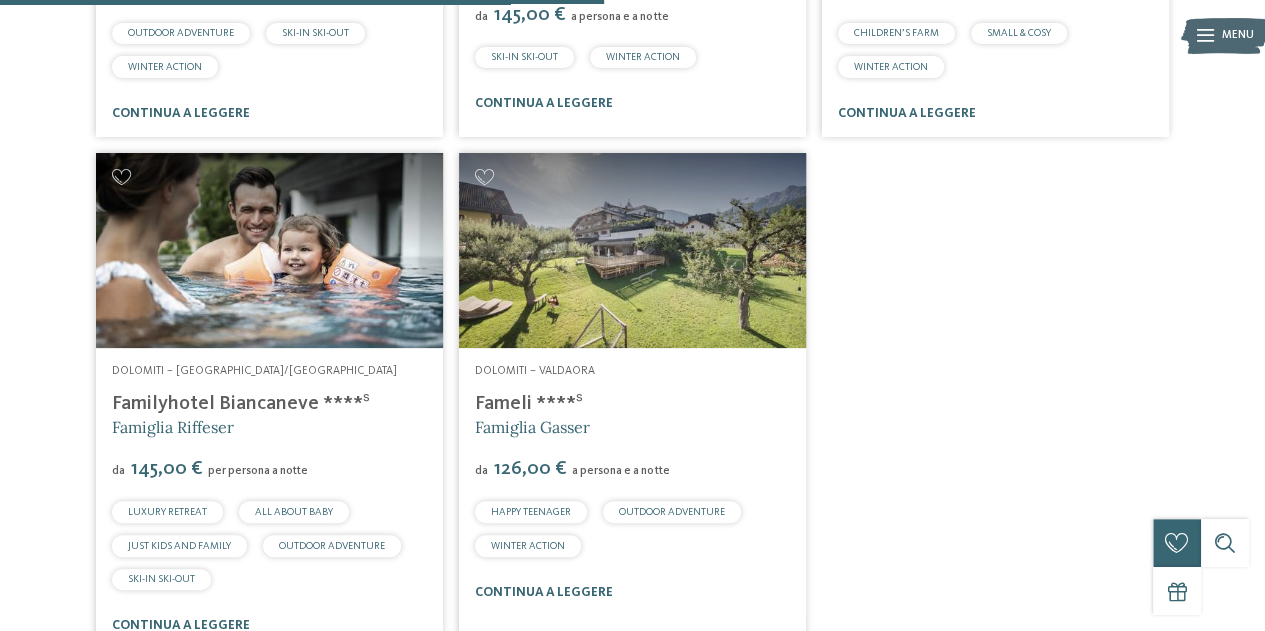 scroll, scrollTop: 934, scrollLeft: 0, axis: vertical 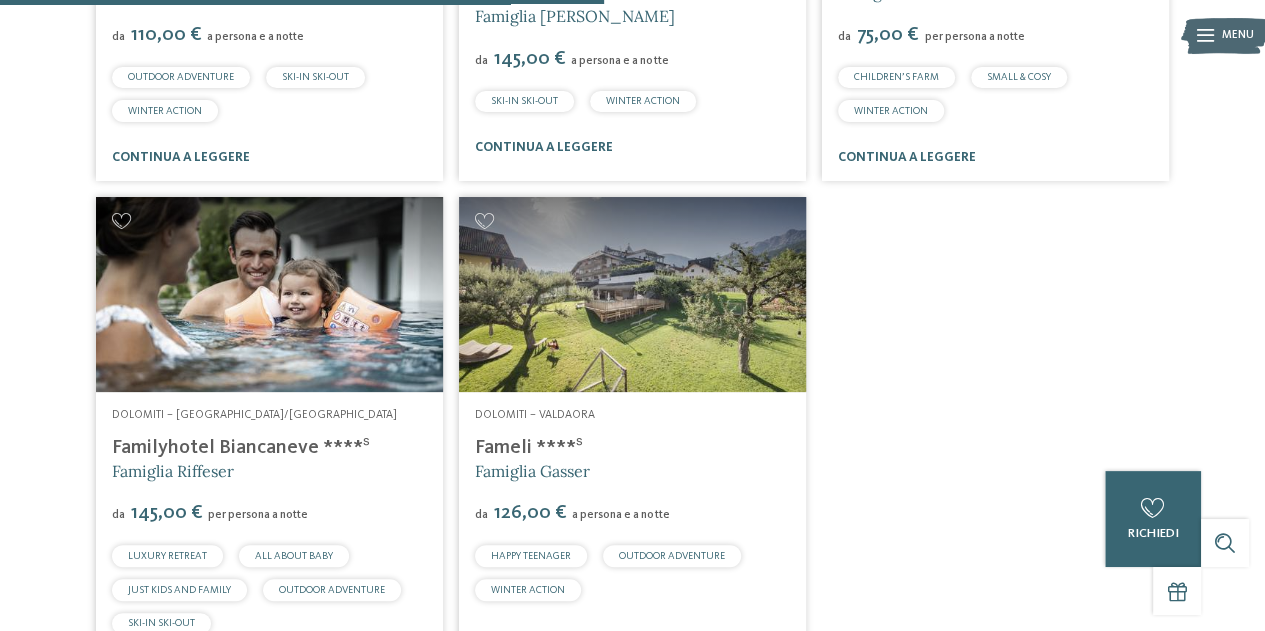 click on "Fameli ****ˢ" at bounding box center [529, 448] 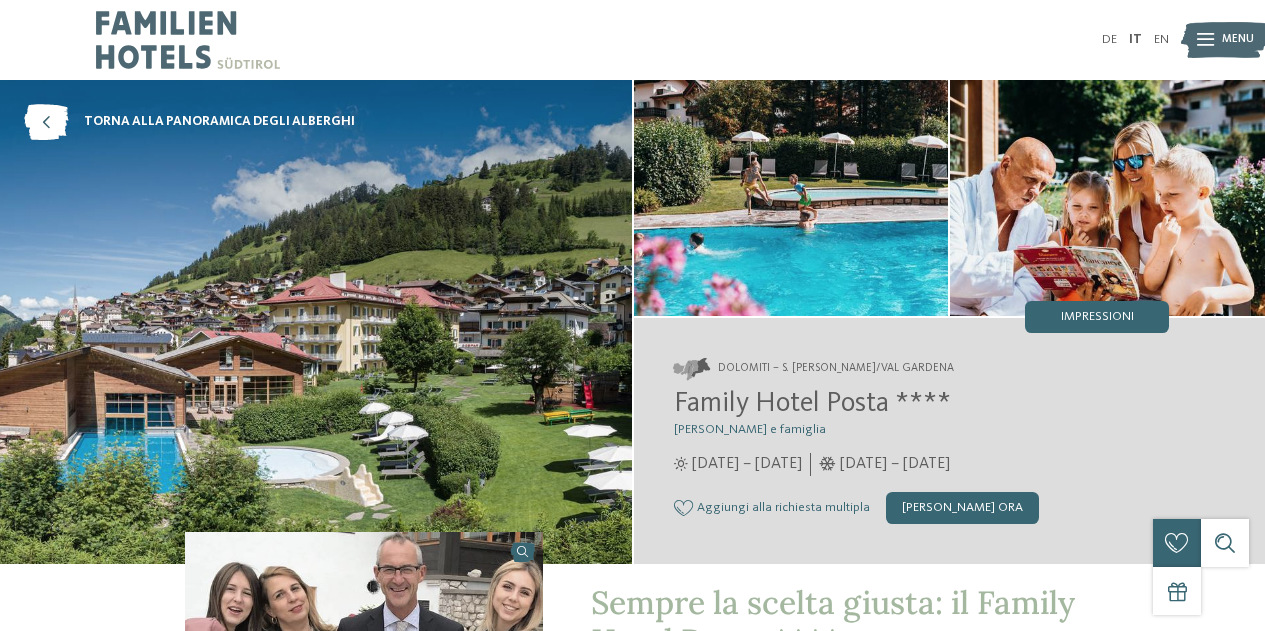 scroll, scrollTop: 0, scrollLeft: 0, axis: both 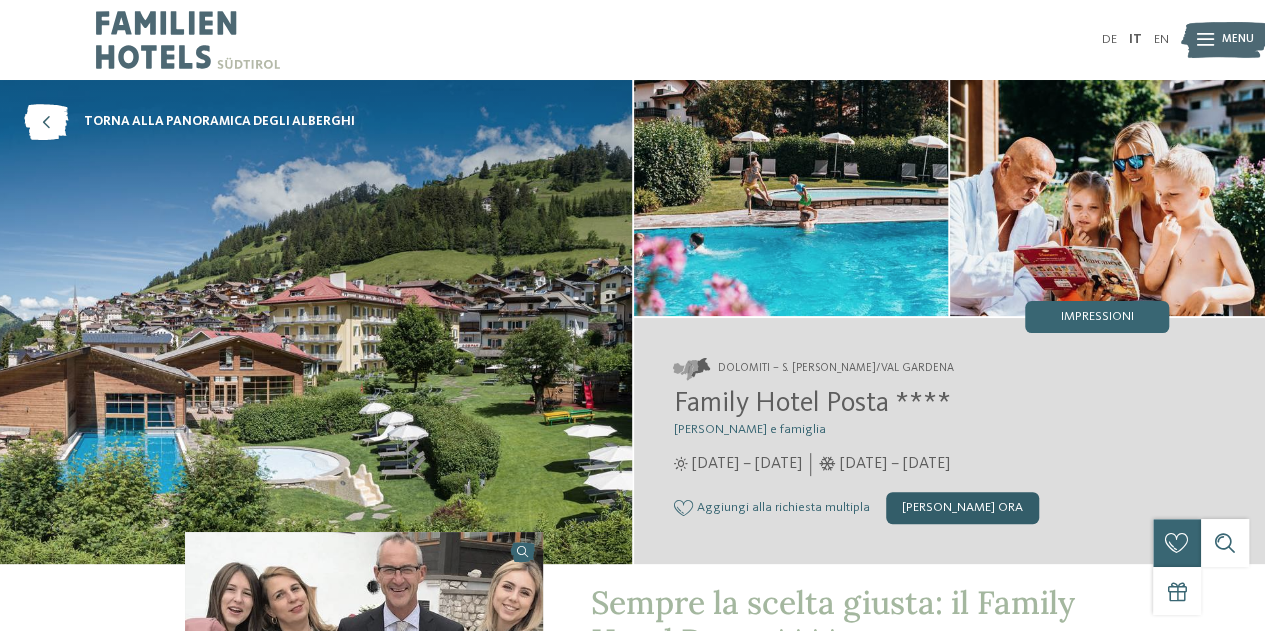 click on "[PERSON_NAME] ora" at bounding box center (962, 508) 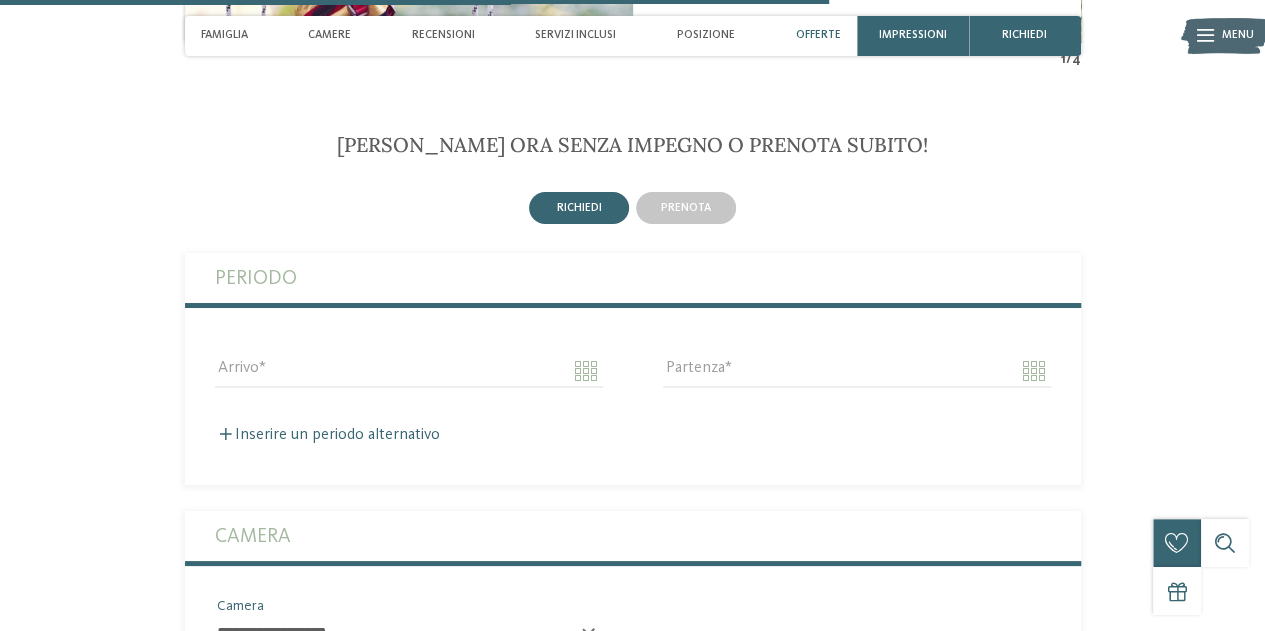 scroll, scrollTop: 3611, scrollLeft: 0, axis: vertical 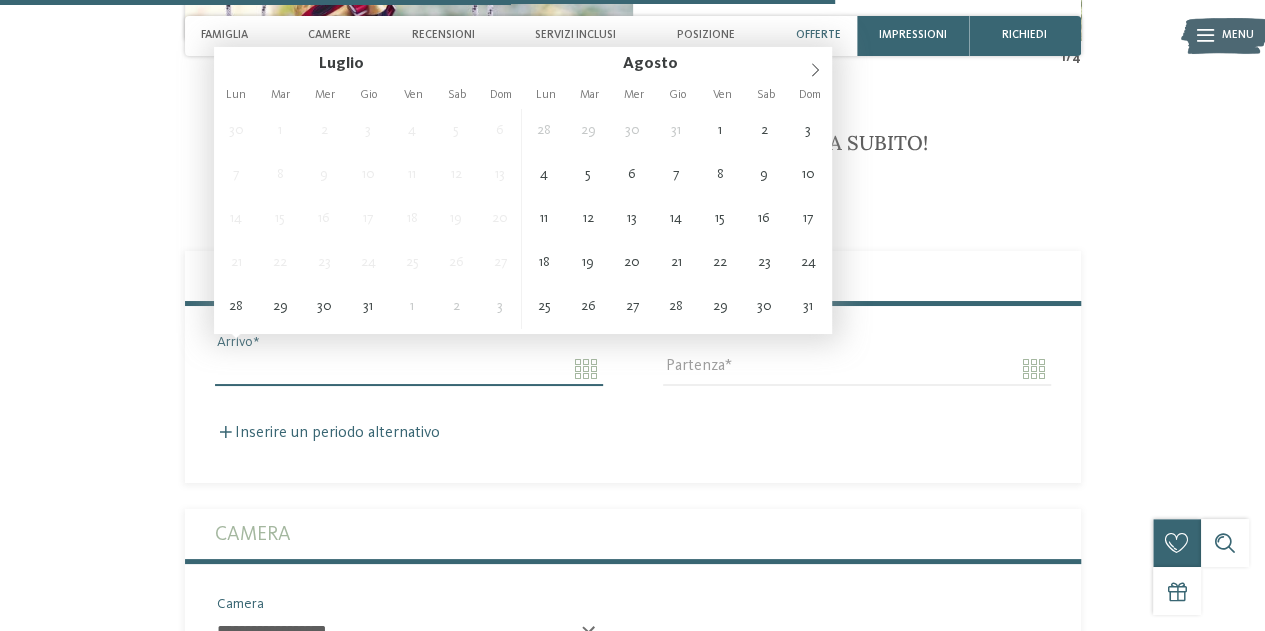 click on "Arrivo" at bounding box center [409, 369] 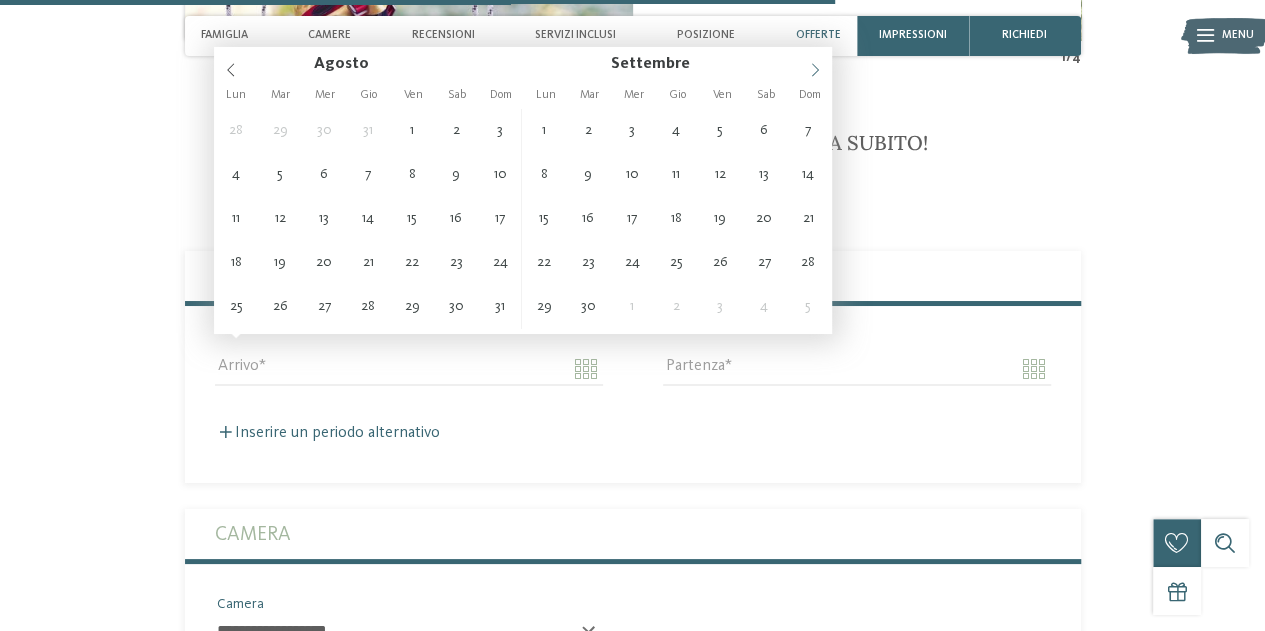click 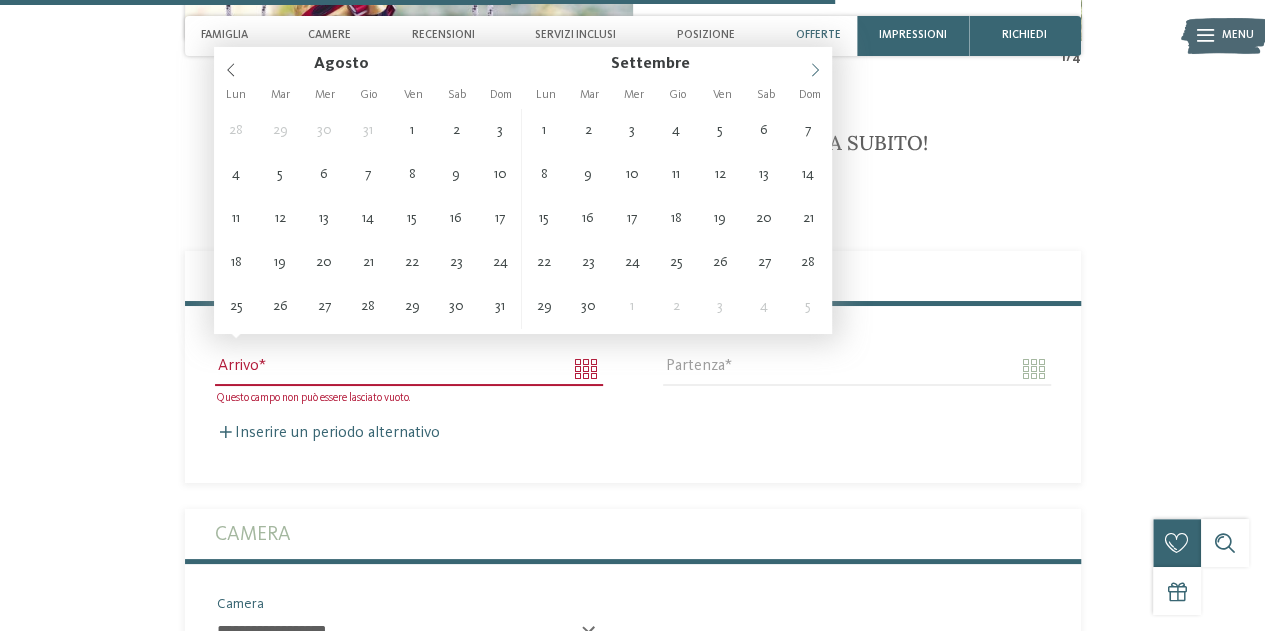click 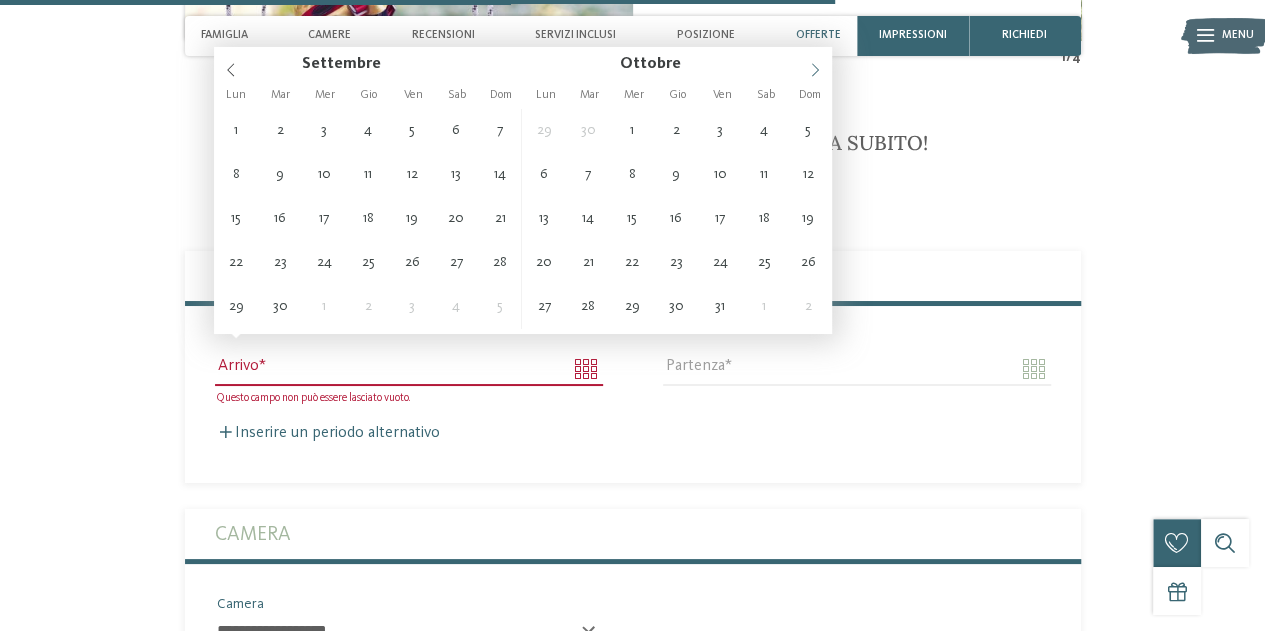 click 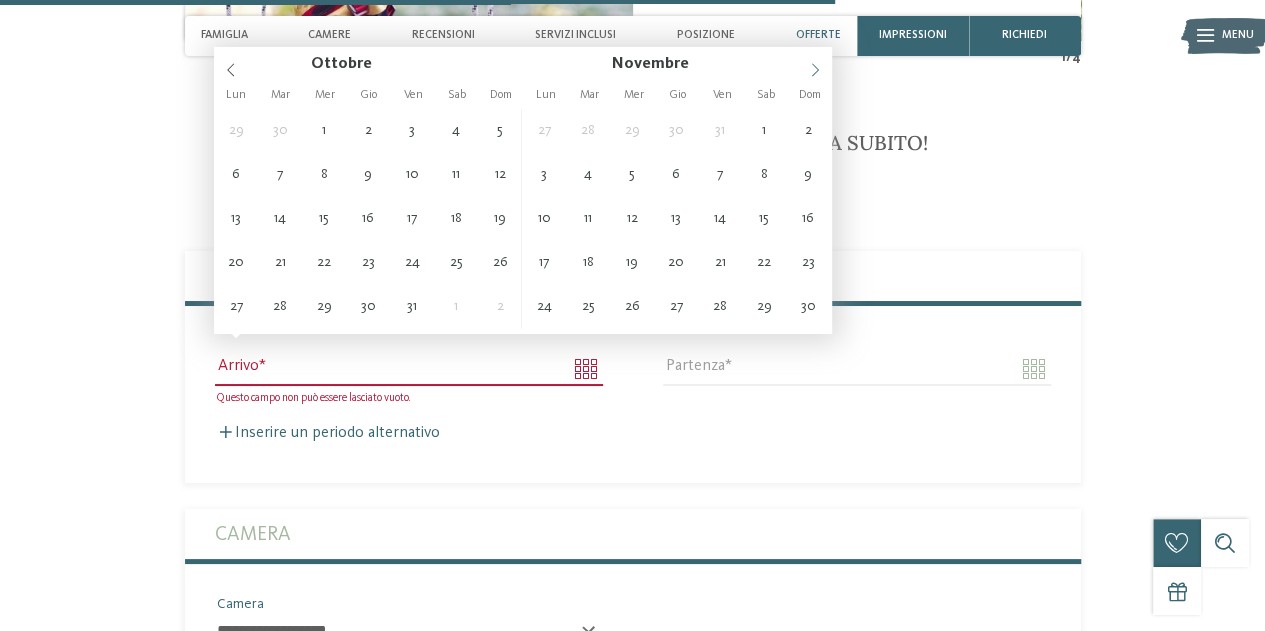 click 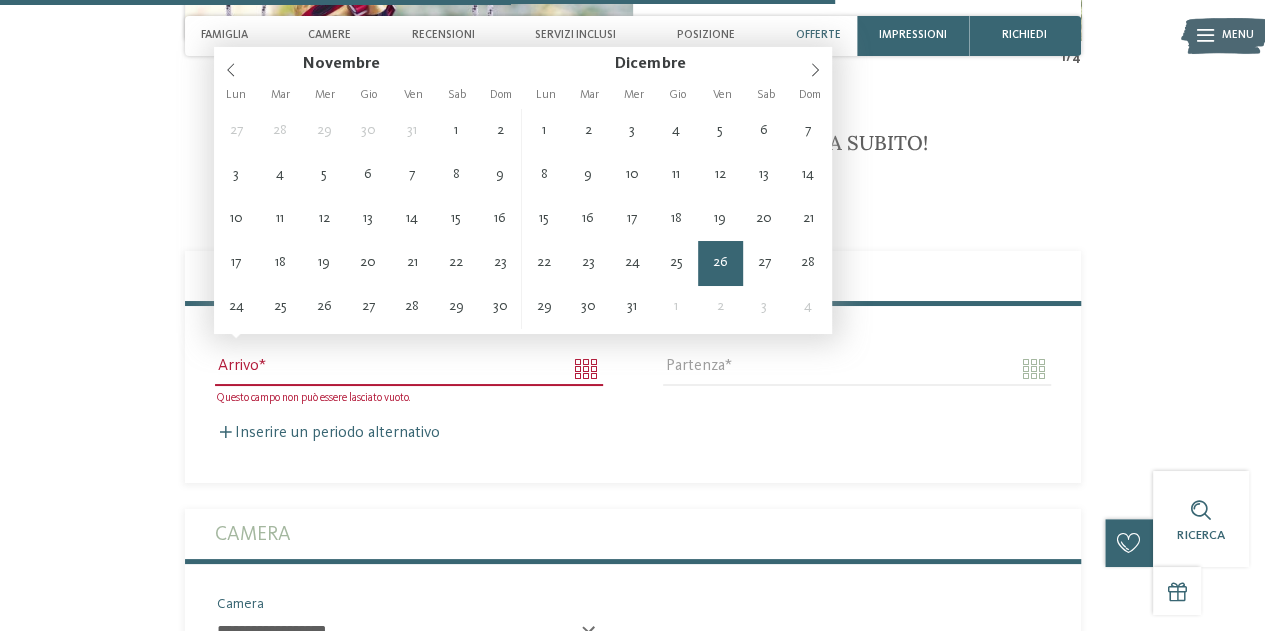 type on "**********" 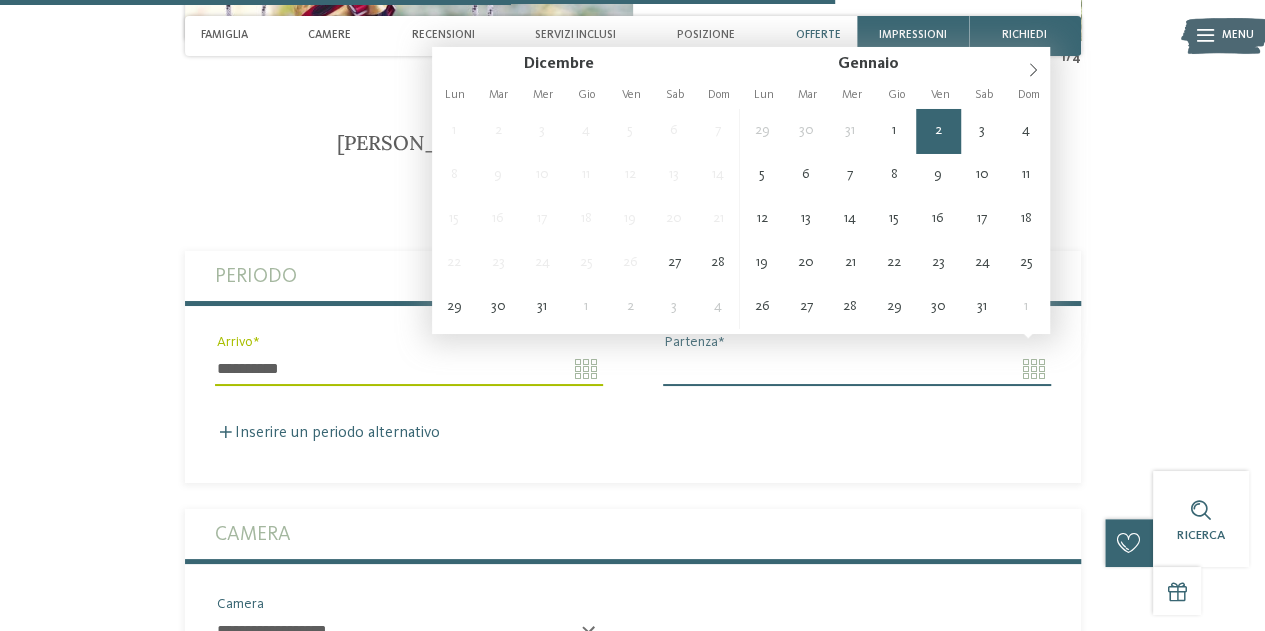 type on "**********" 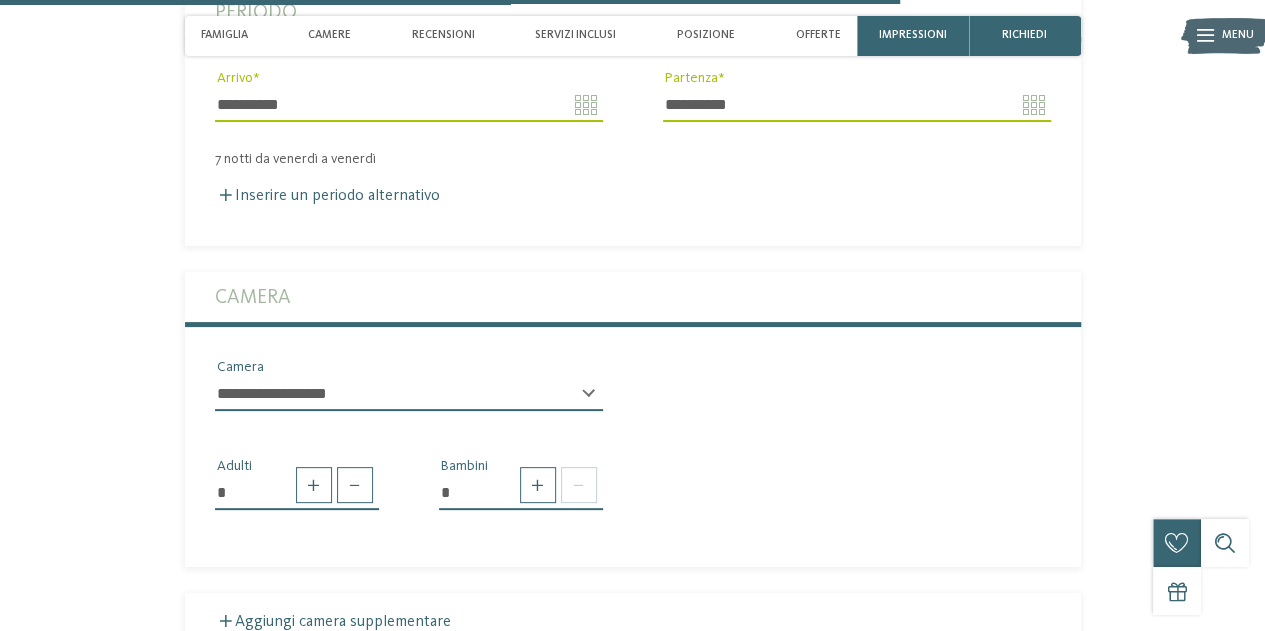 scroll, scrollTop: 3911, scrollLeft: 0, axis: vertical 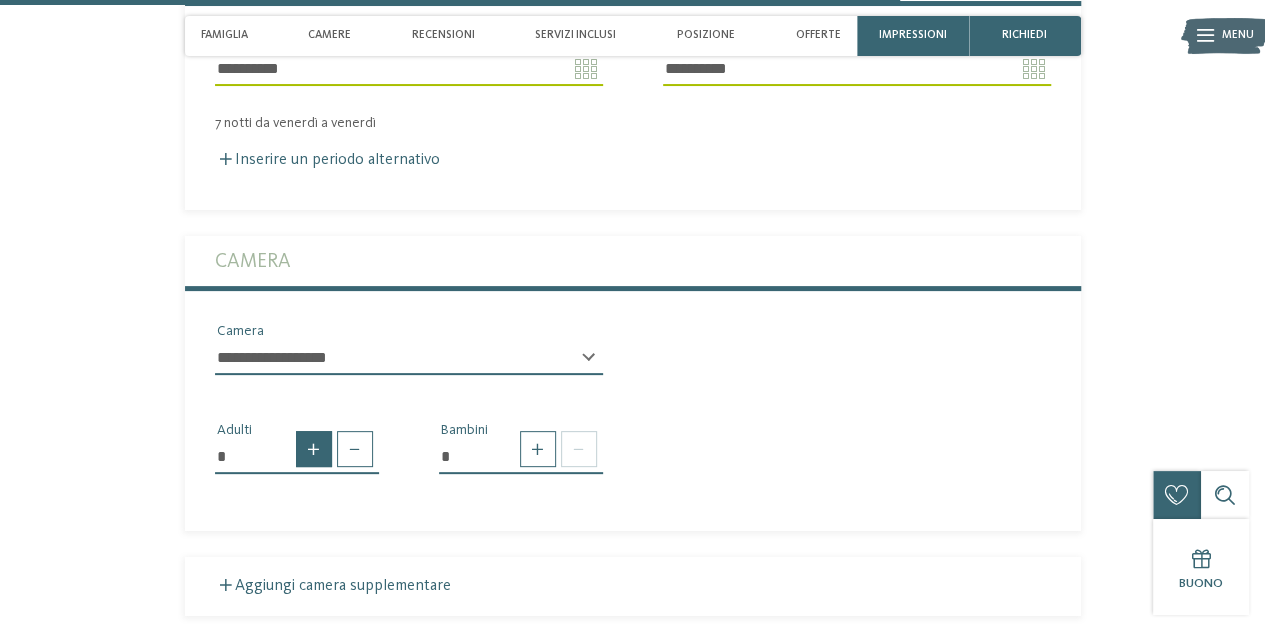 click at bounding box center (314, 449) 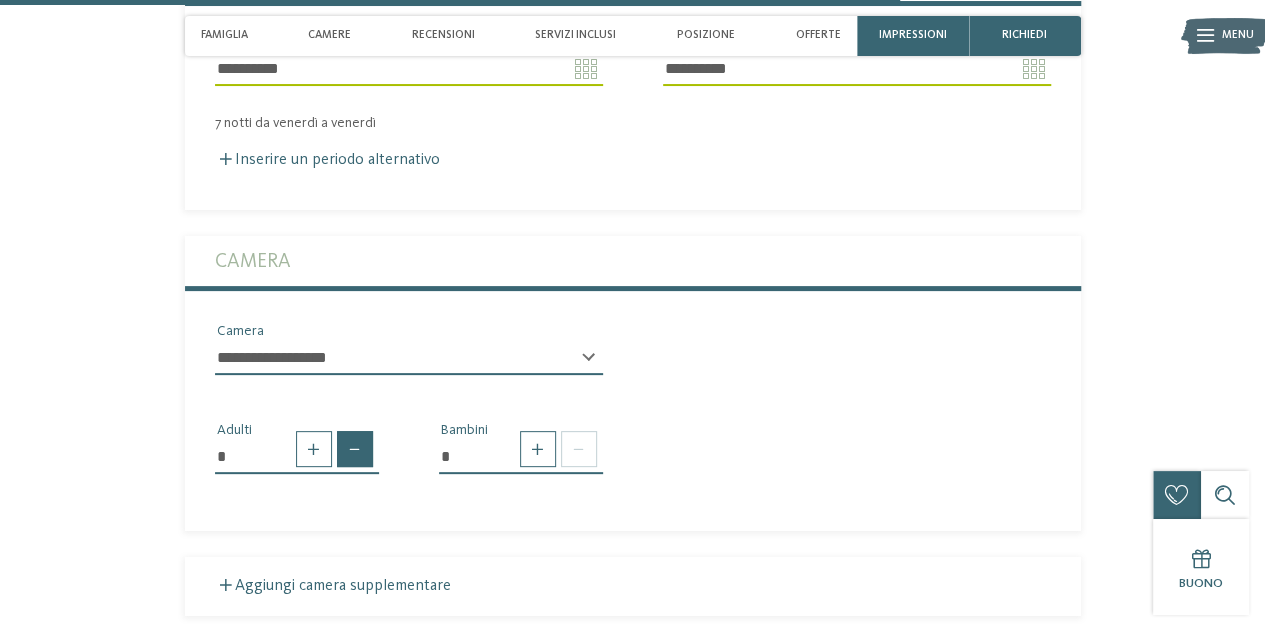 click at bounding box center (355, 449) 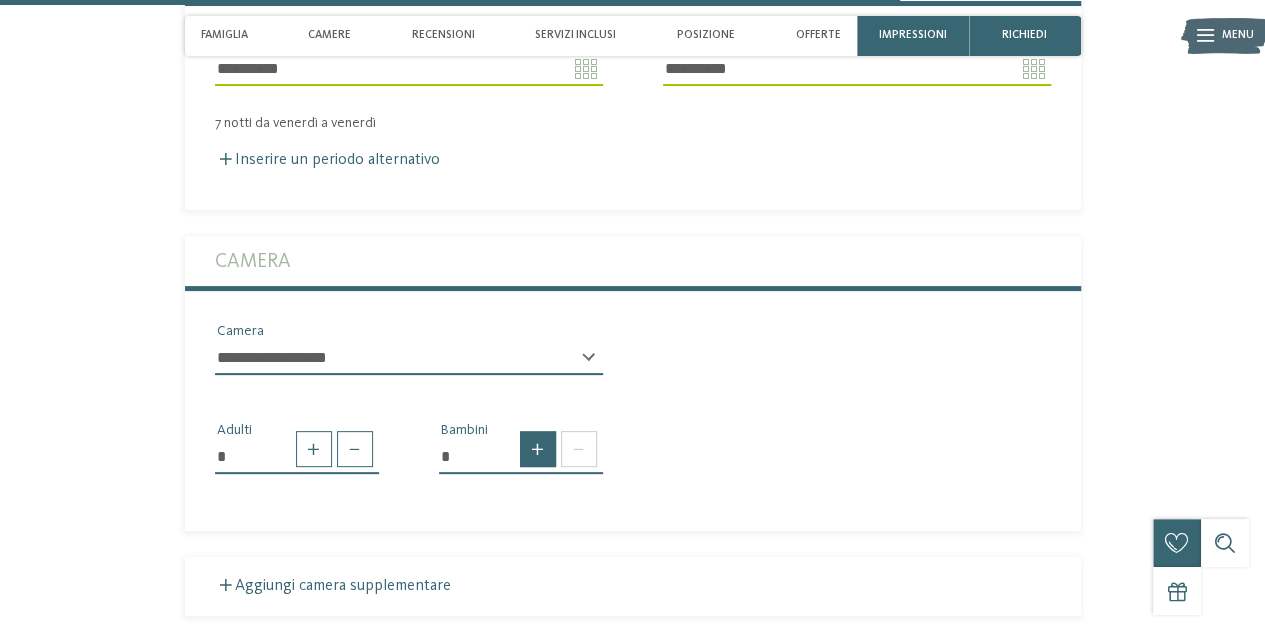 click at bounding box center (538, 449) 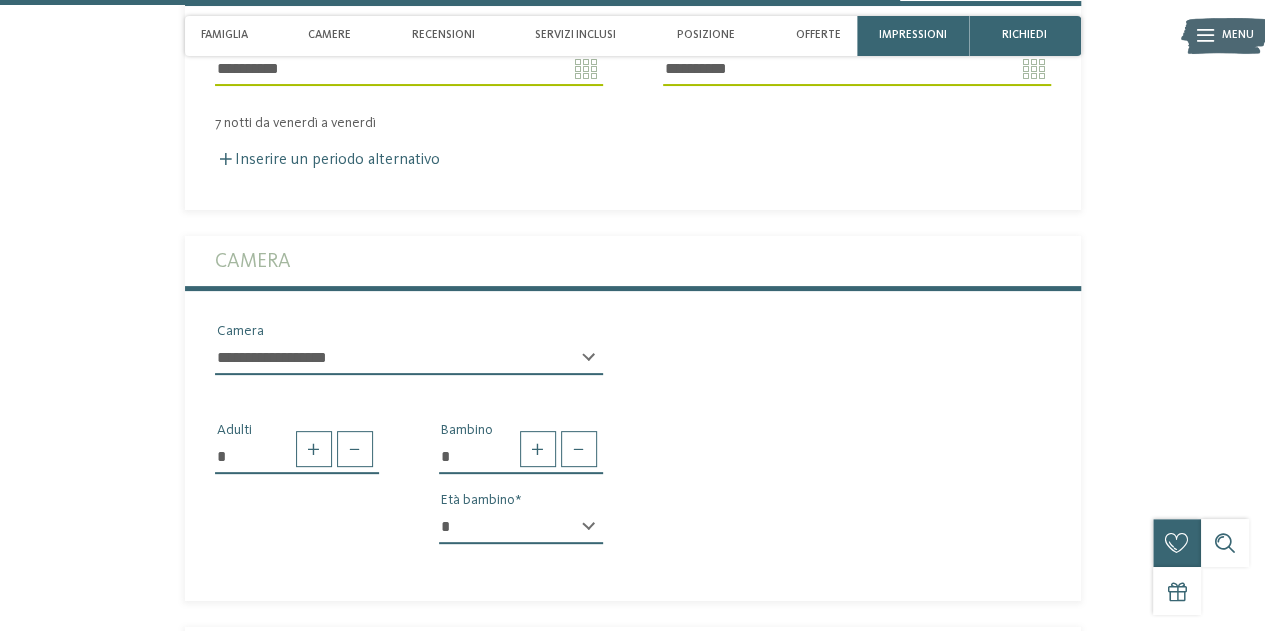 click on "* * * * * * * * * * * ** ** ** ** ** ** ** **     Età bambino" at bounding box center (521, 535) 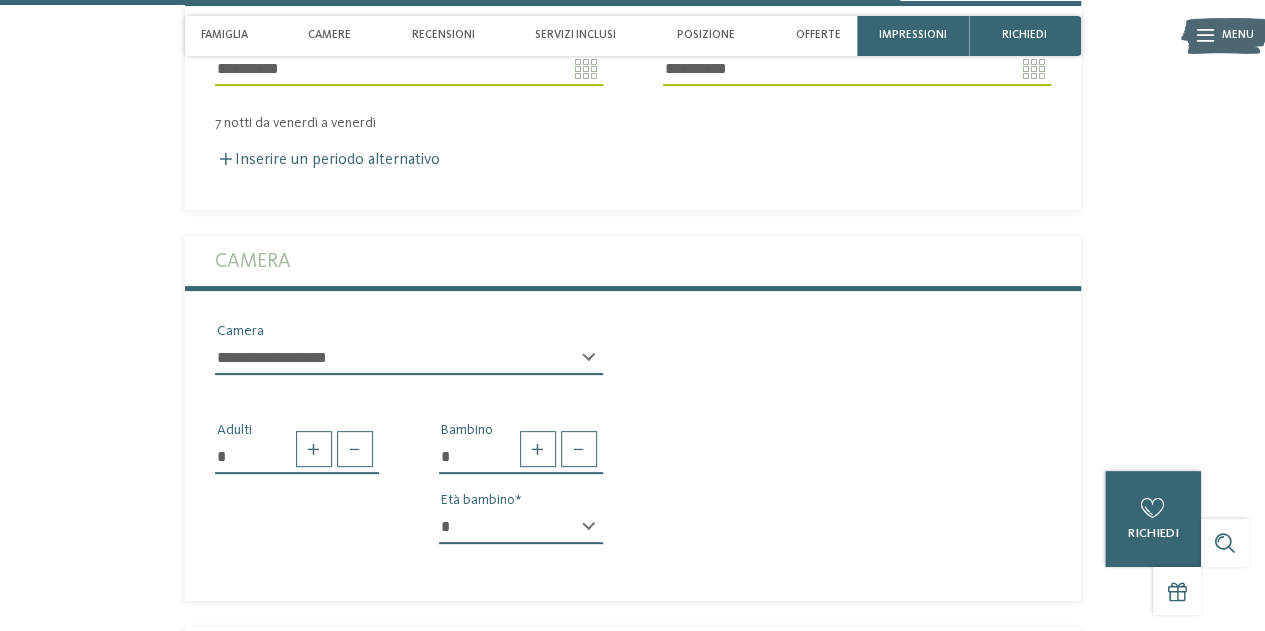 select on "*" 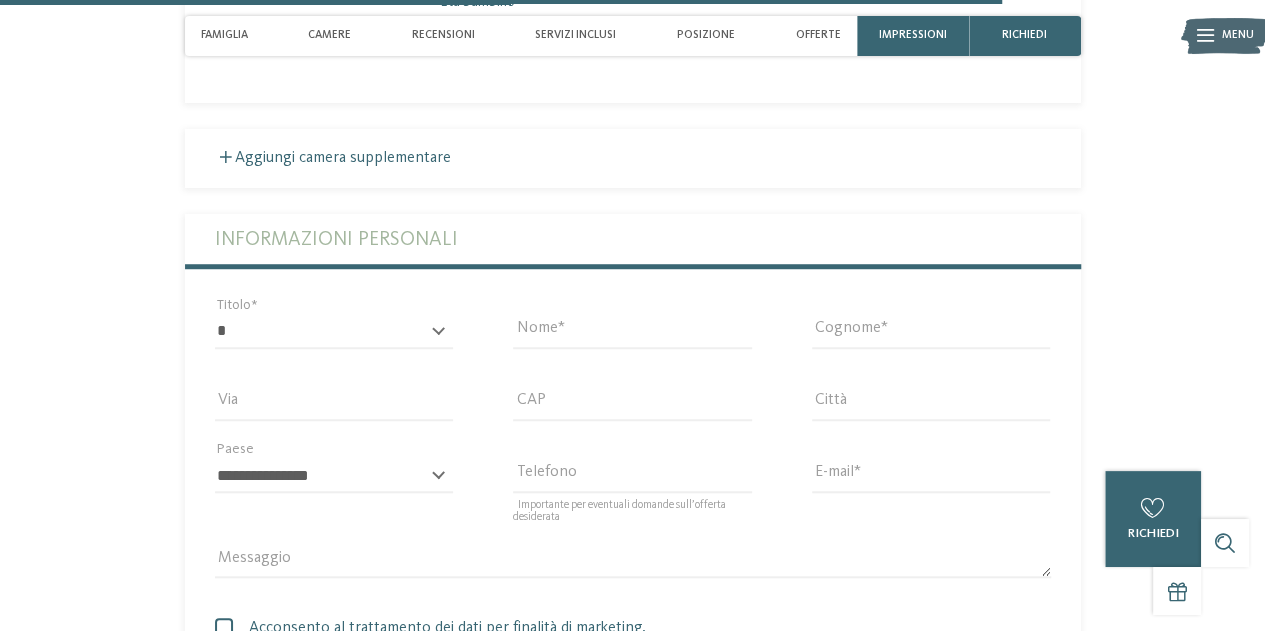 scroll, scrollTop: 4411, scrollLeft: 0, axis: vertical 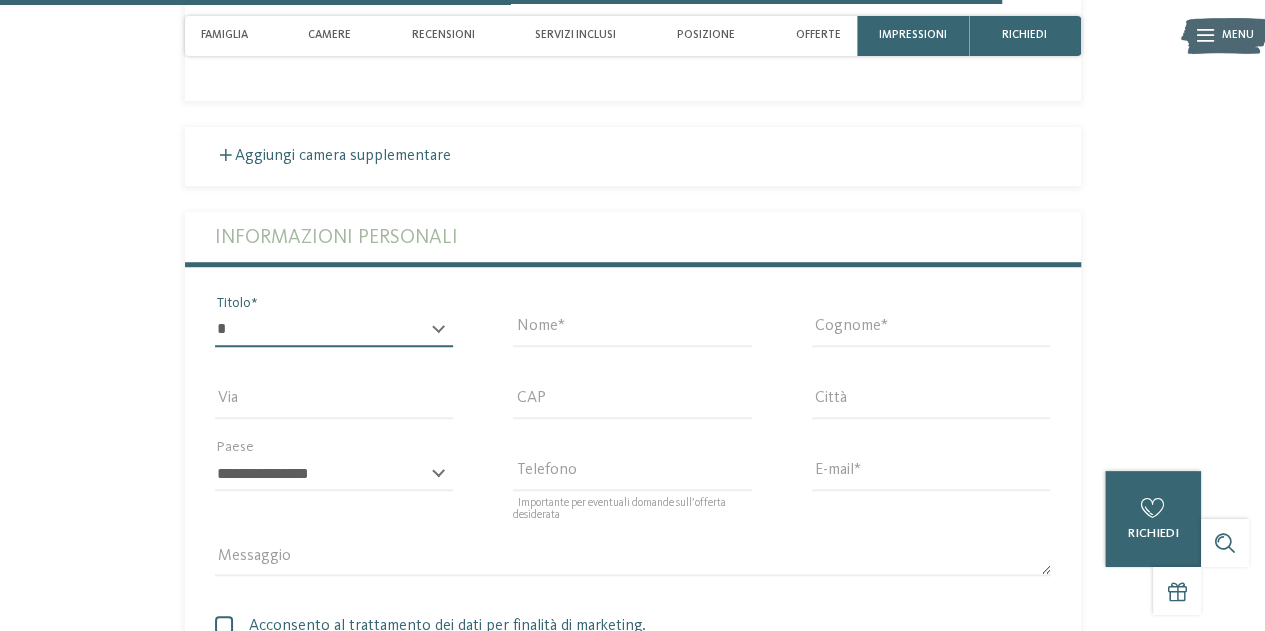 click on "* ****** ******* ******** ******" at bounding box center (334, 330) 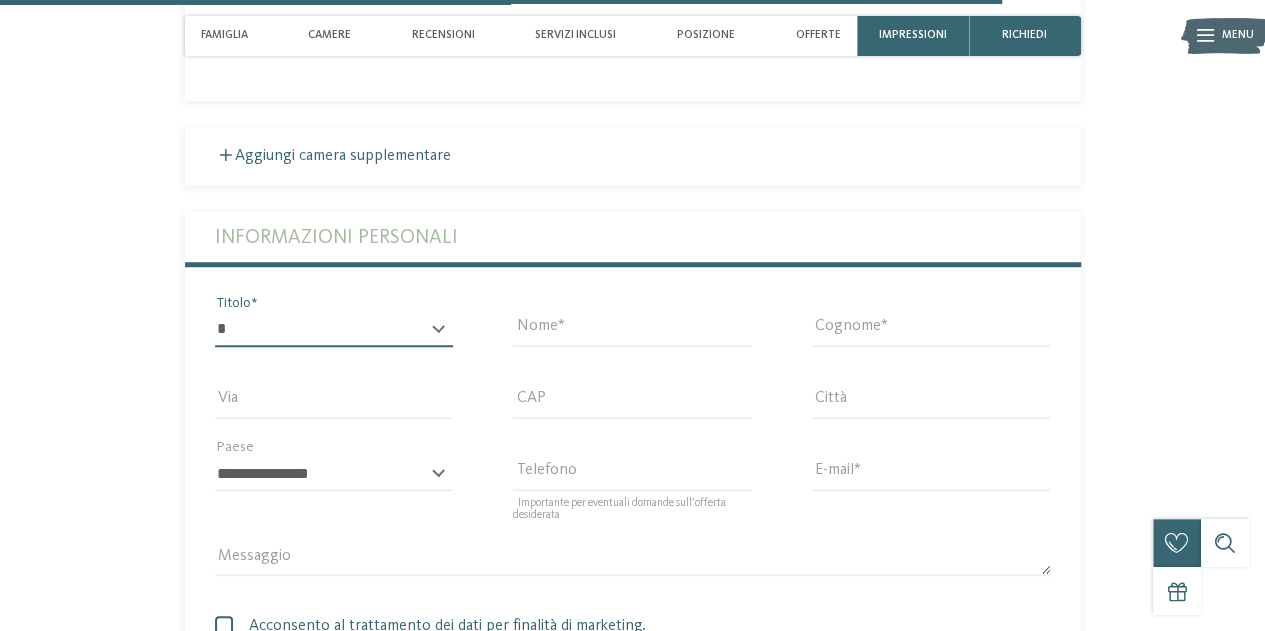 select on "*" 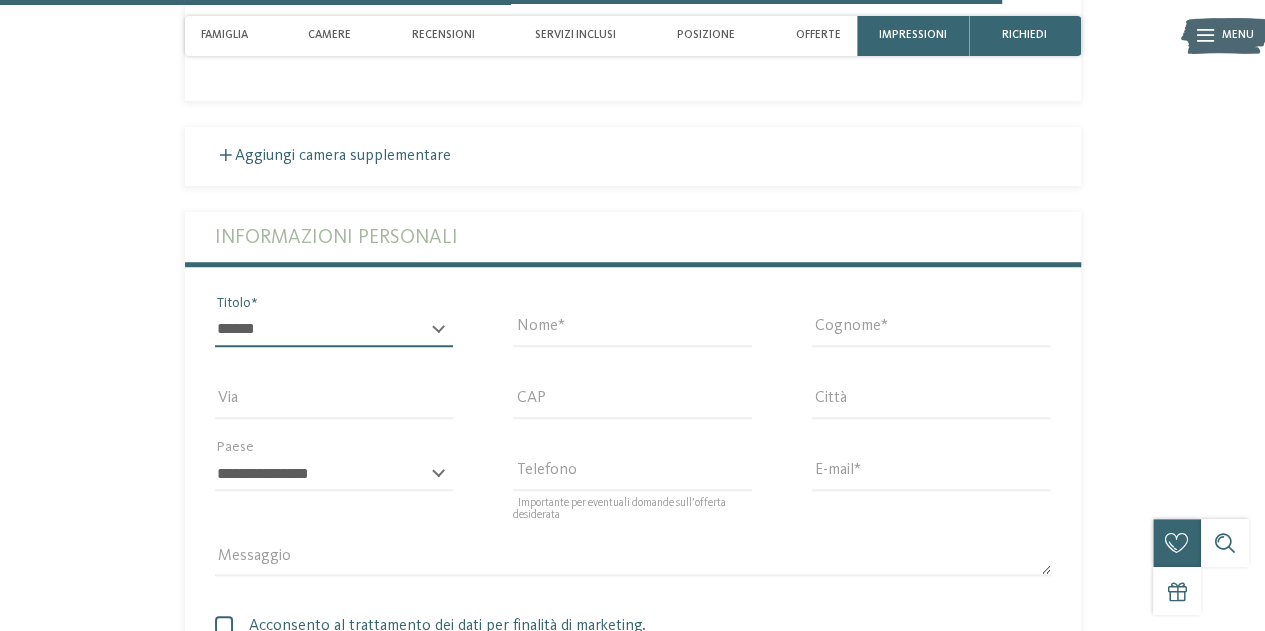 click on "* ****** ******* ******** ******" at bounding box center [334, 330] 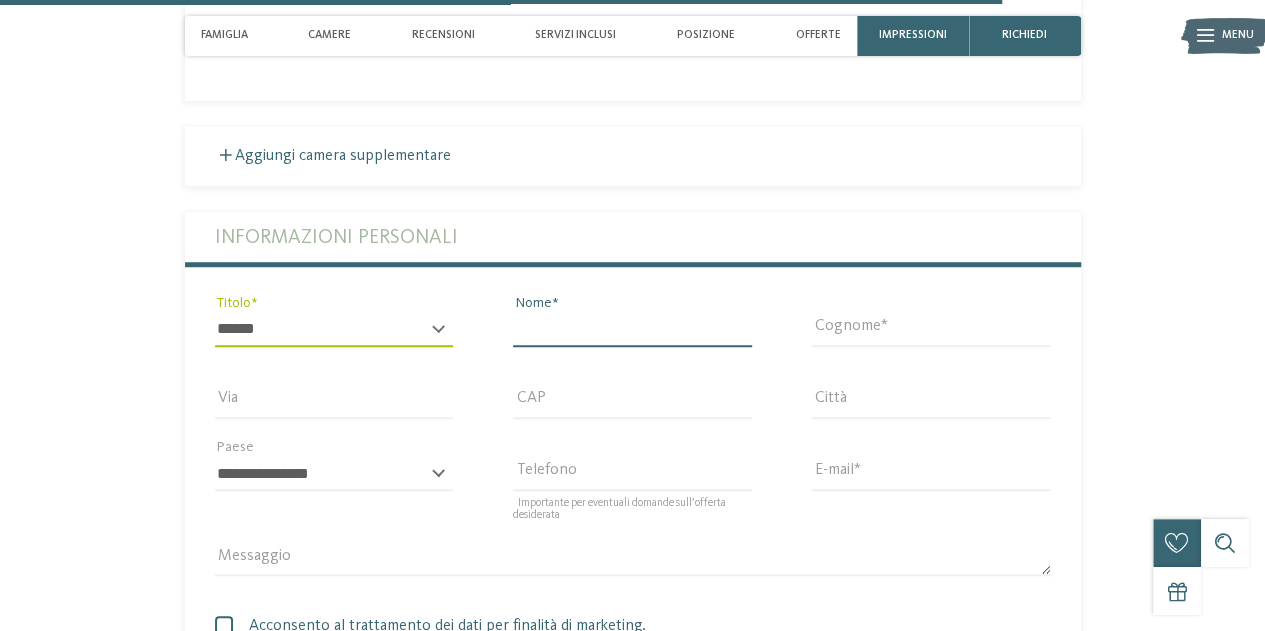 click on "Nome" at bounding box center [632, 330] 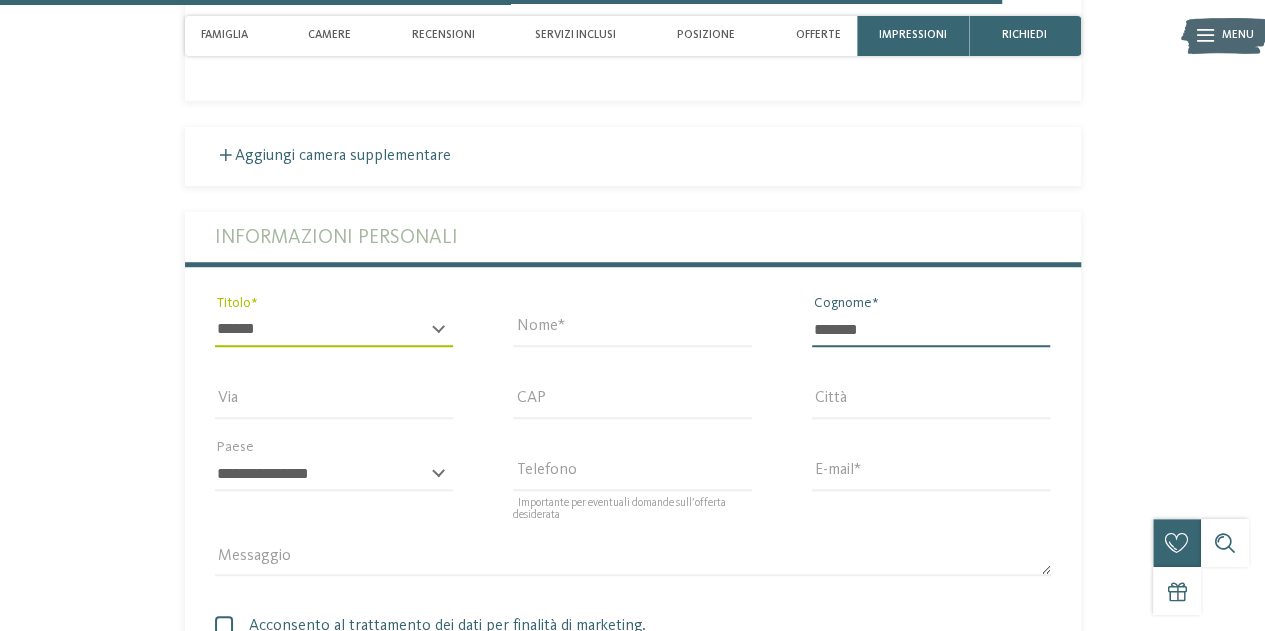 type on "**********" 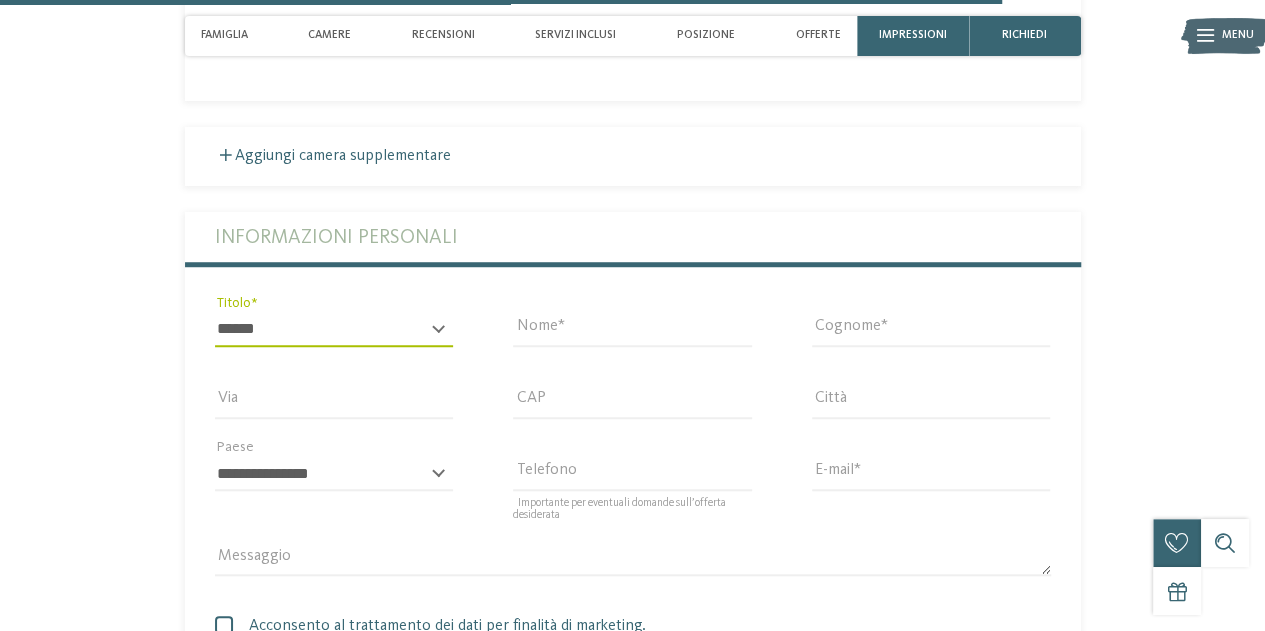 type on "*****" 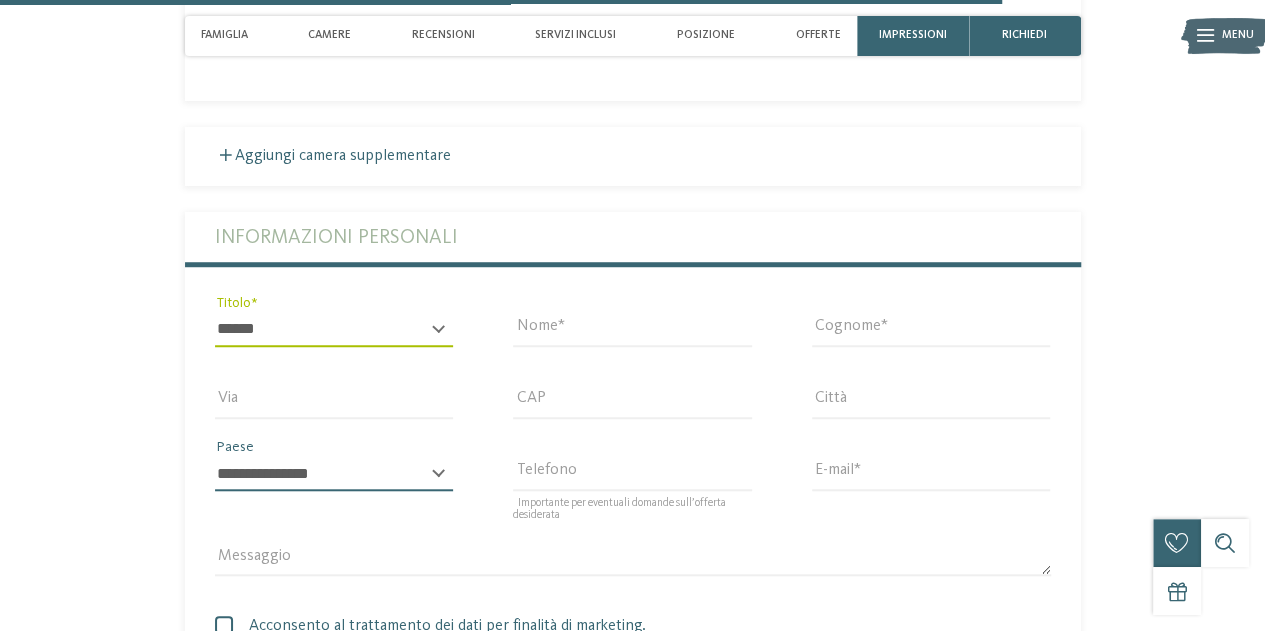 select on "**" 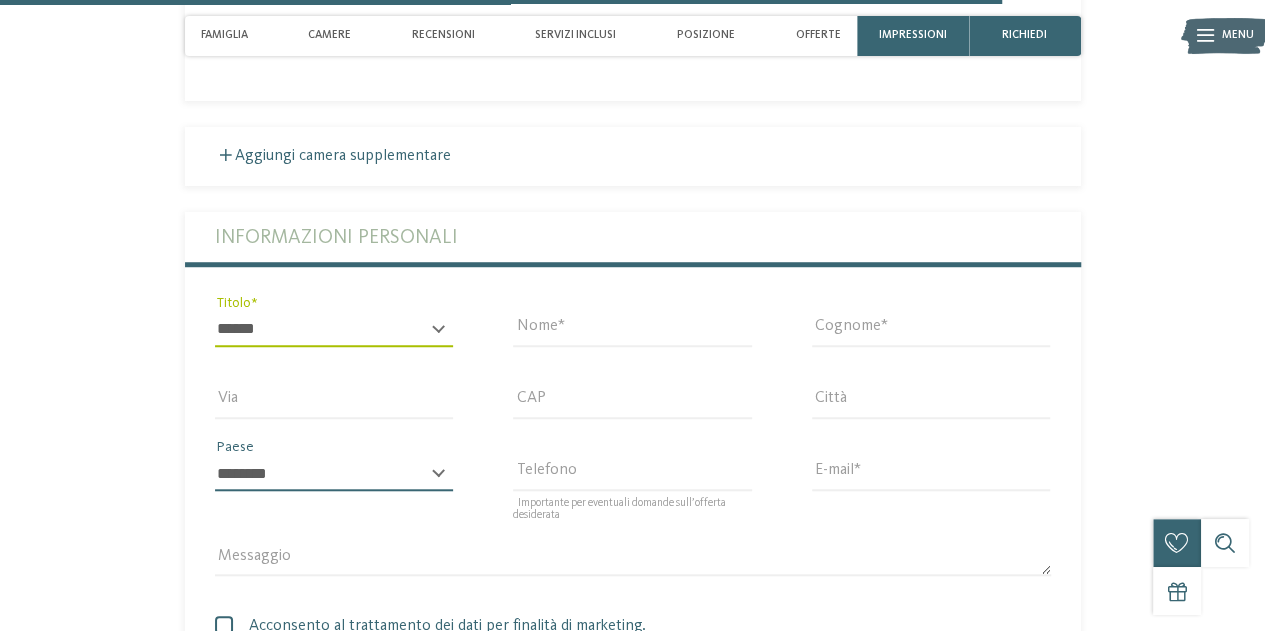type on "**********" 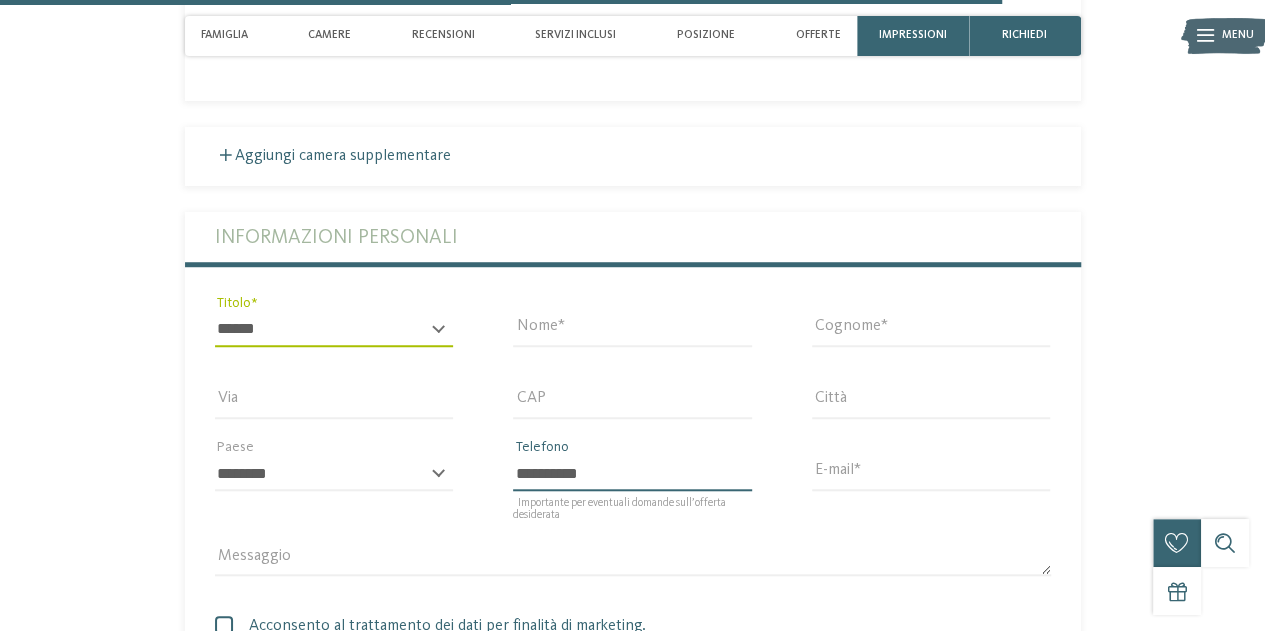 type on "**********" 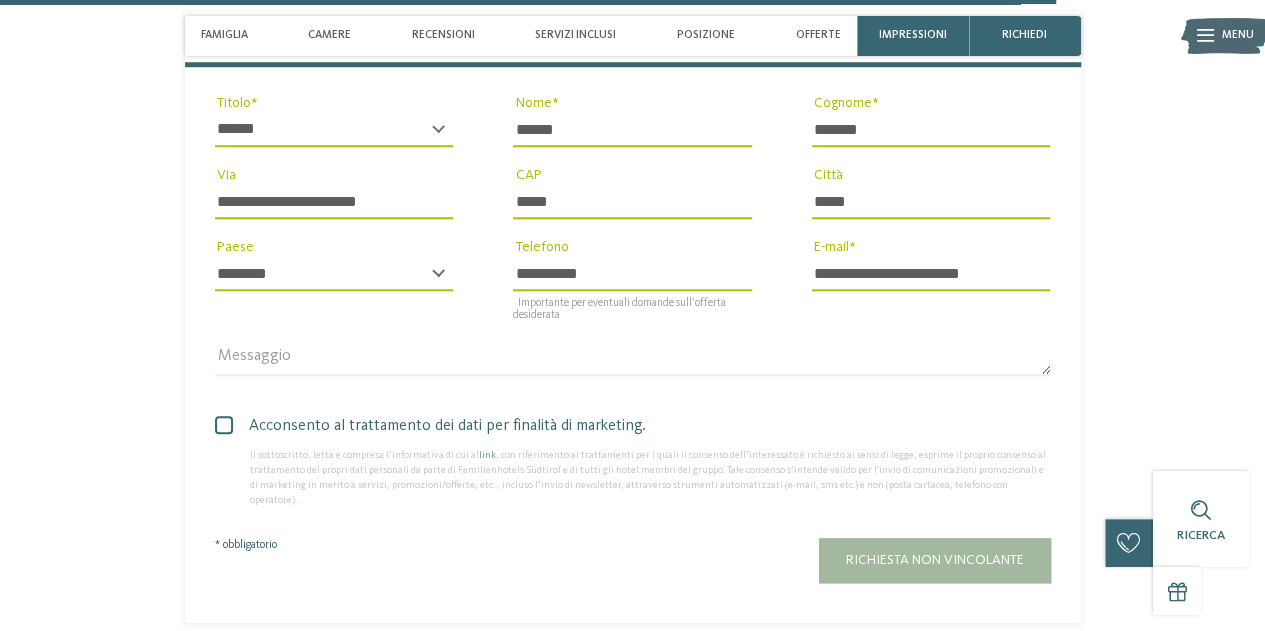 scroll, scrollTop: 4711, scrollLeft: 0, axis: vertical 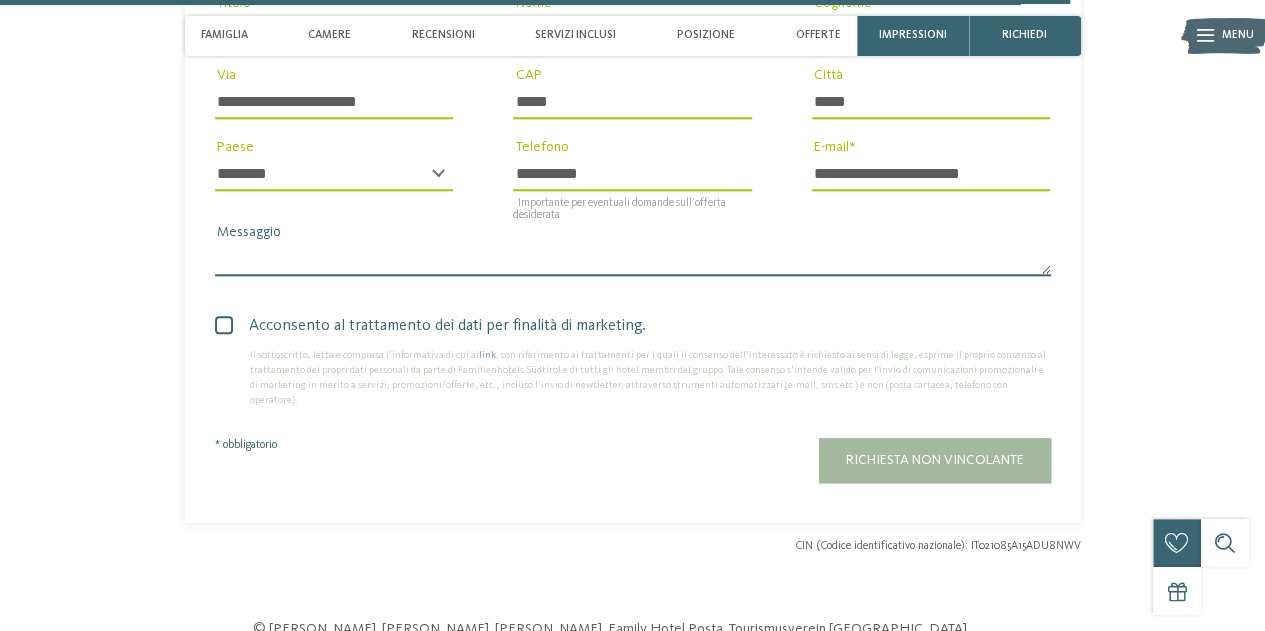 click on "Messaggio" at bounding box center [633, 259] 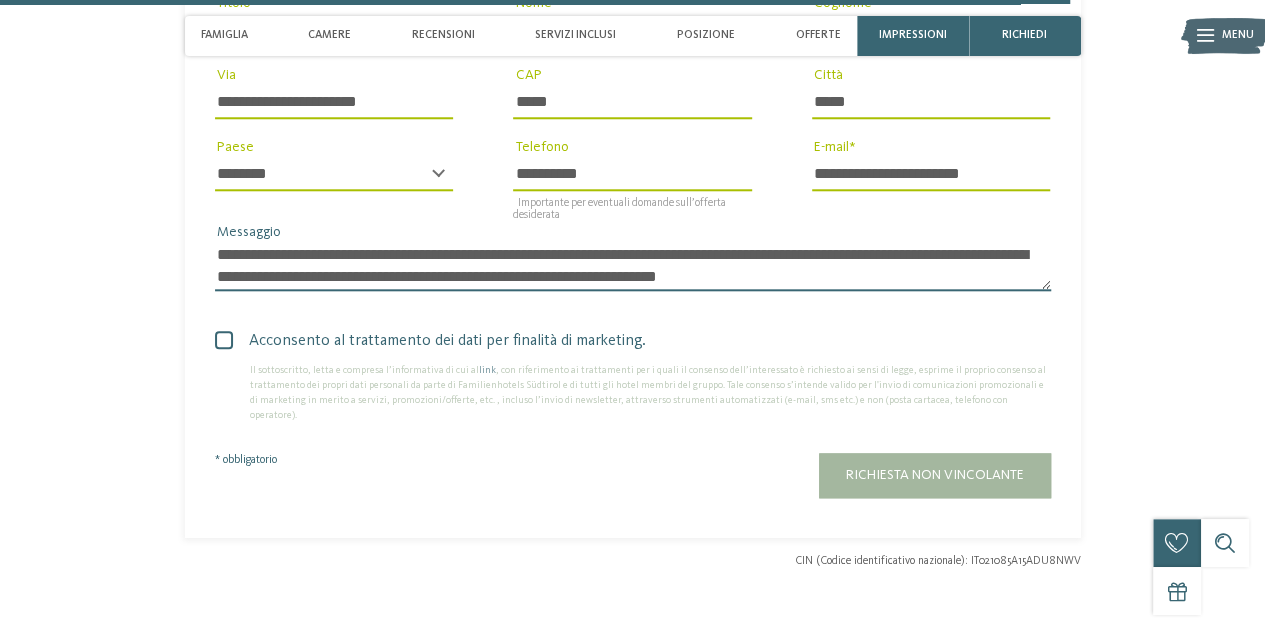 scroll, scrollTop: 0, scrollLeft: 0, axis: both 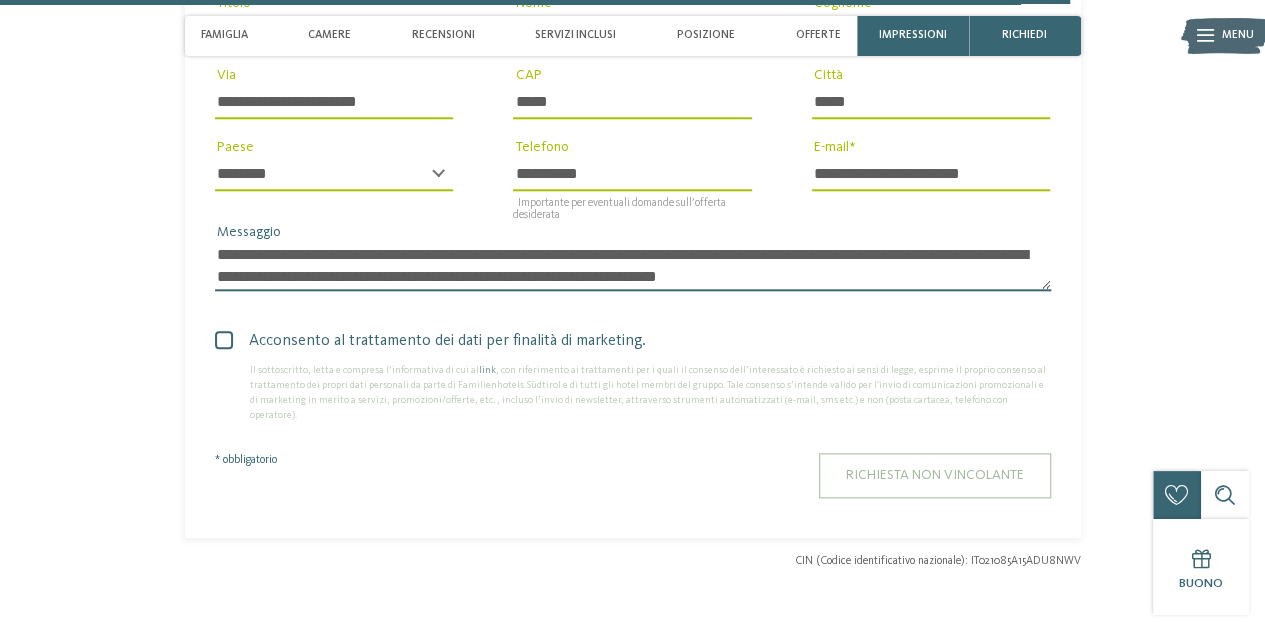 type on "**********" 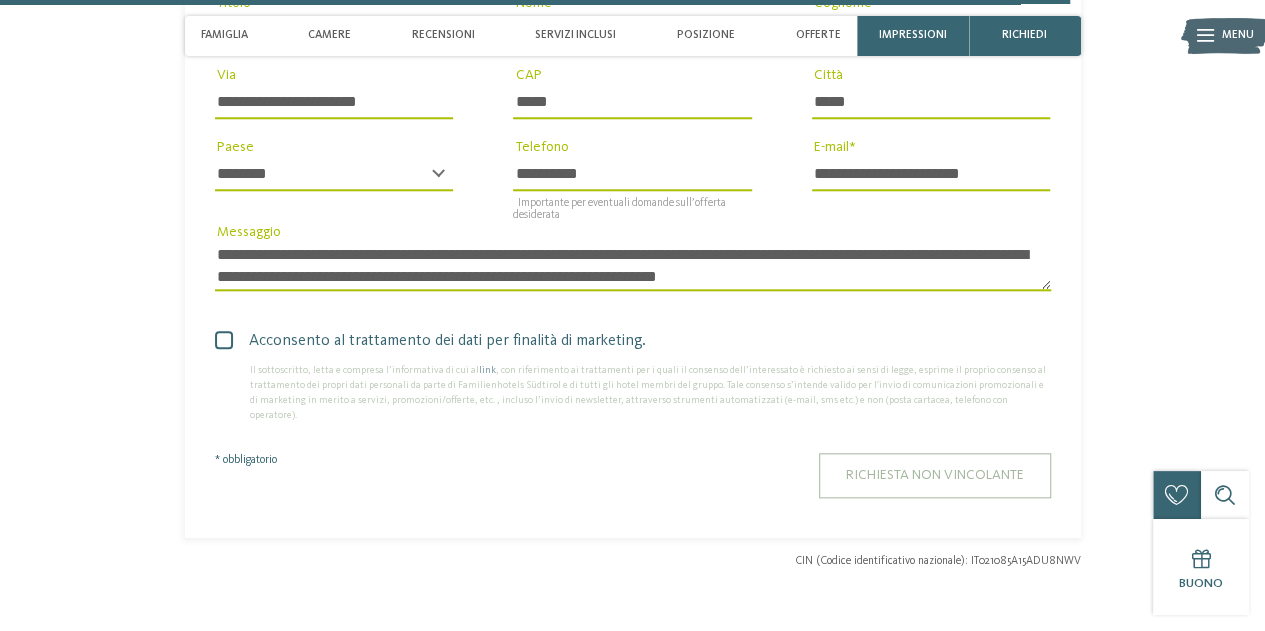 click on "Richiesta non vincolante" at bounding box center (935, 475) 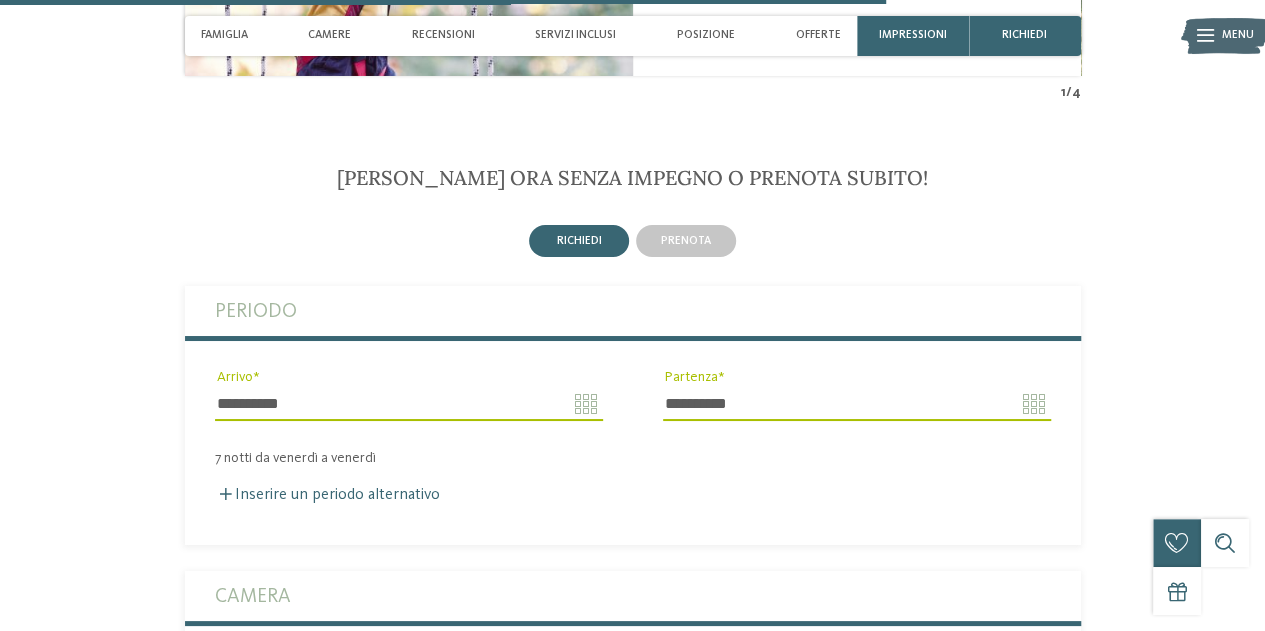 scroll, scrollTop: 3411, scrollLeft: 0, axis: vertical 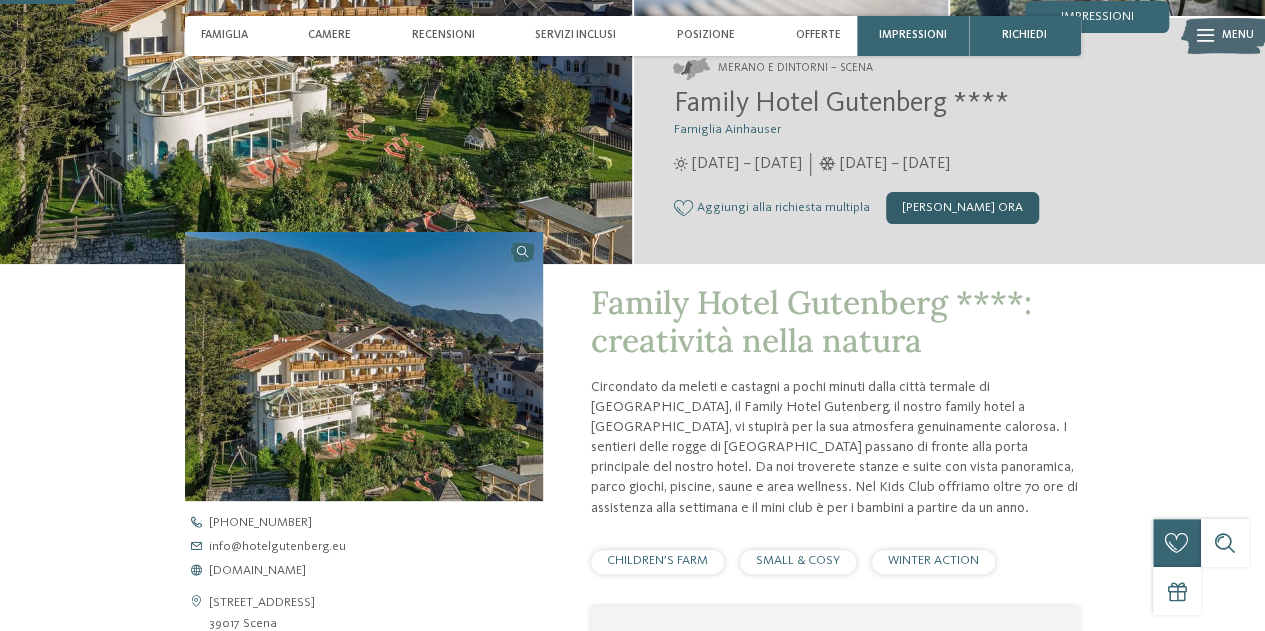 click on "[PERSON_NAME] ora" at bounding box center [962, 208] 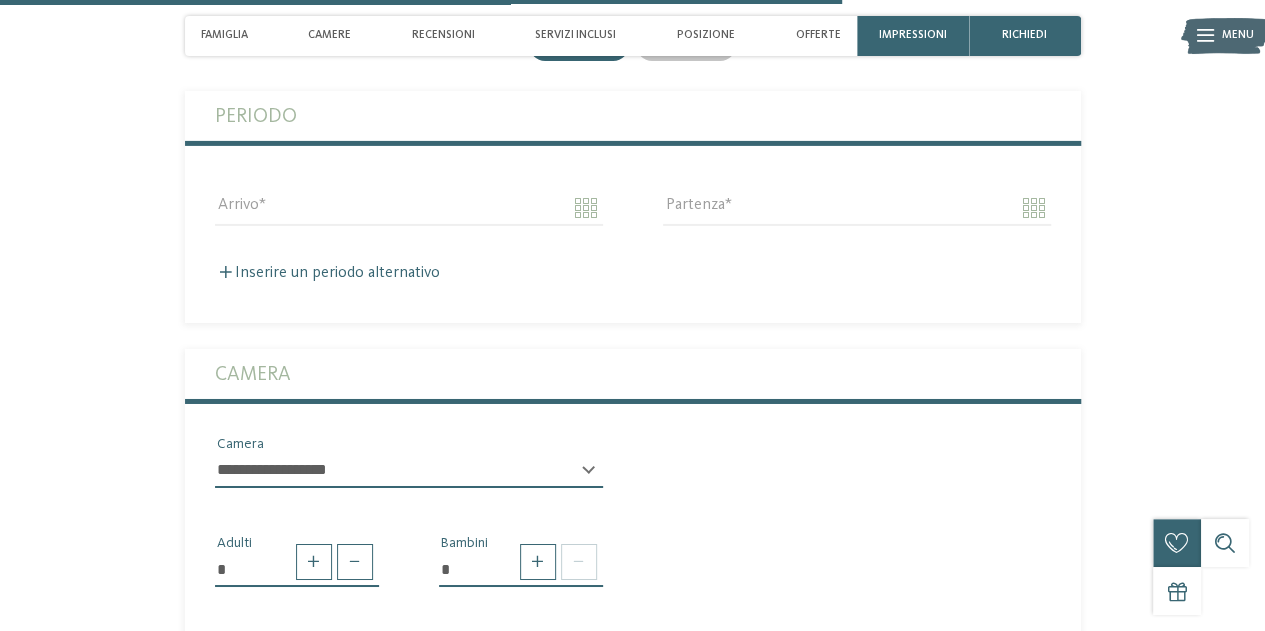 scroll, scrollTop: 3307, scrollLeft: 0, axis: vertical 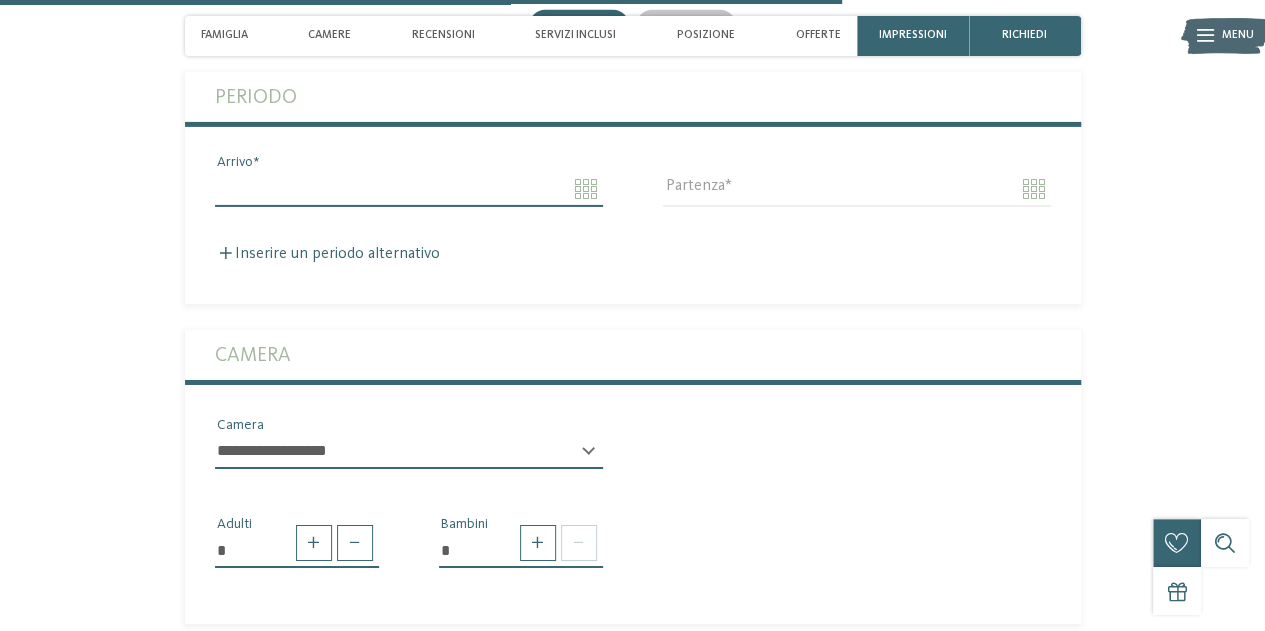 click on "Arrivo" at bounding box center (409, 189) 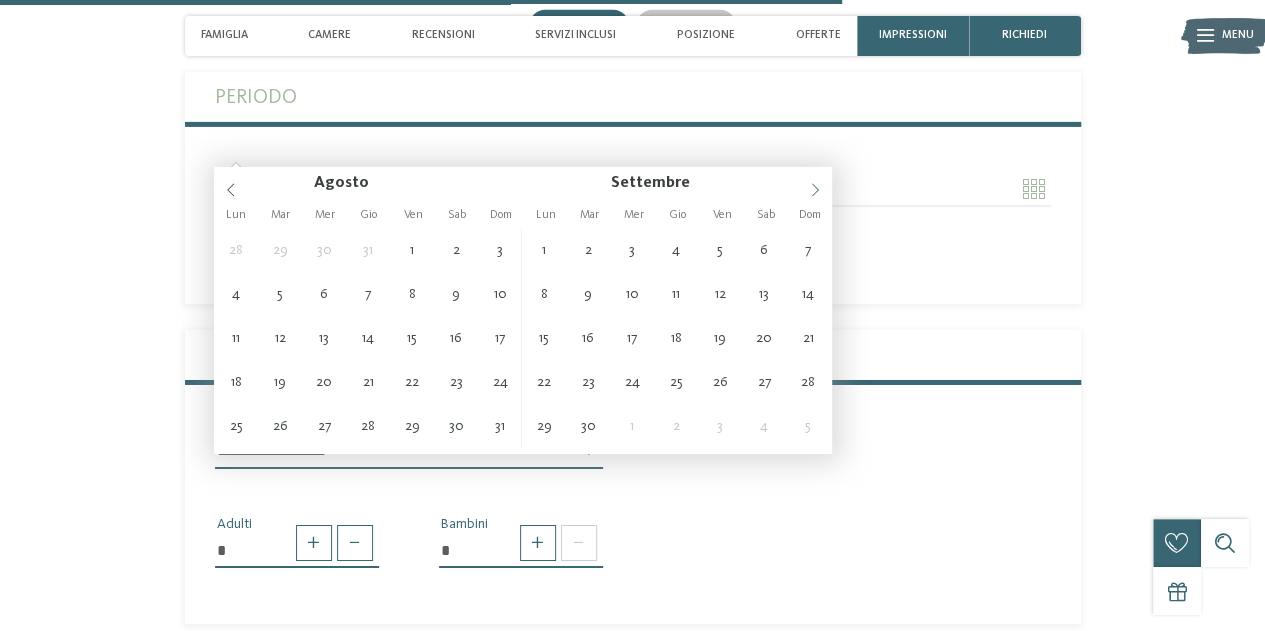 click 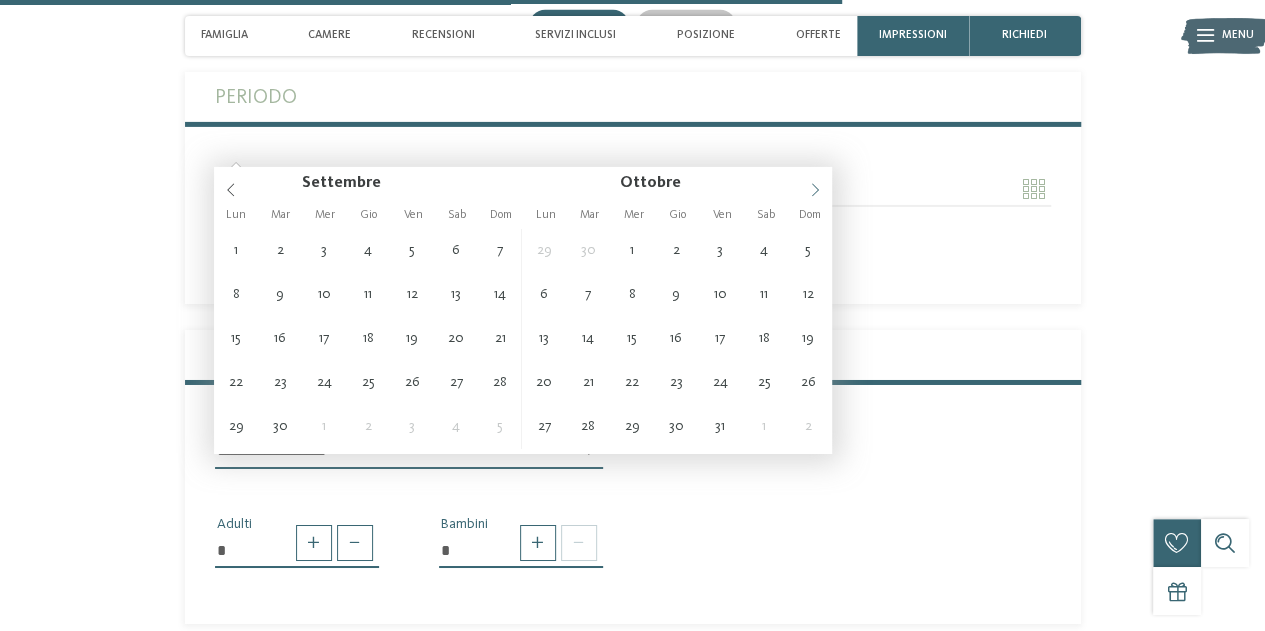 click 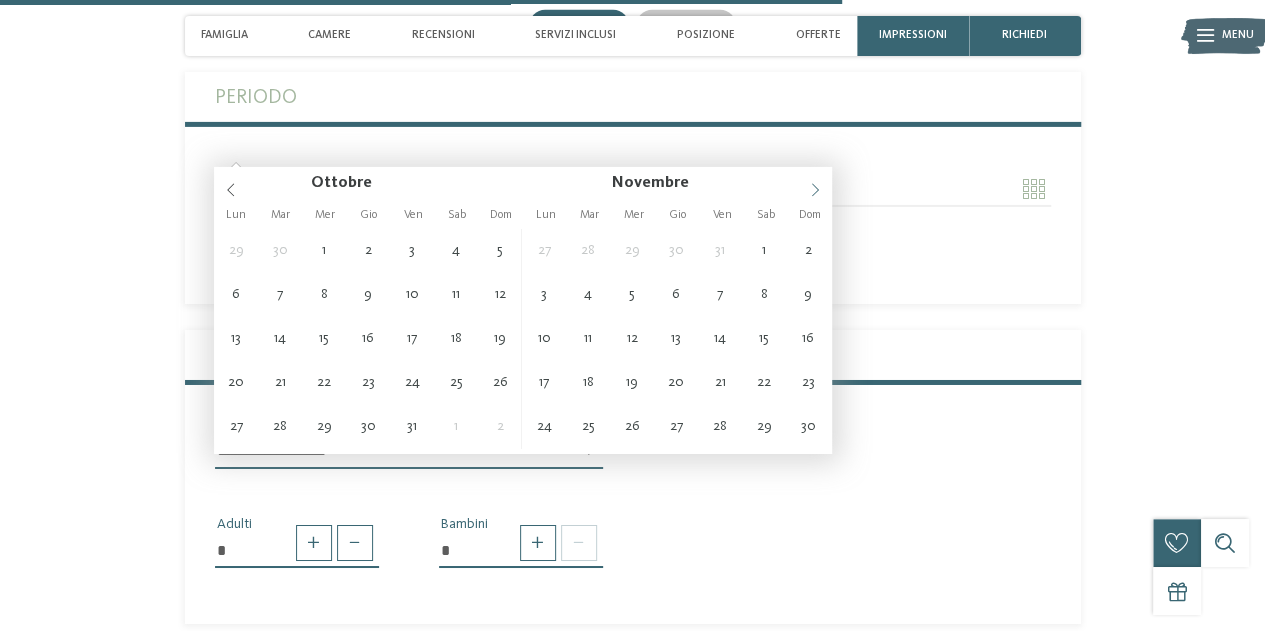 click 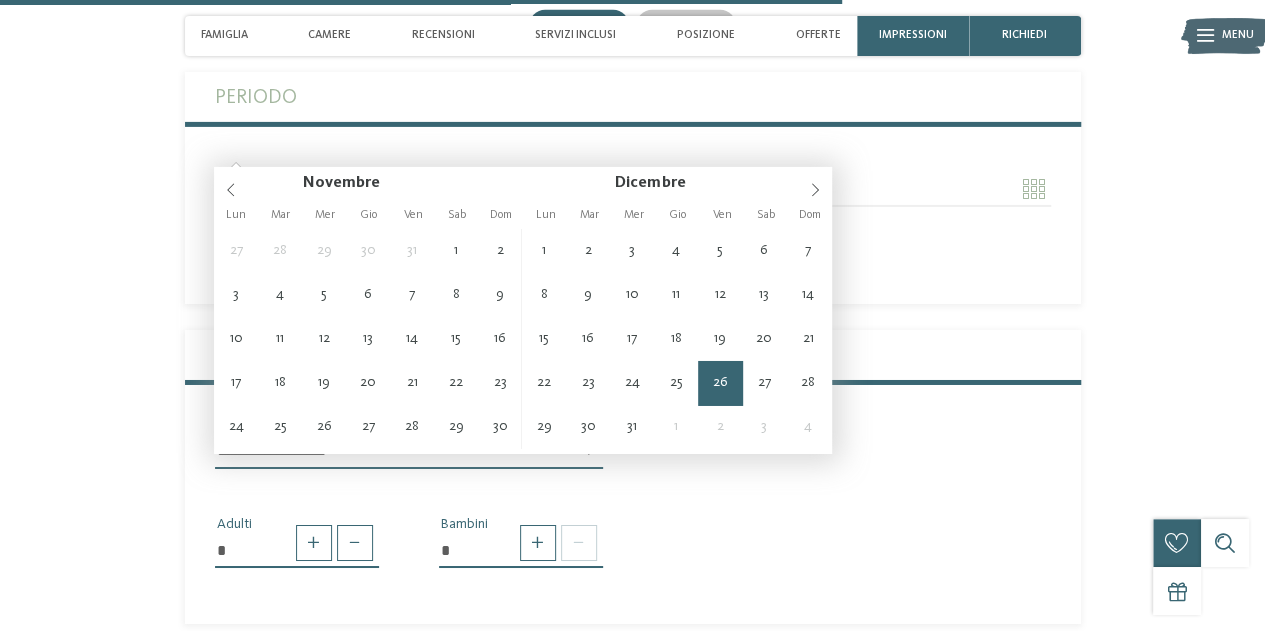 type on "**********" 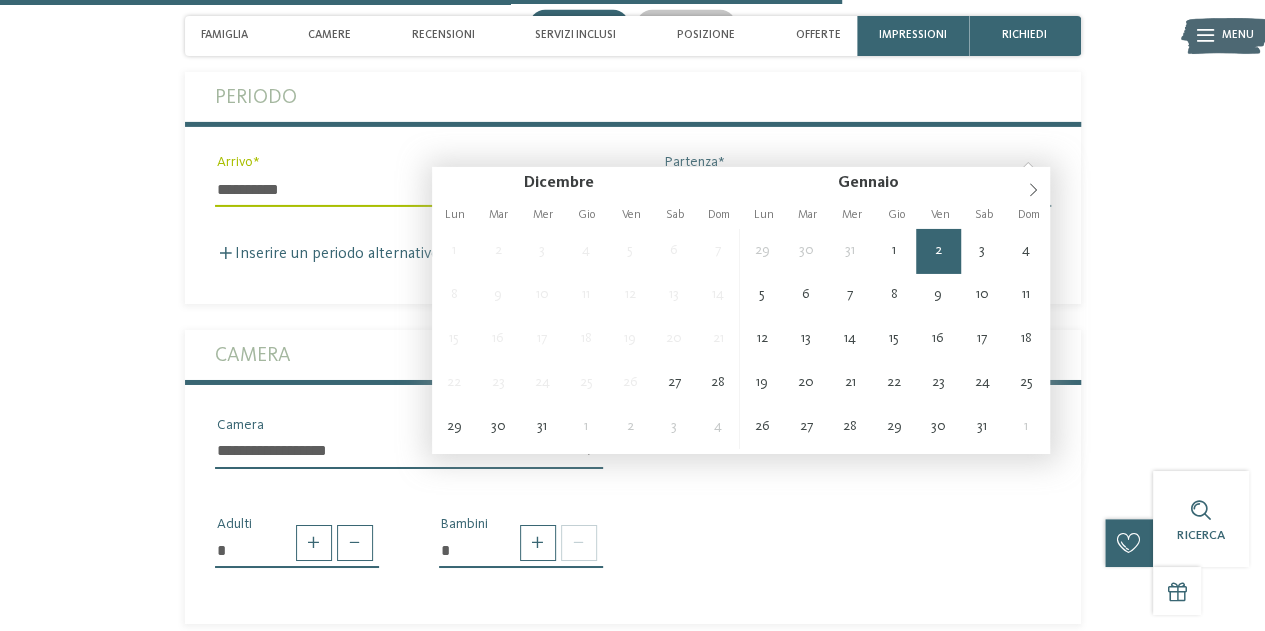 type on "**********" 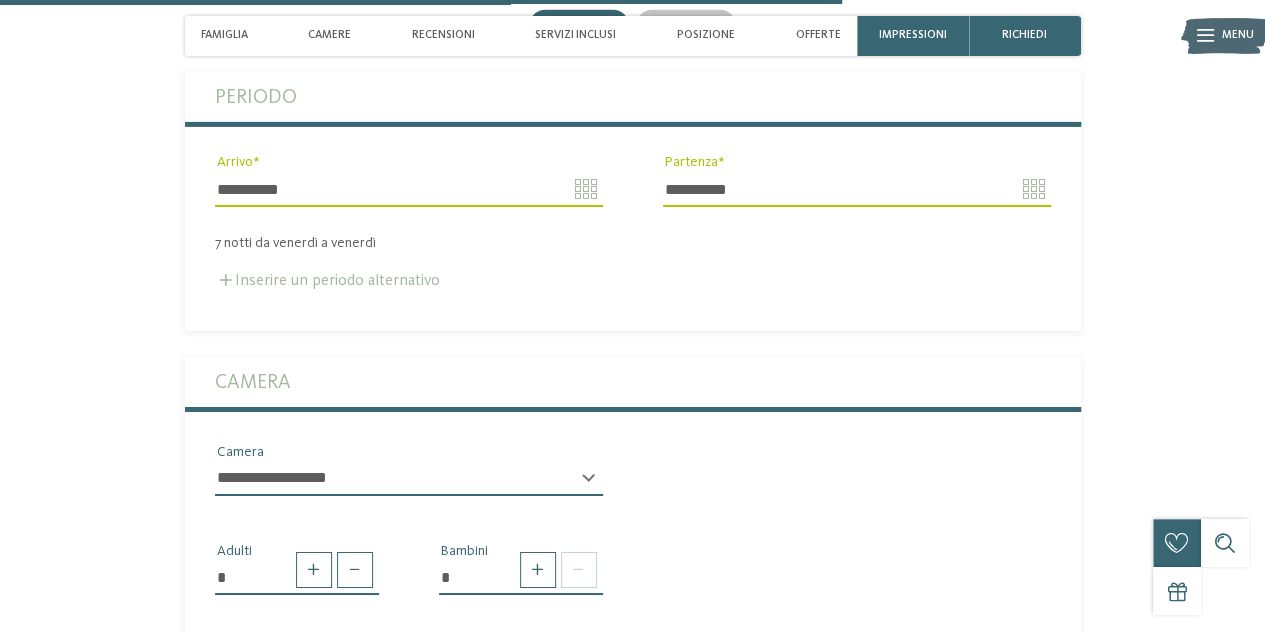 click on "Inserire un periodo alternativo" at bounding box center (327, 281) 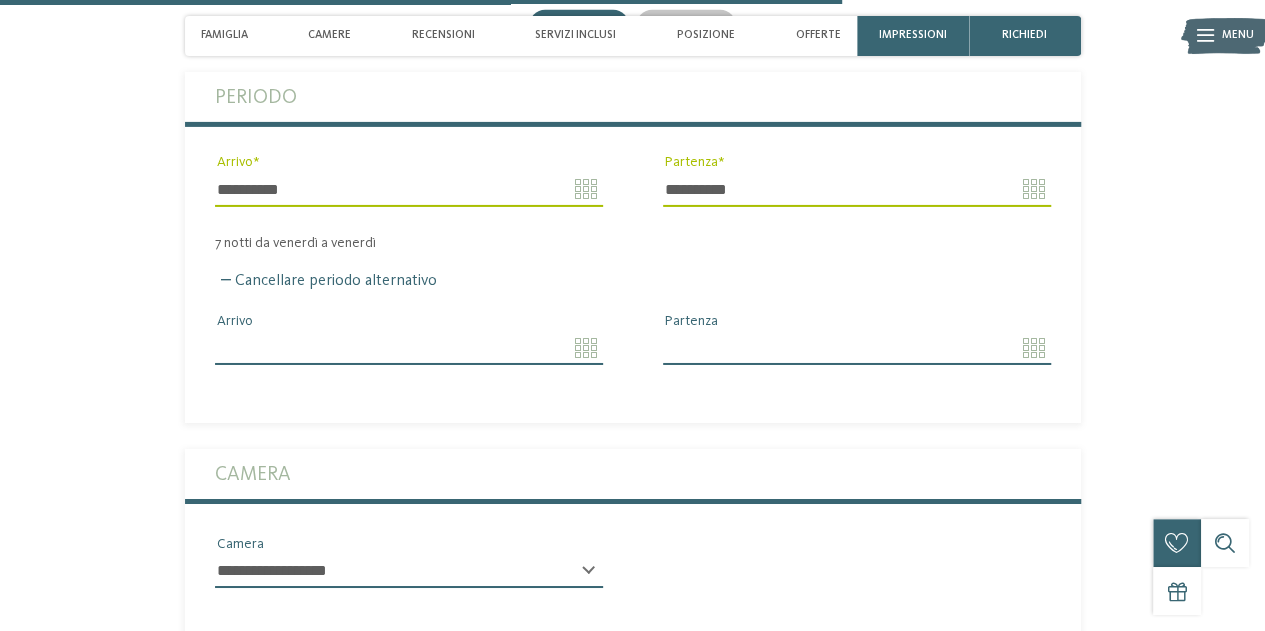 click on "Arrivo" at bounding box center (409, 348) 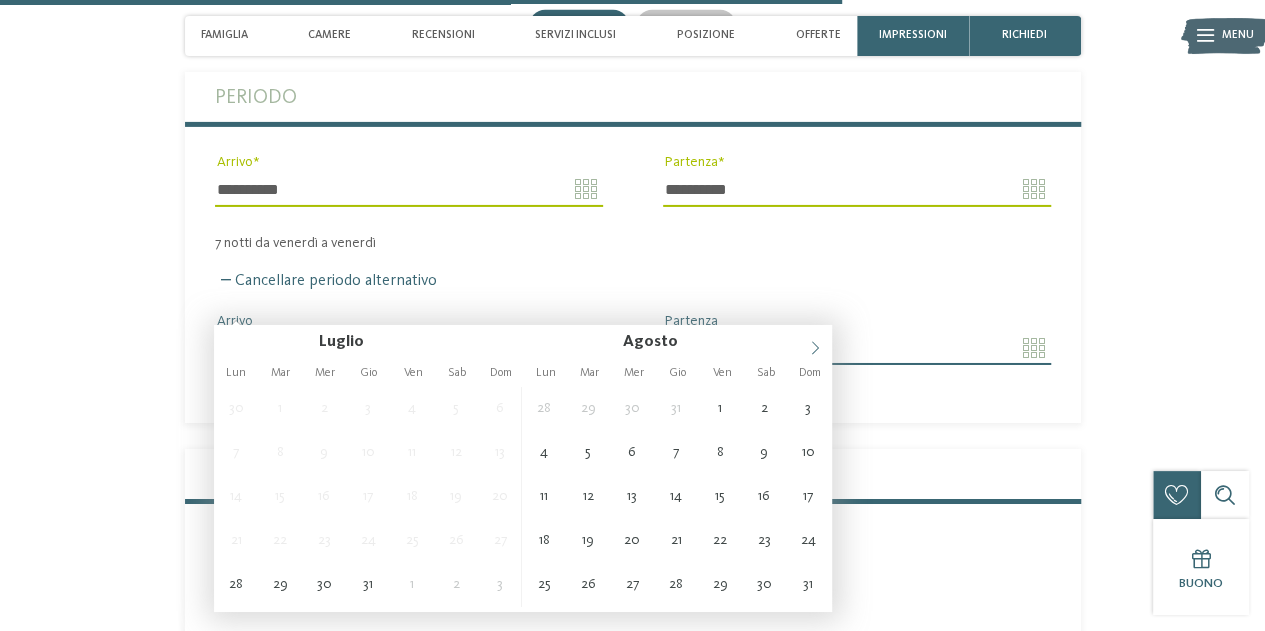click 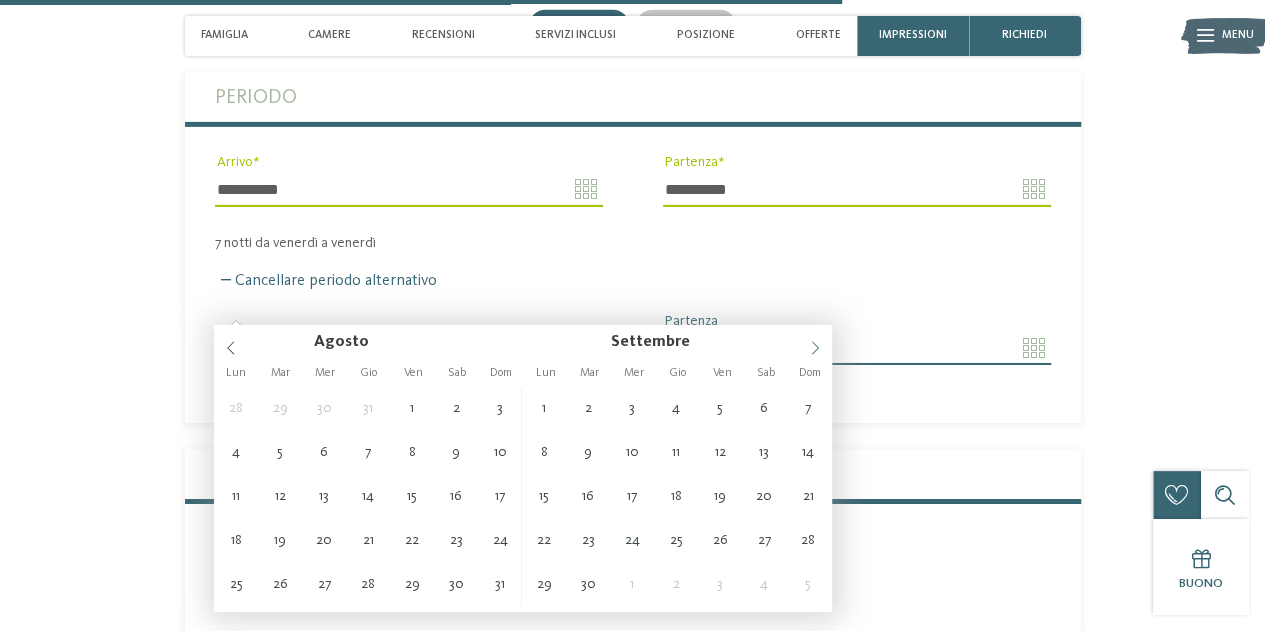 click 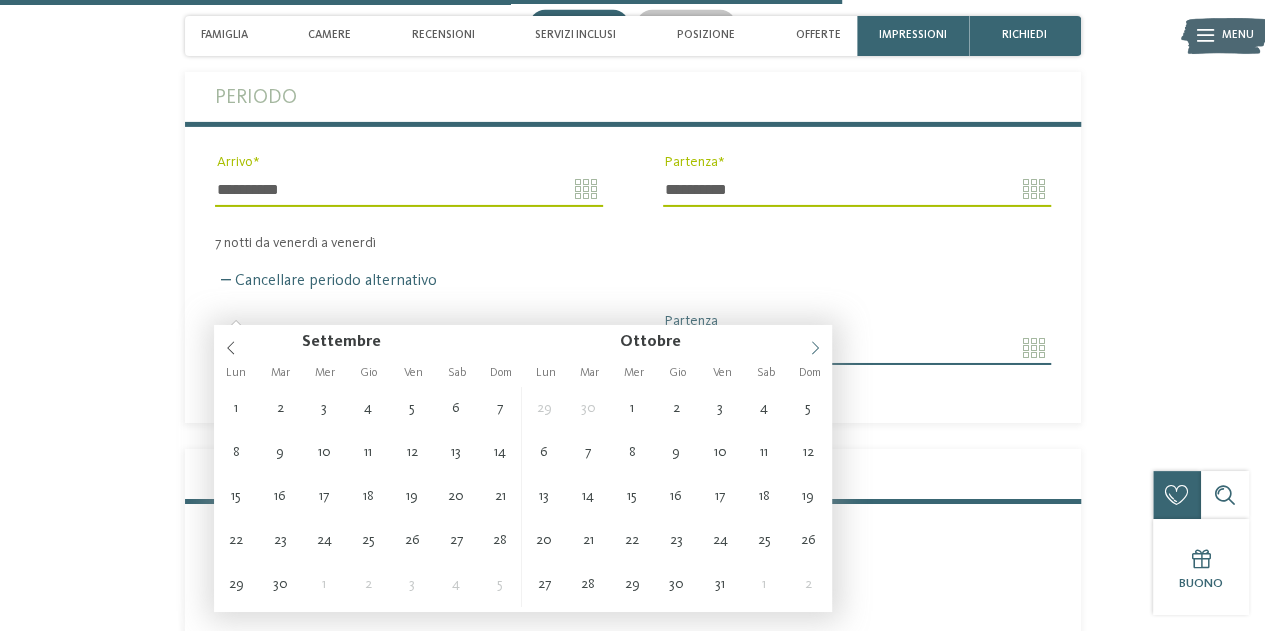 click 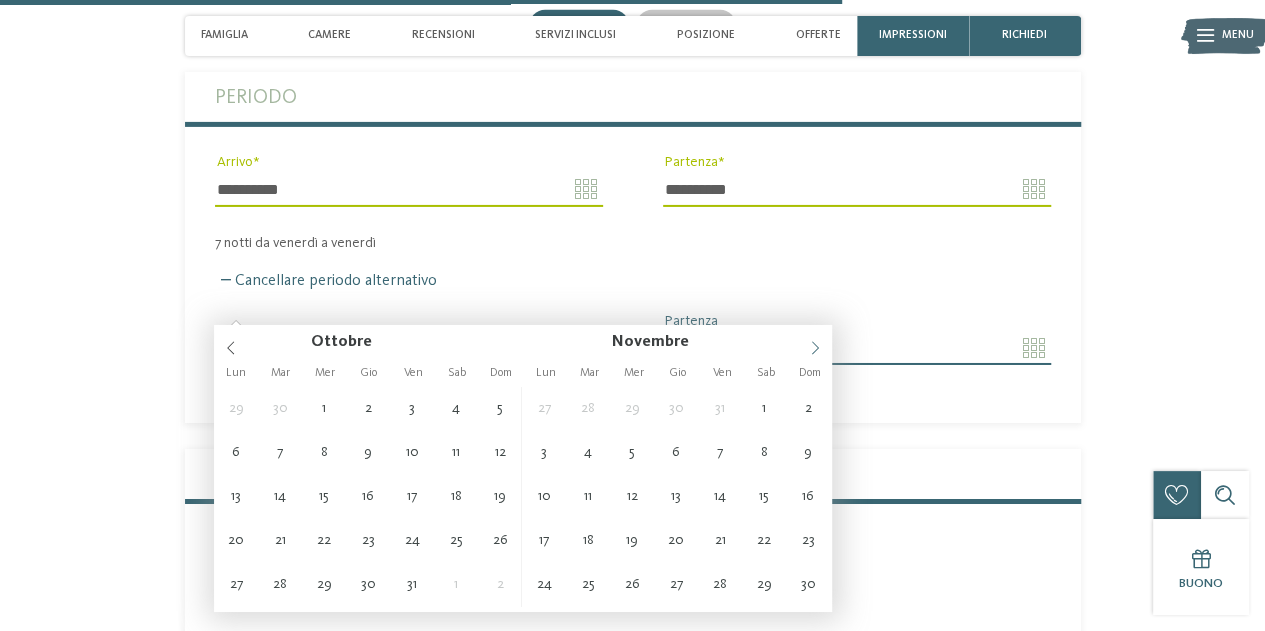 click 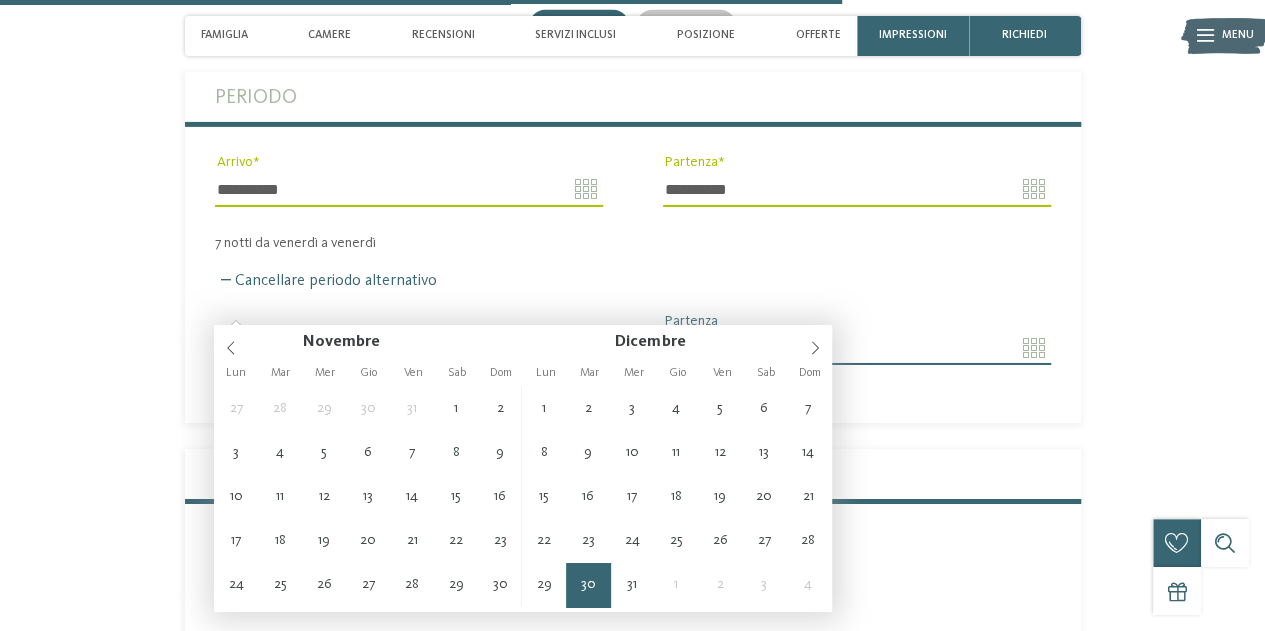 type on "**********" 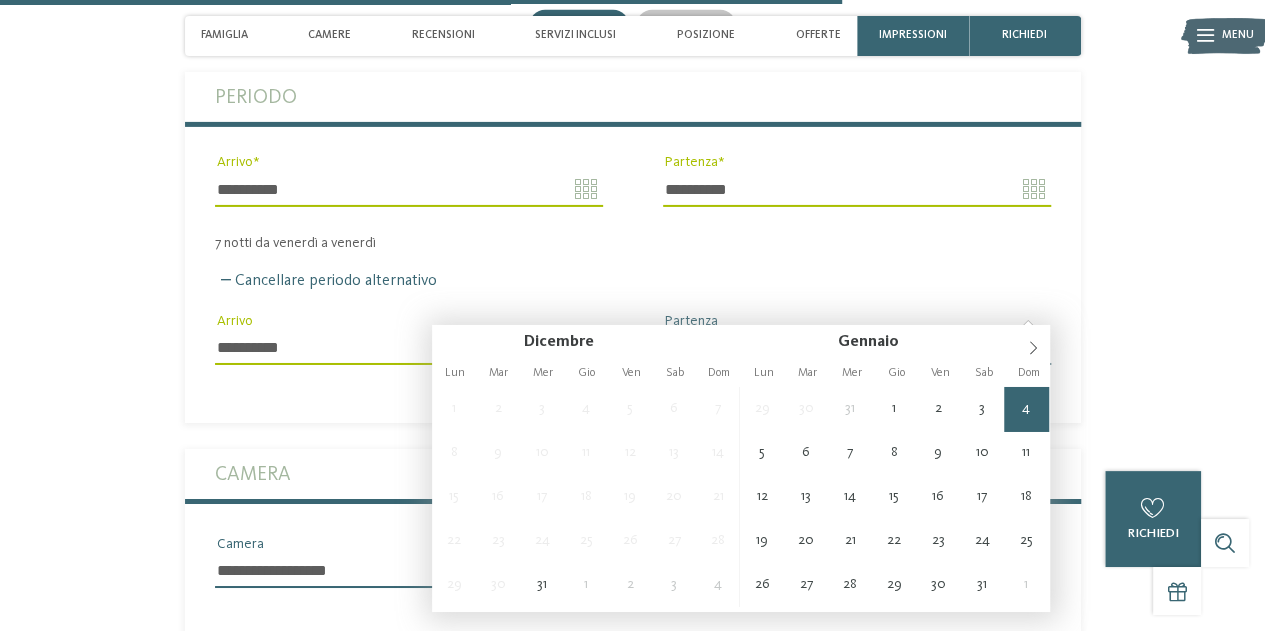 type on "**********" 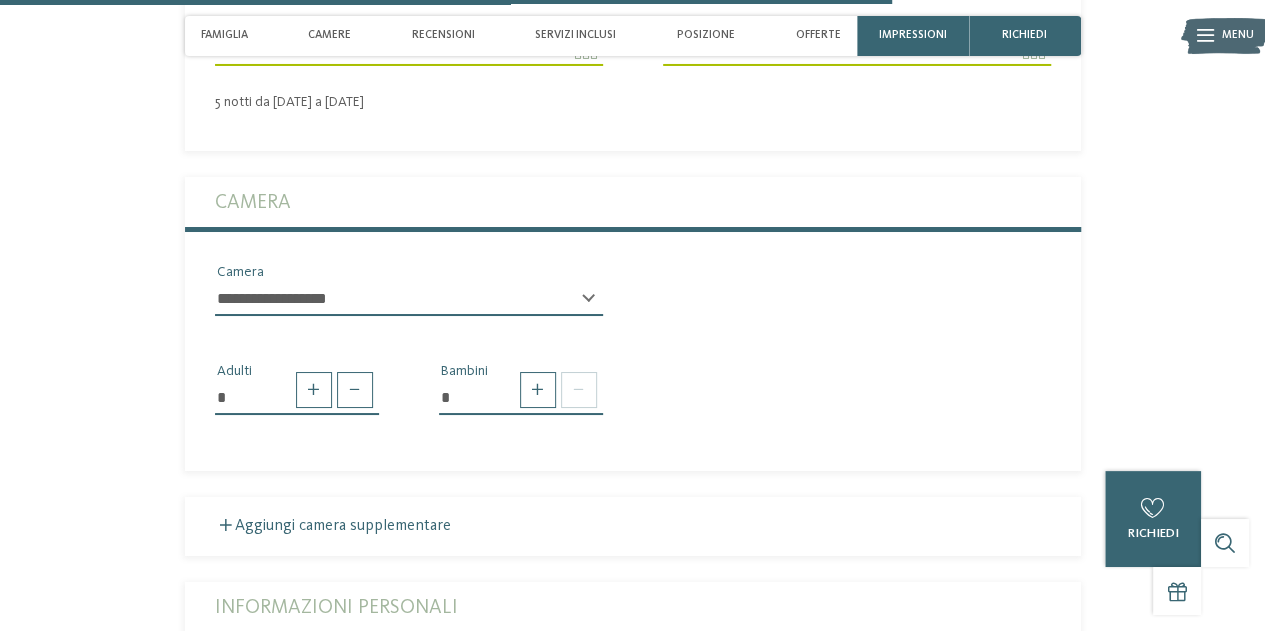 scroll, scrollTop: 3607, scrollLeft: 0, axis: vertical 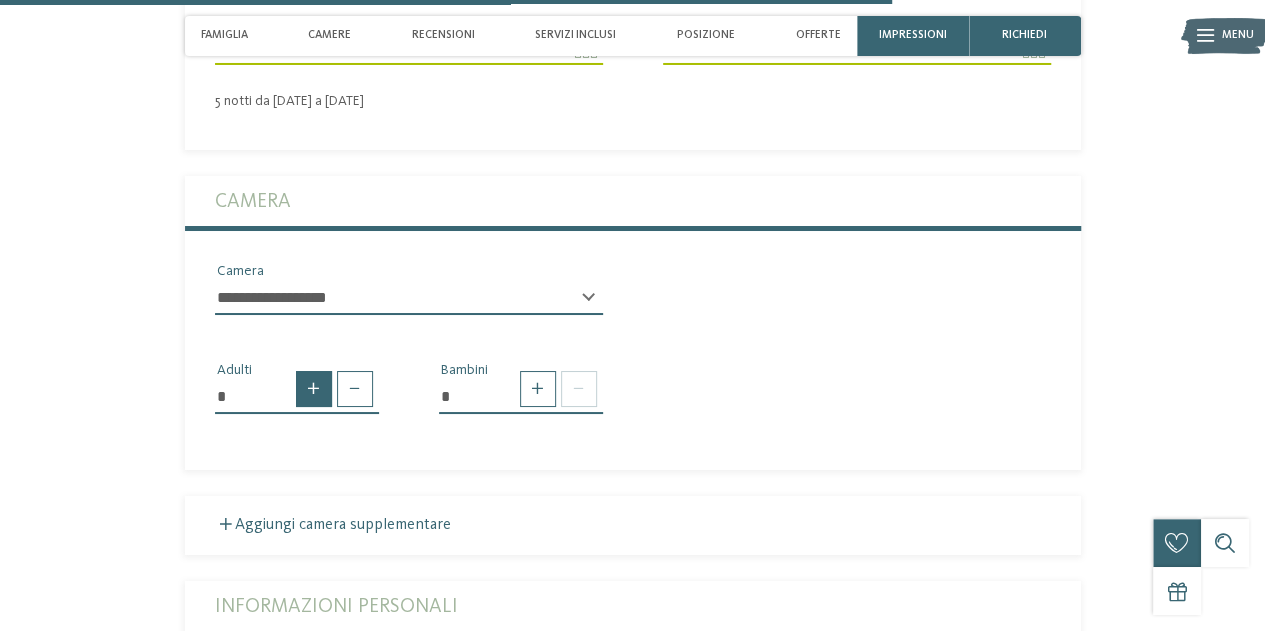 click at bounding box center [314, 389] 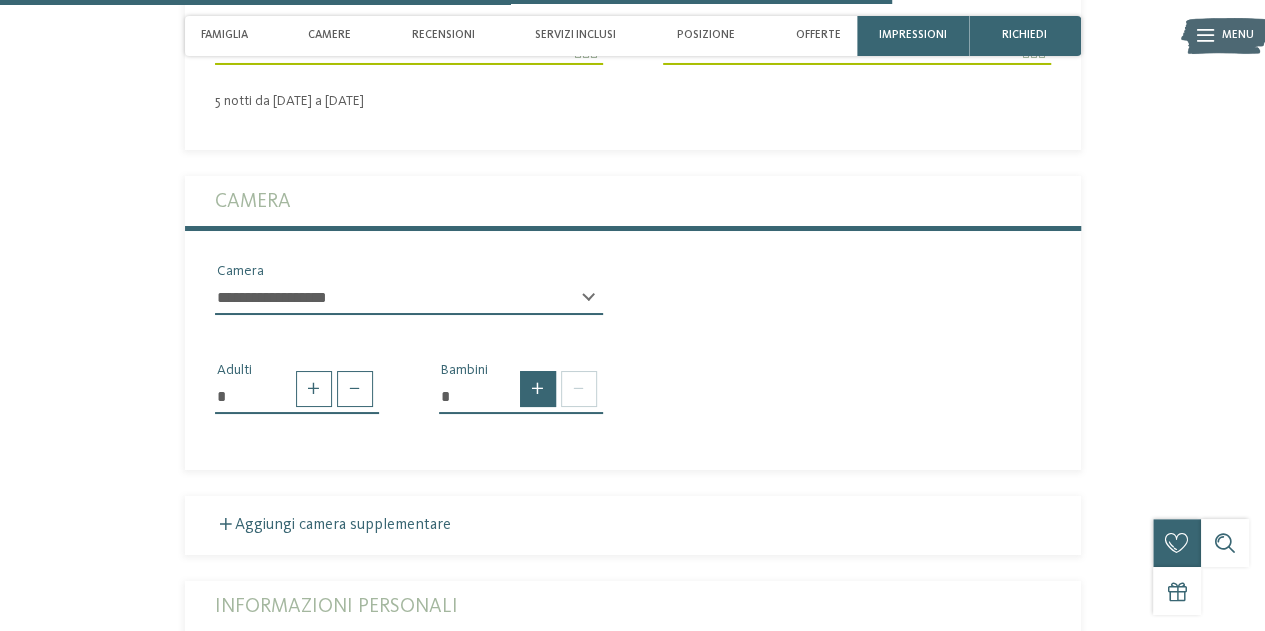 click at bounding box center (538, 389) 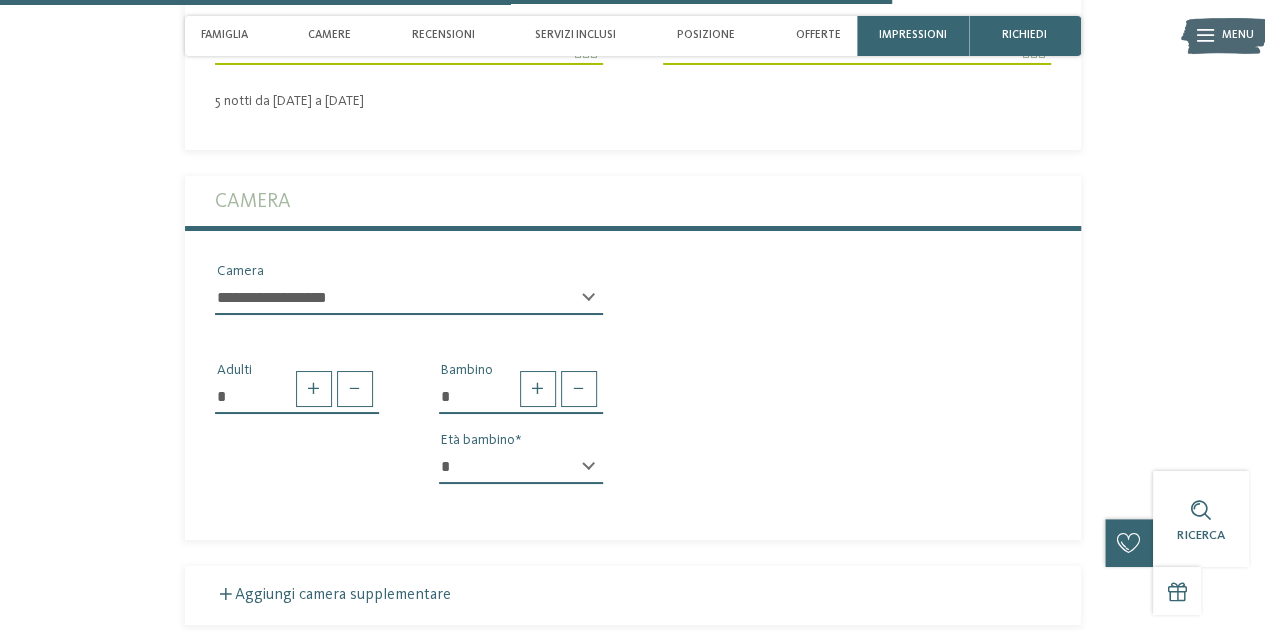 click on "* * * * * * * * * * * ** ** ** ** ** ** ** **" at bounding box center [521, 467] 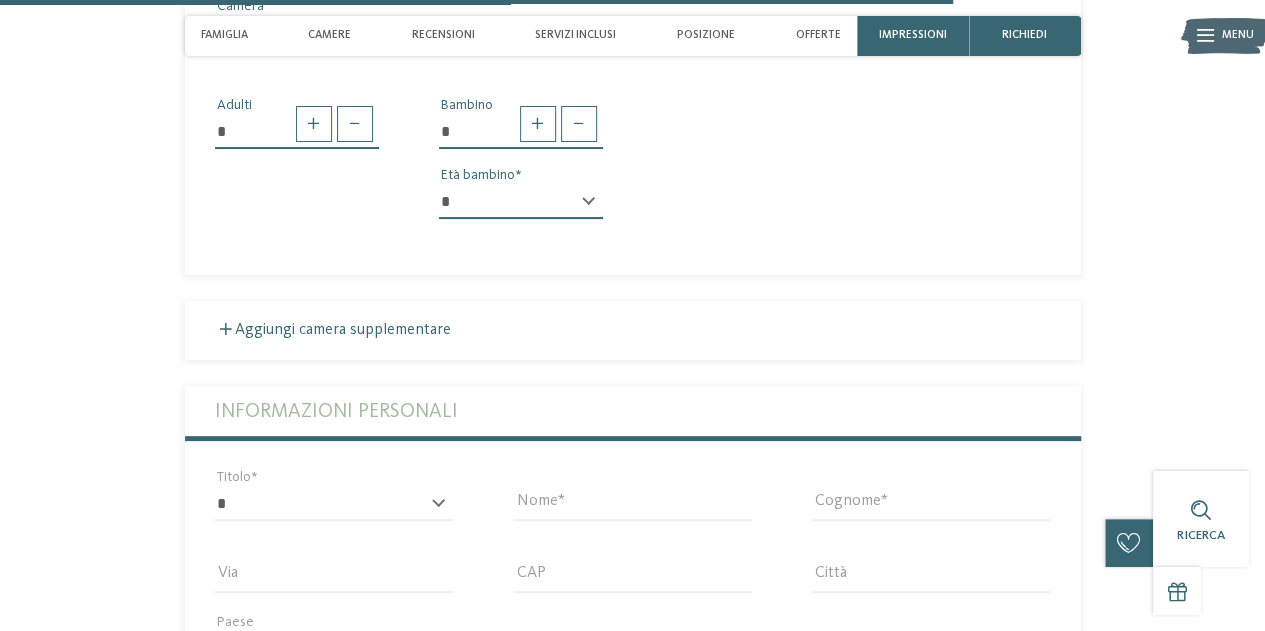 scroll, scrollTop: 3907, scrollLeft: 0, axis: vertical 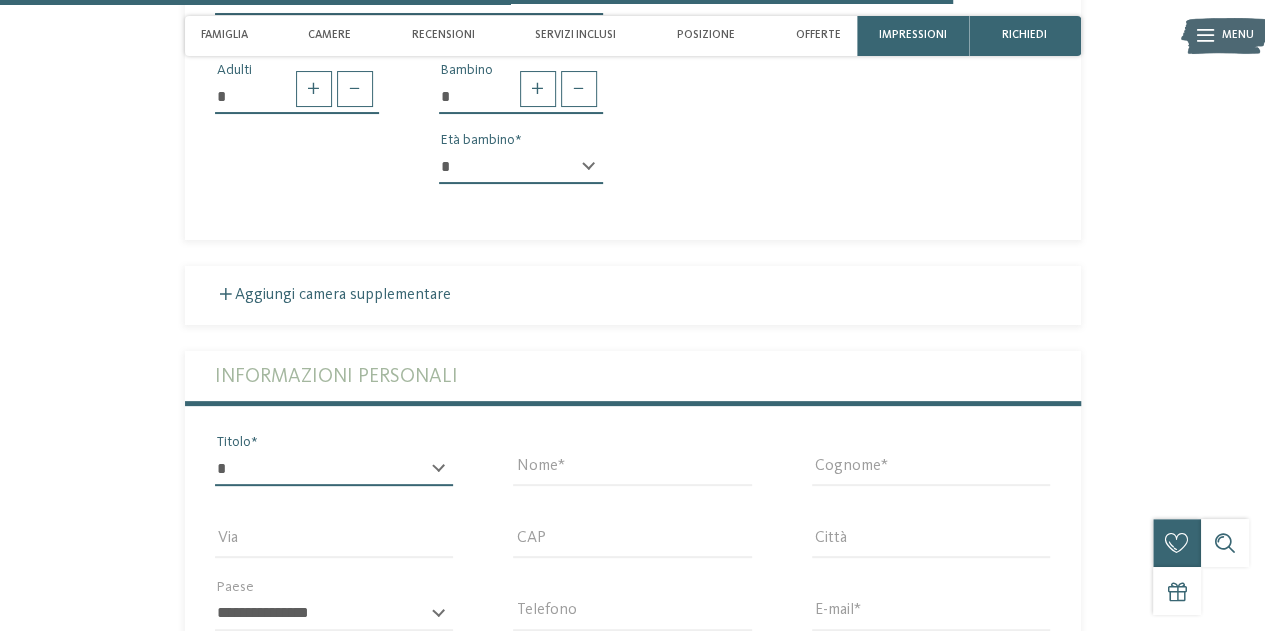 click on "* ****** ******* ******** ******" at bounding box center (334, 469) 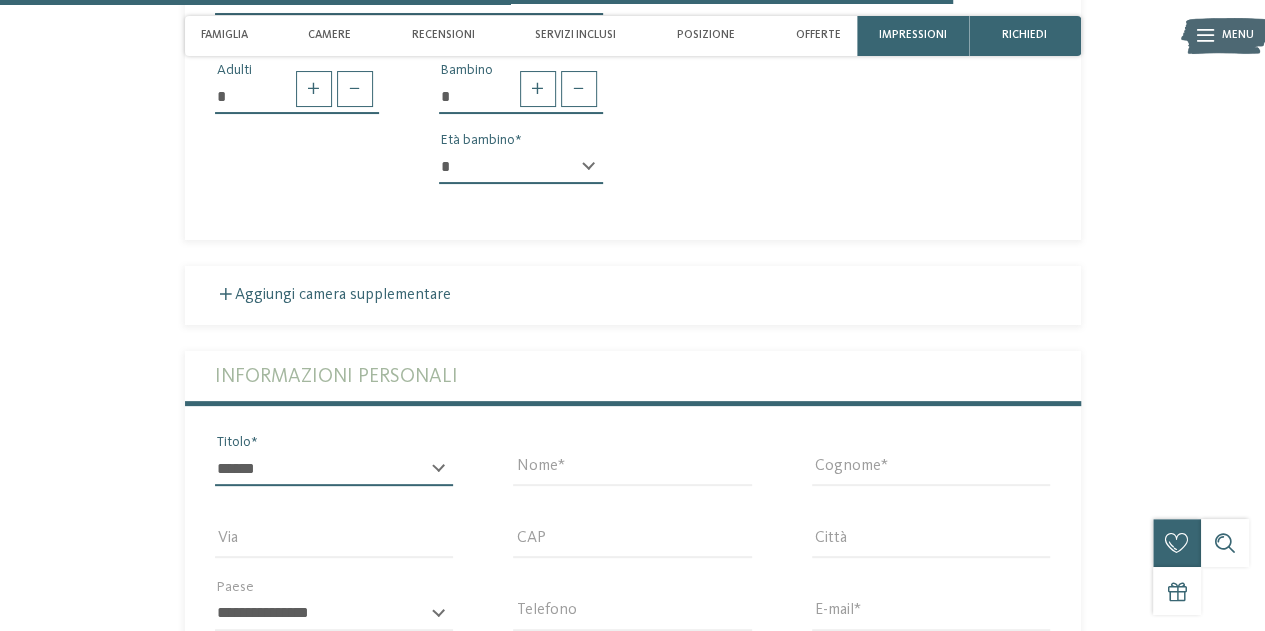 click on "* ****** ******* ******** ******" at bounding box center (334, 469) 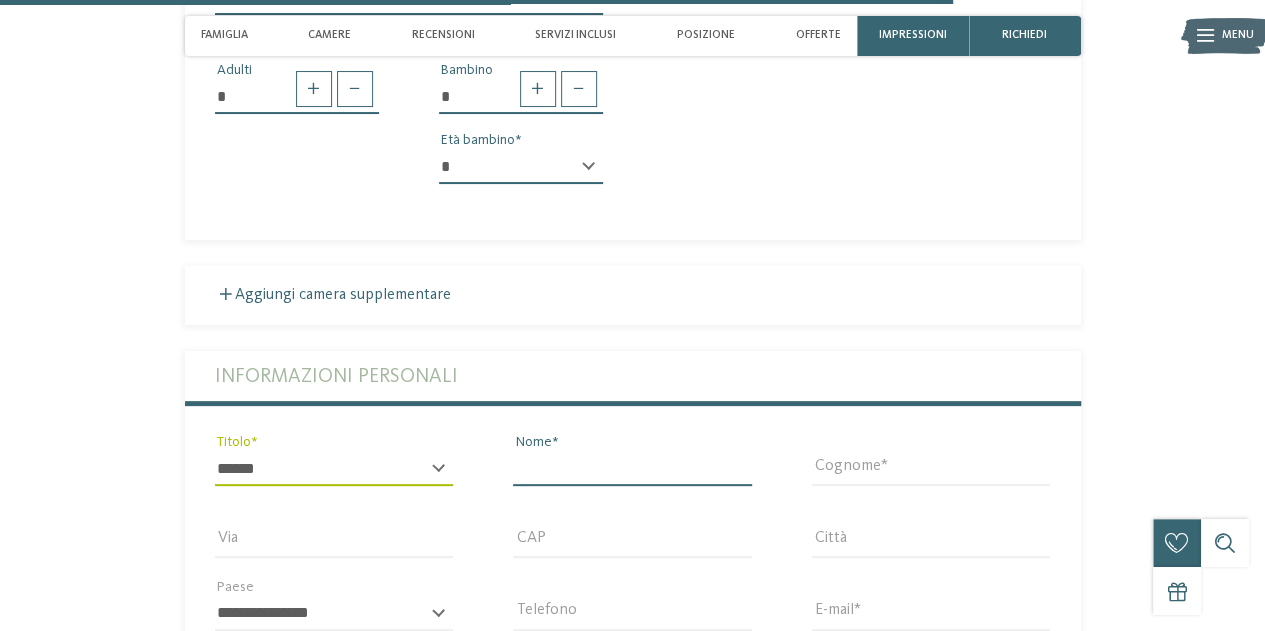 click on "Nome" at bounding box center [632, 469] 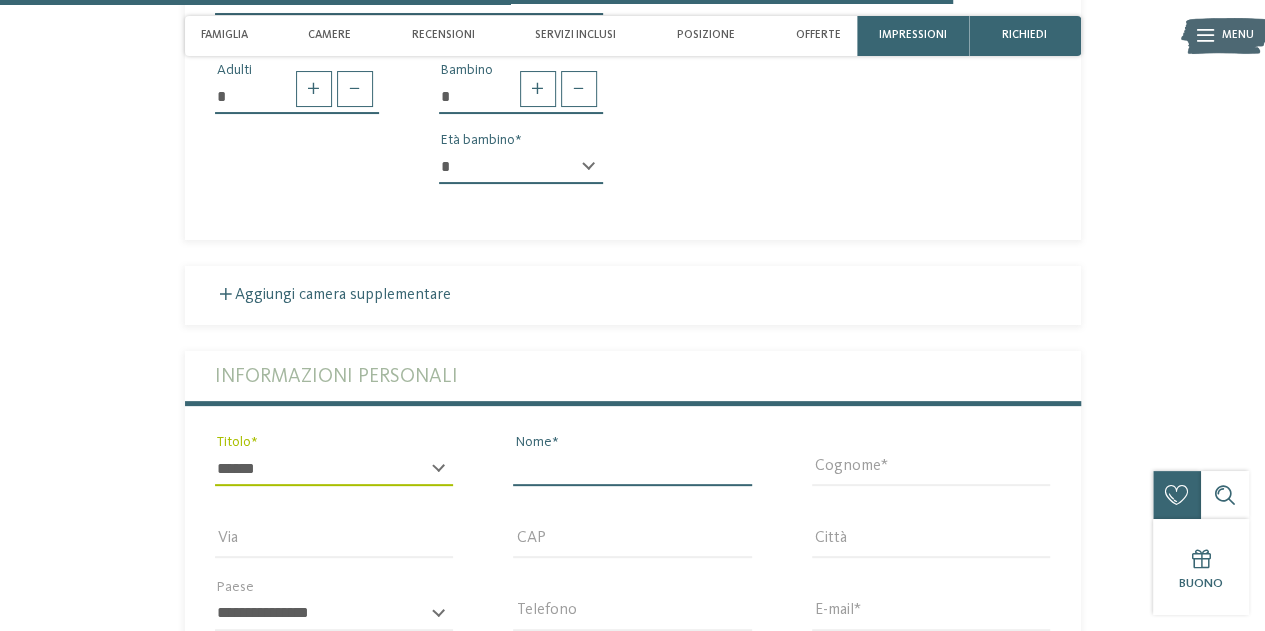 type on "******" 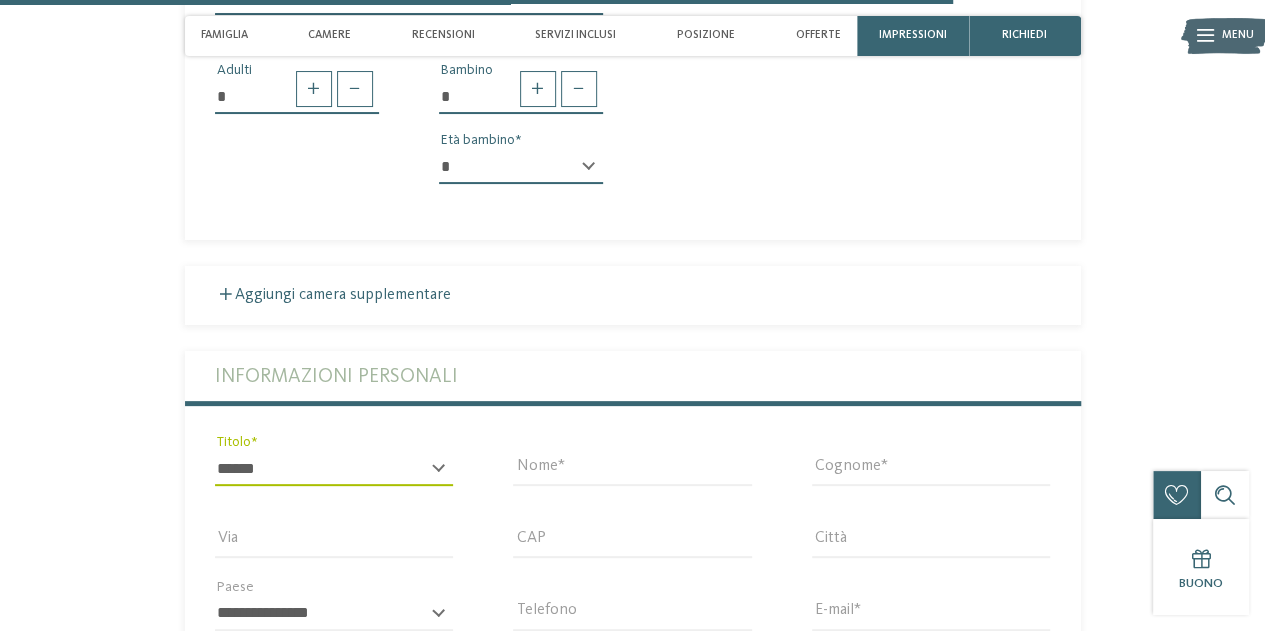 type on "**********" 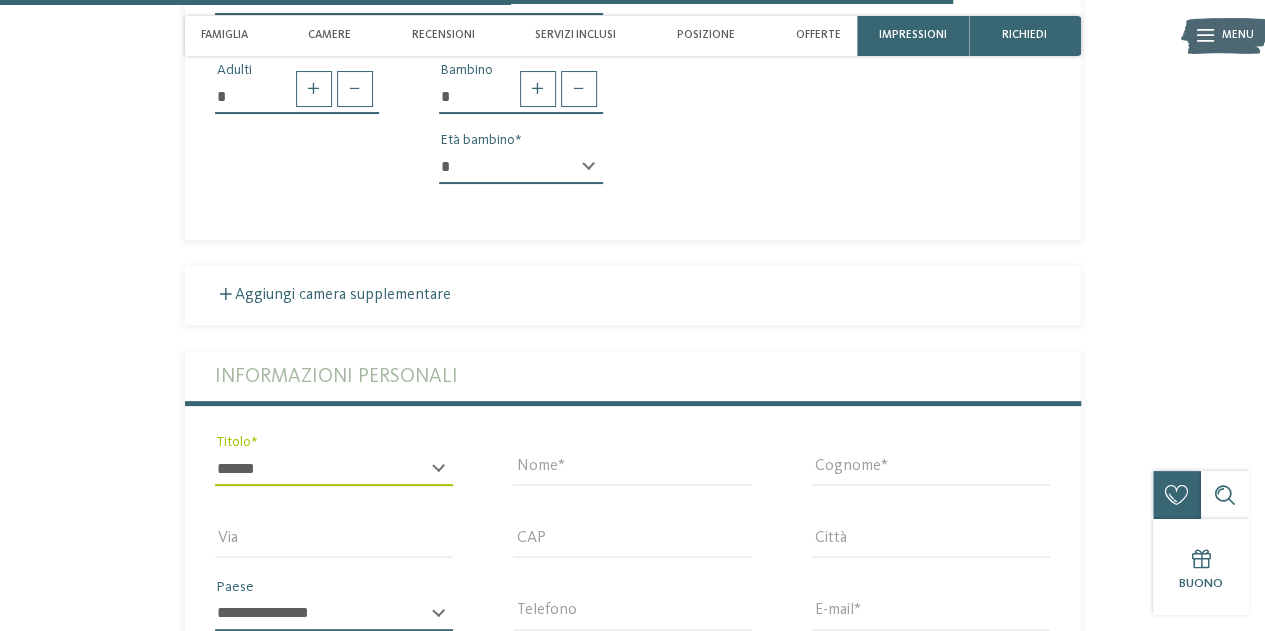 select on "**" 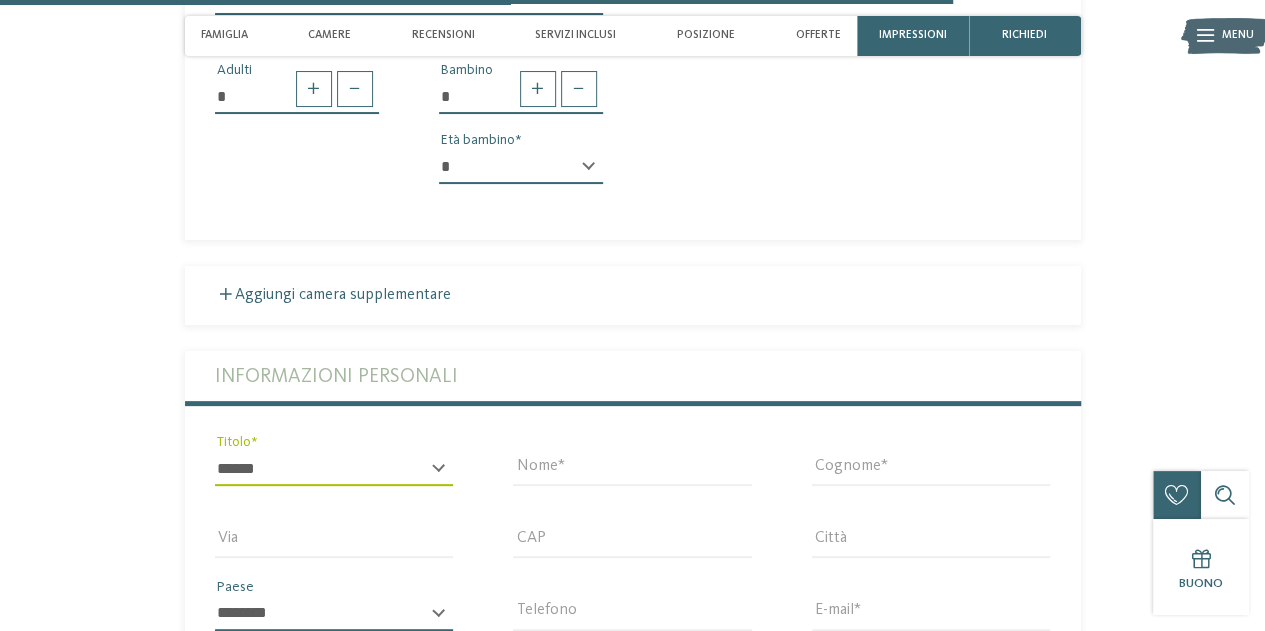type on "**********" 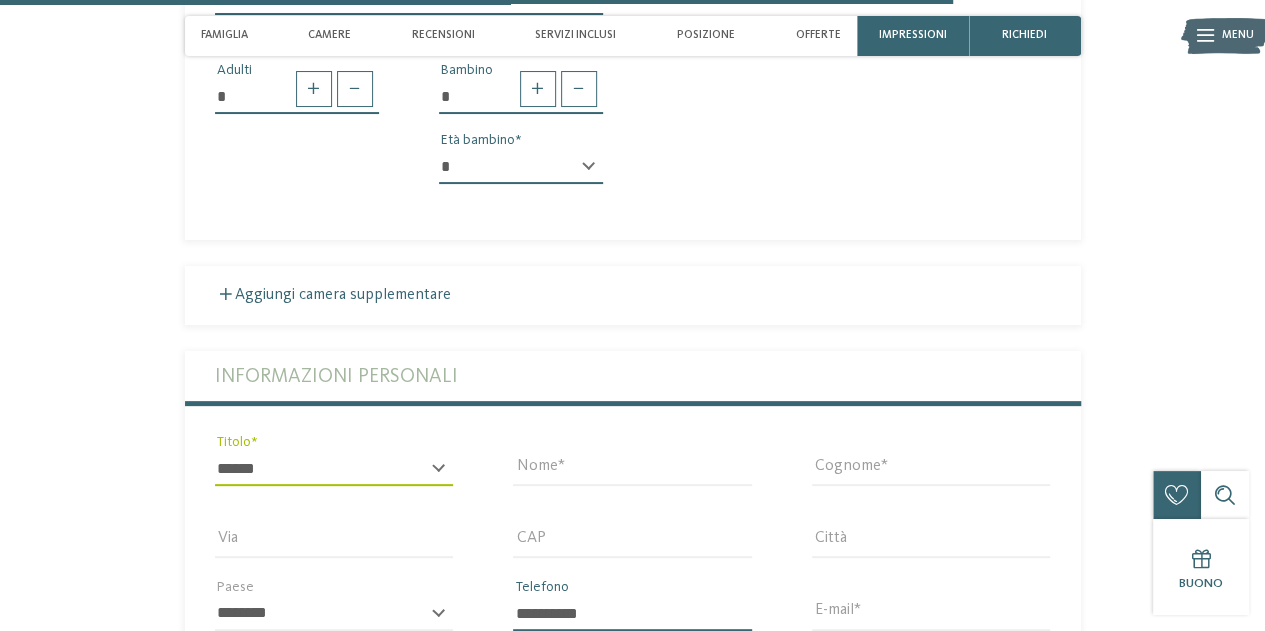 type on "**********" 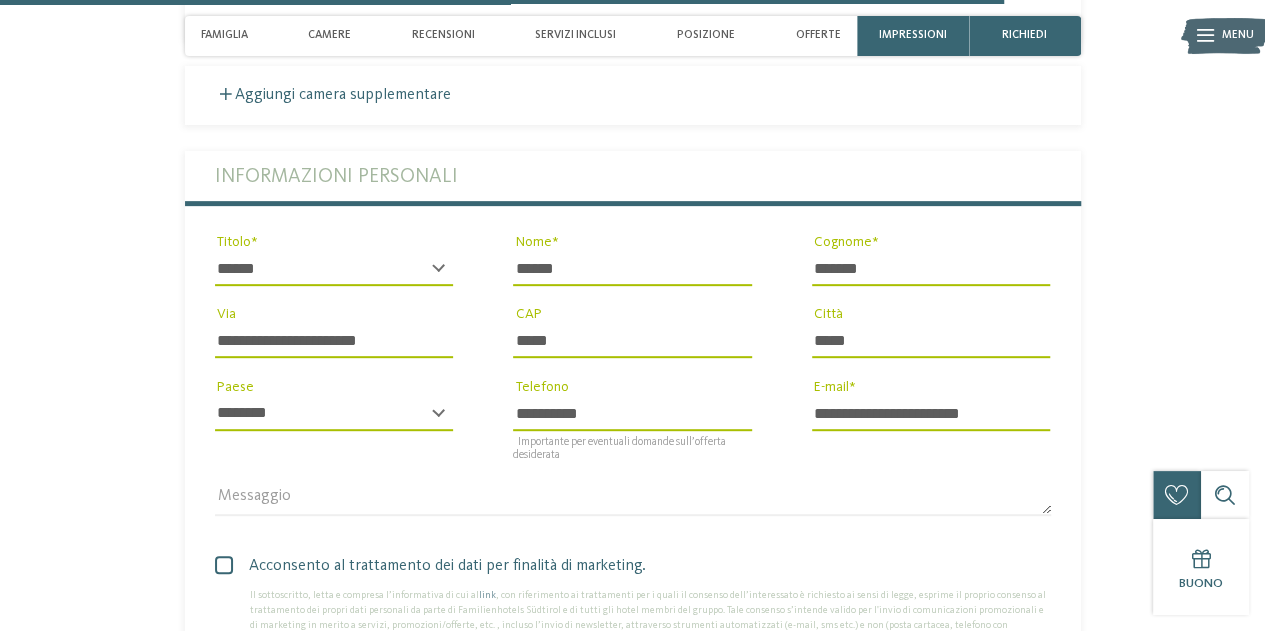 scroll, scrollTop: 4207, scrollLeft: 0, axis: vertical 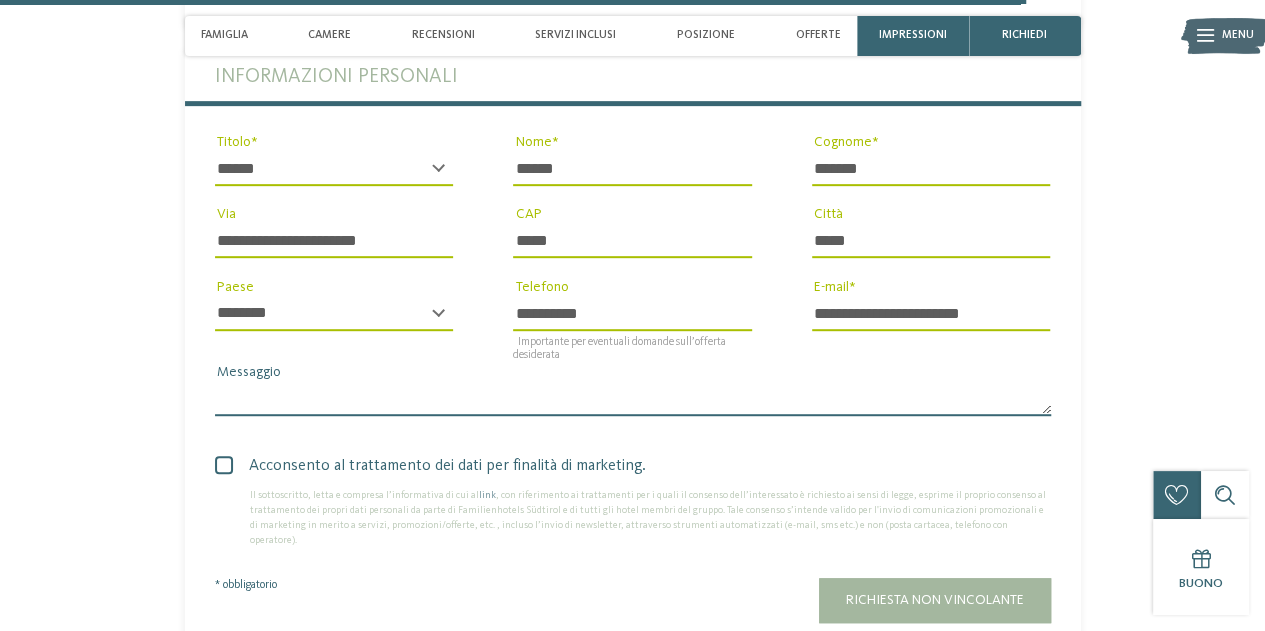 click on "Messaggio" at bounding box center [633, 399] 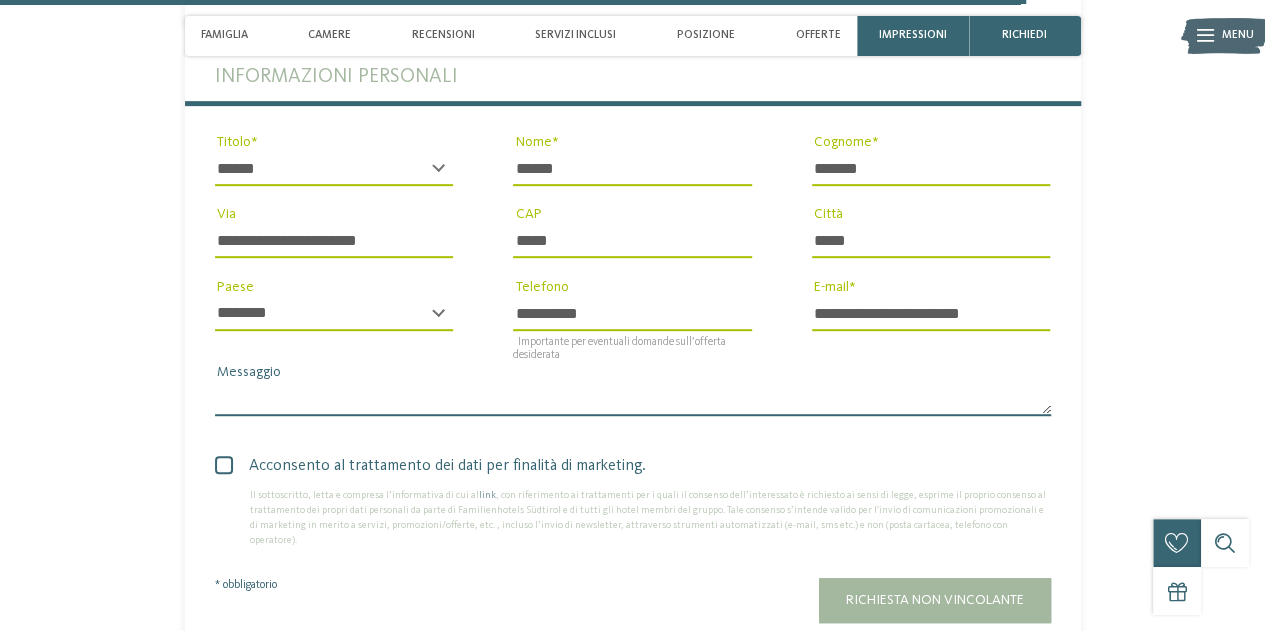 paste on "**********" 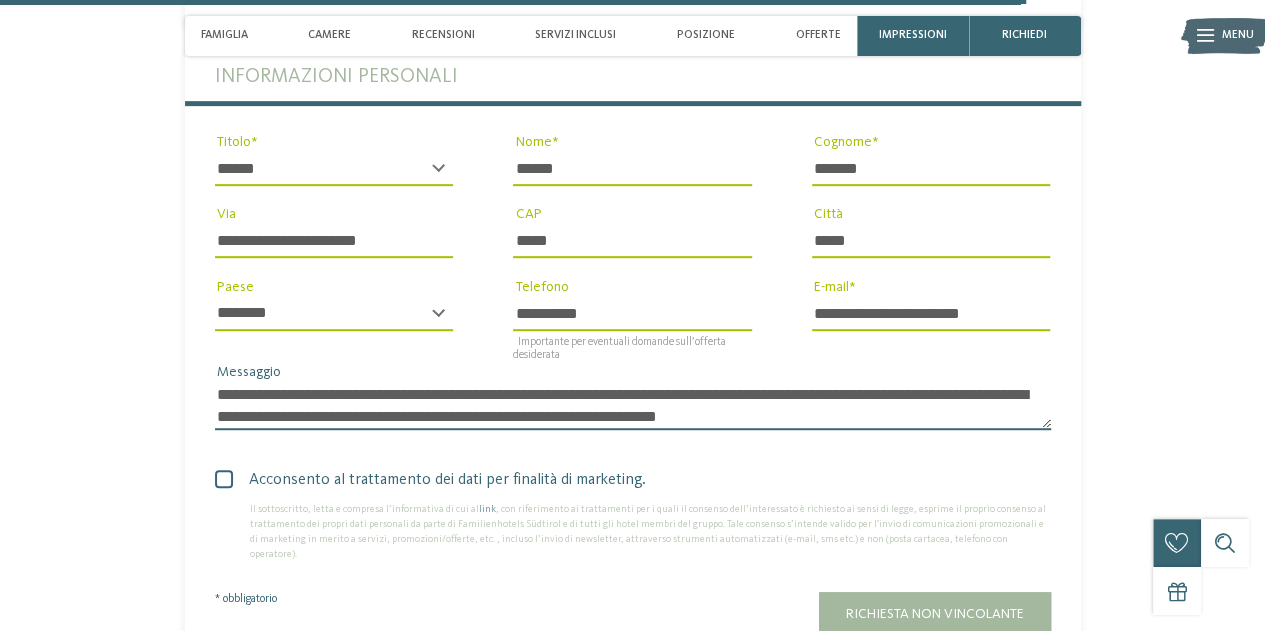 scroll, scrollTop: 0, scrollLeft: 0, axis: both 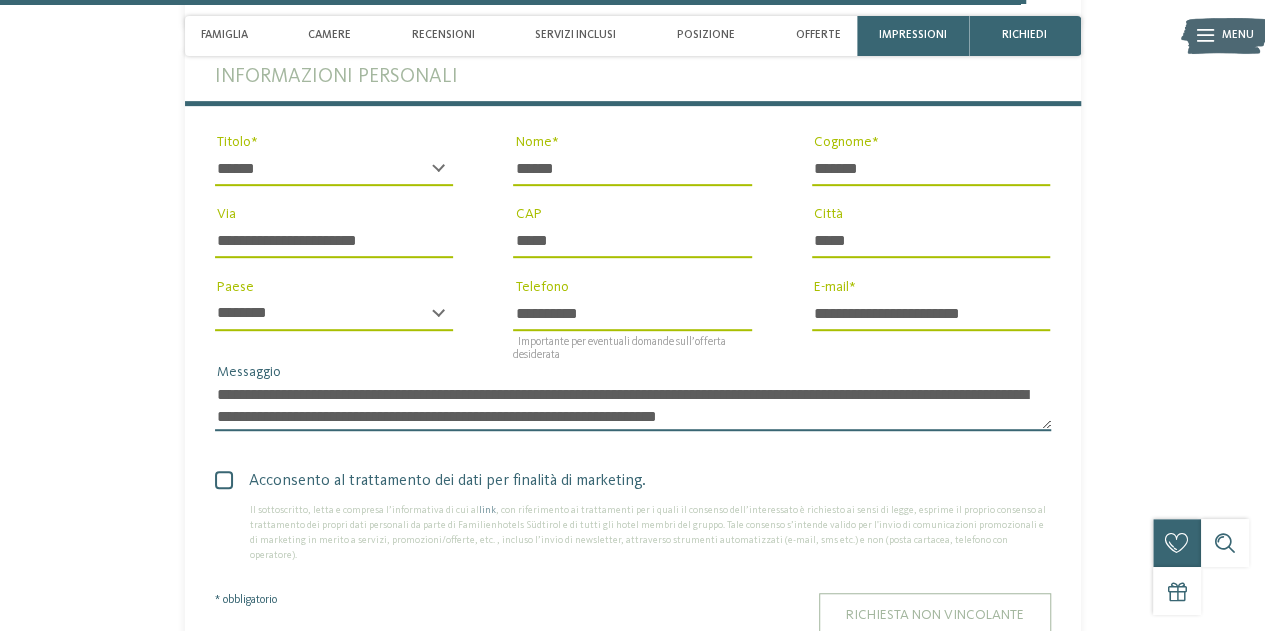 type on "**********" 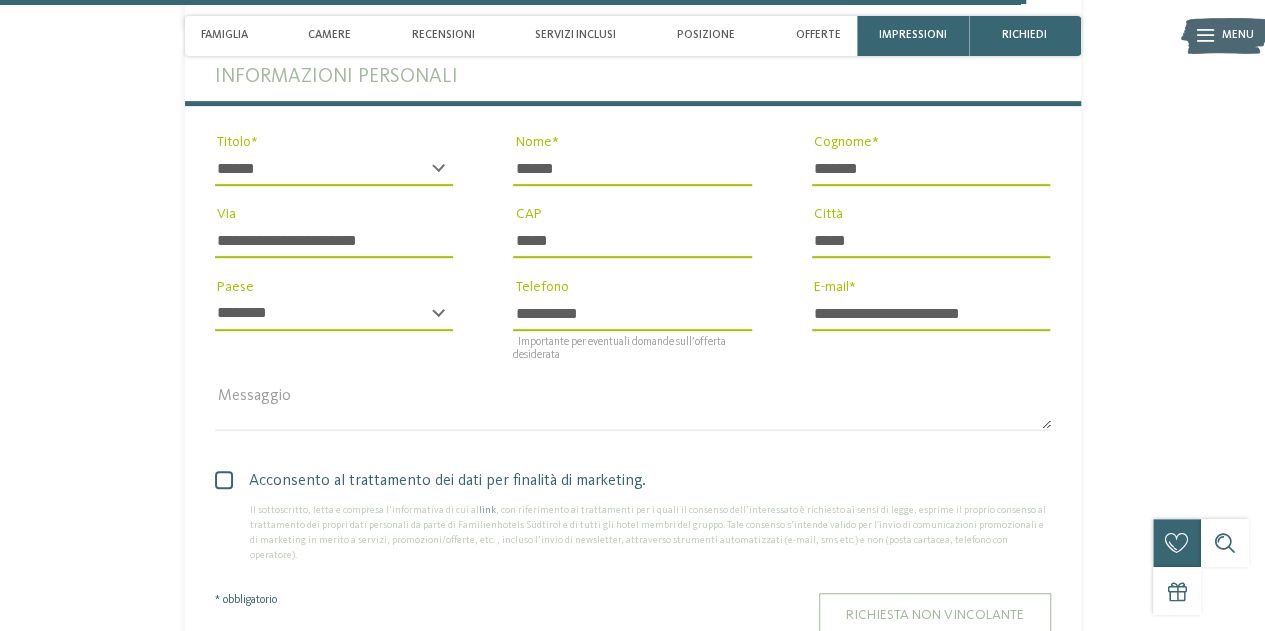 click on "Richiesta non vincolante" at bounding box center (935, 615) 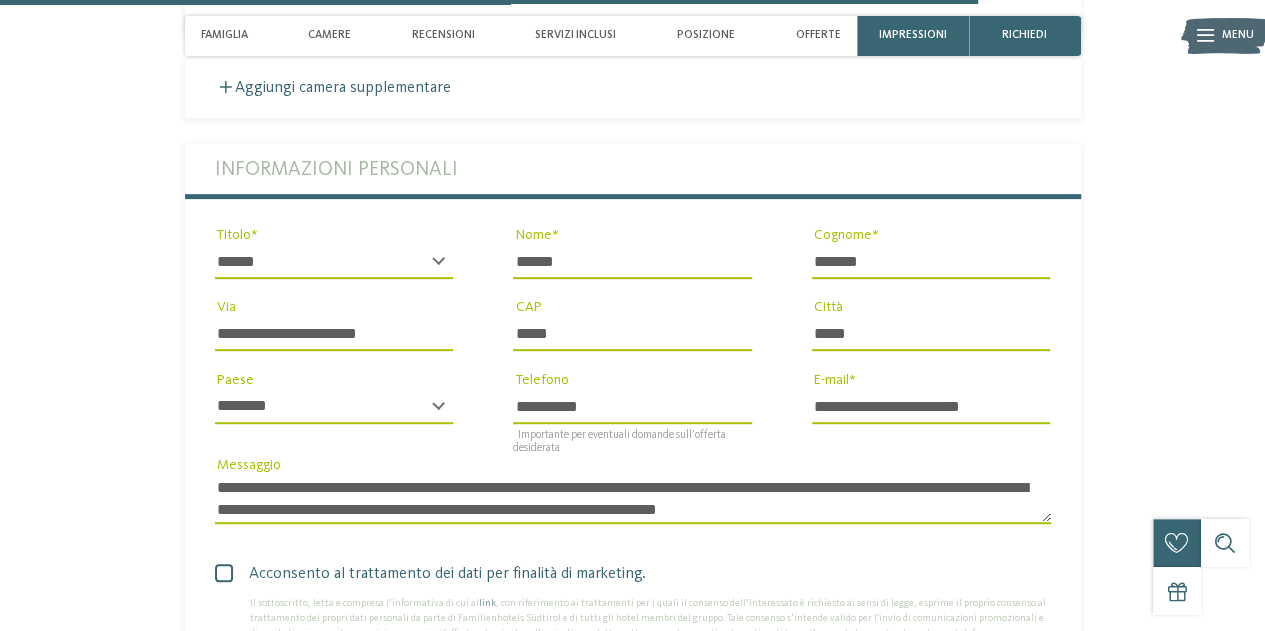 scroll, scrollTop: 4007, scrollLeft: 0, axis: vertical 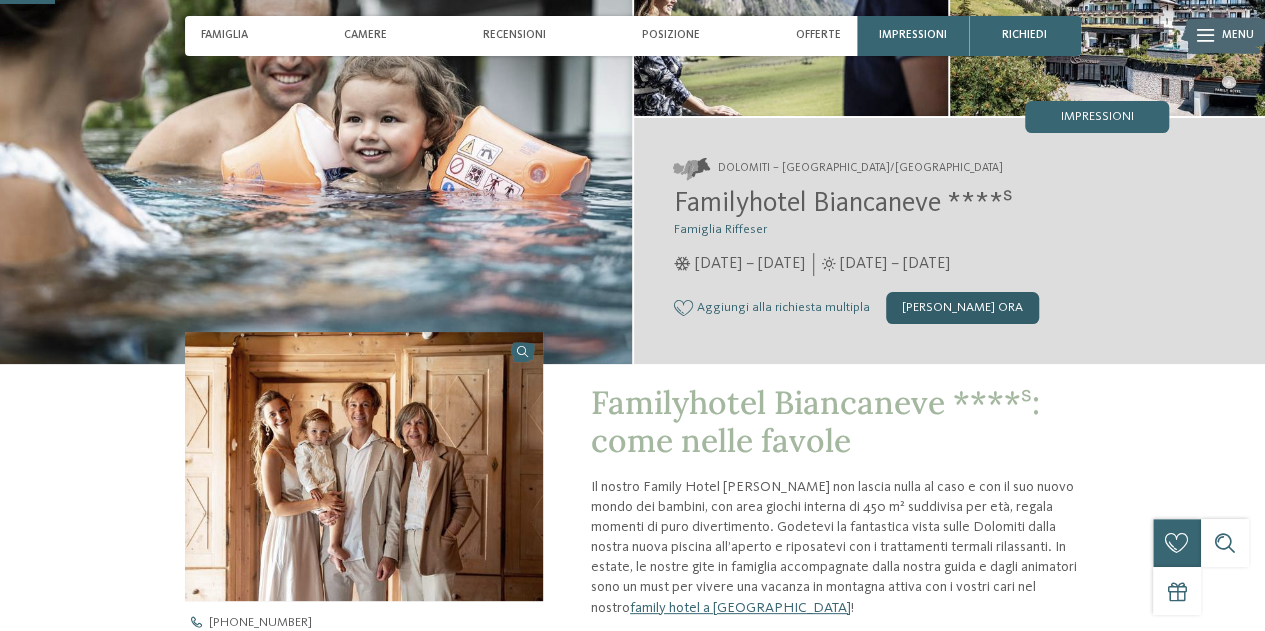click on "[PERSON_NAME] ora" at bounding box center (962, 308) 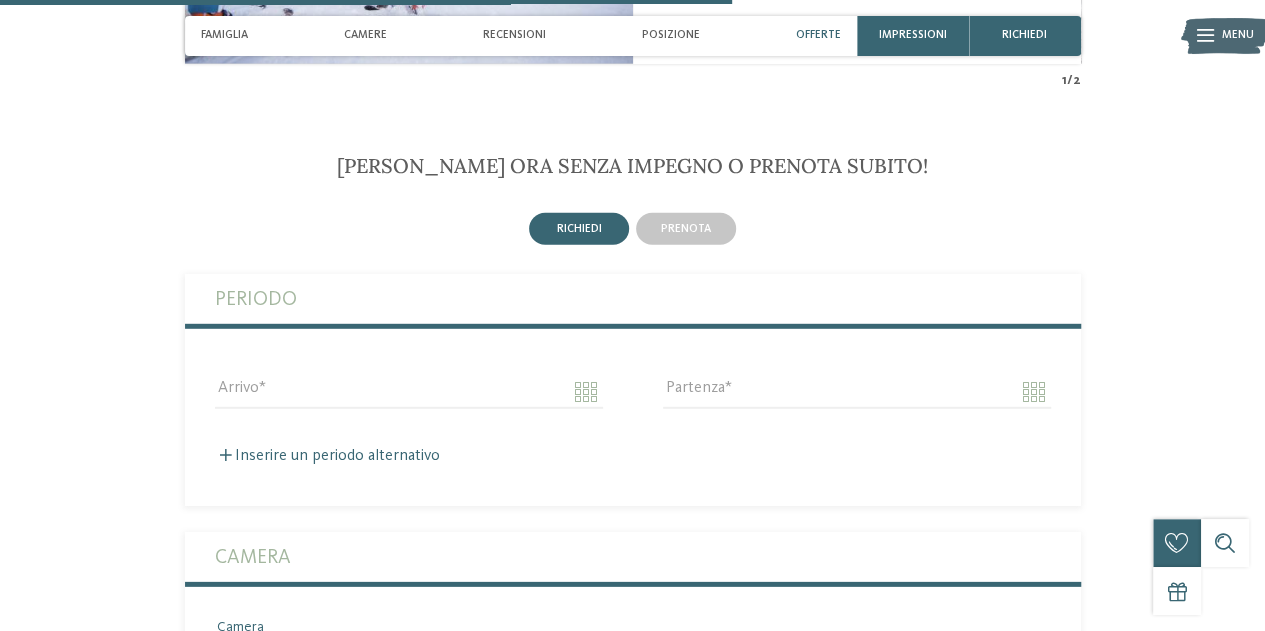 scroll, scrollTop: 2734, scrollLeft: 0, axis: vertical 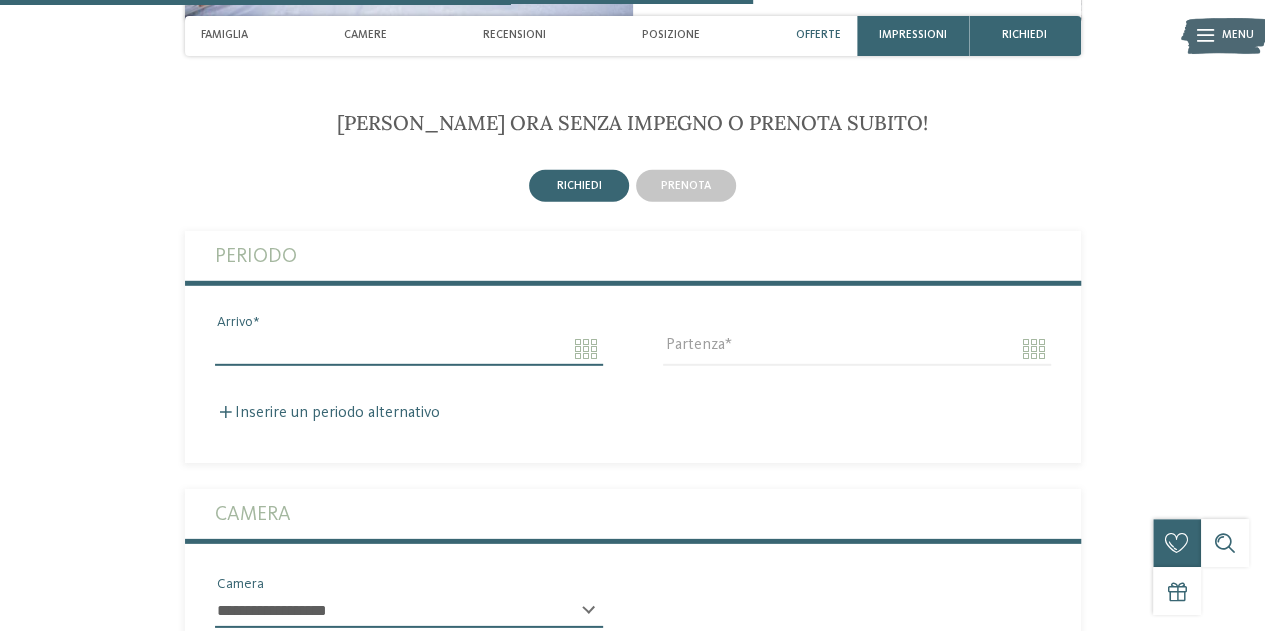 click on "Arrivo" at bounding box center (409, 349) 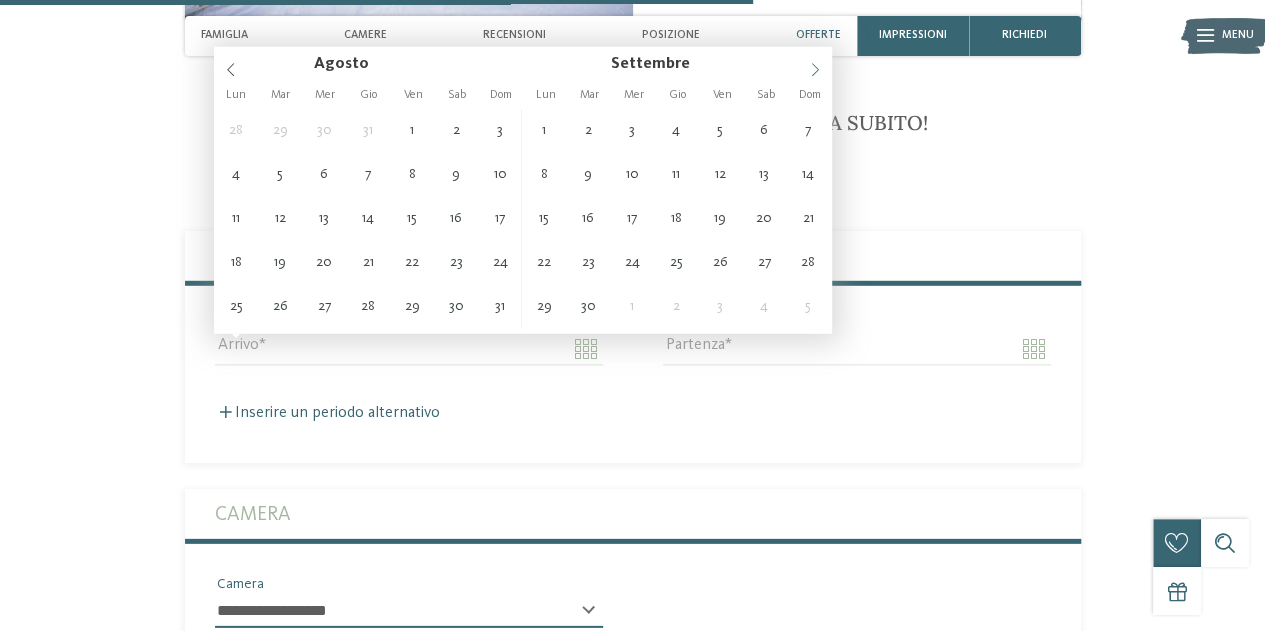 click 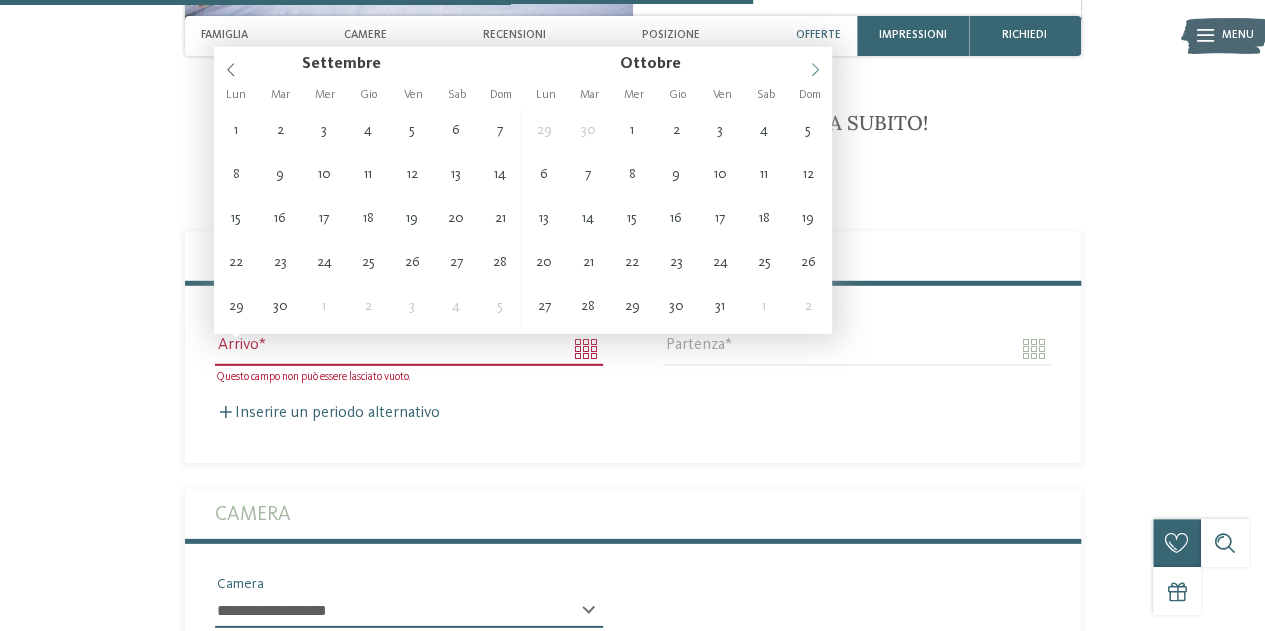 click 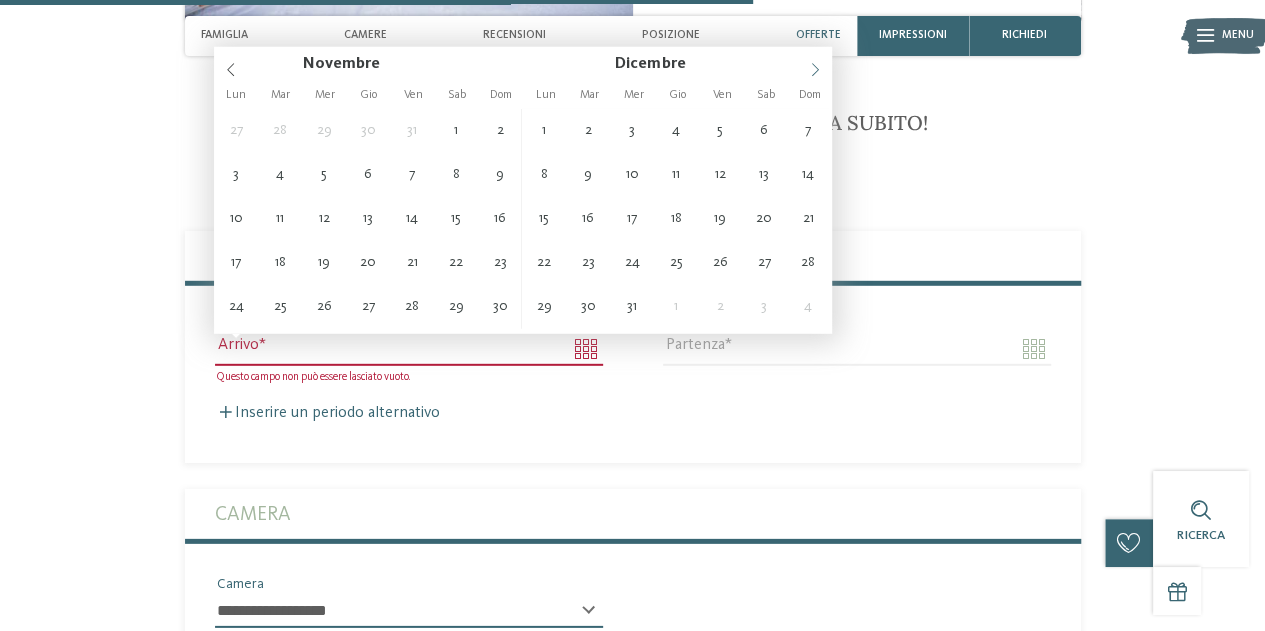 click 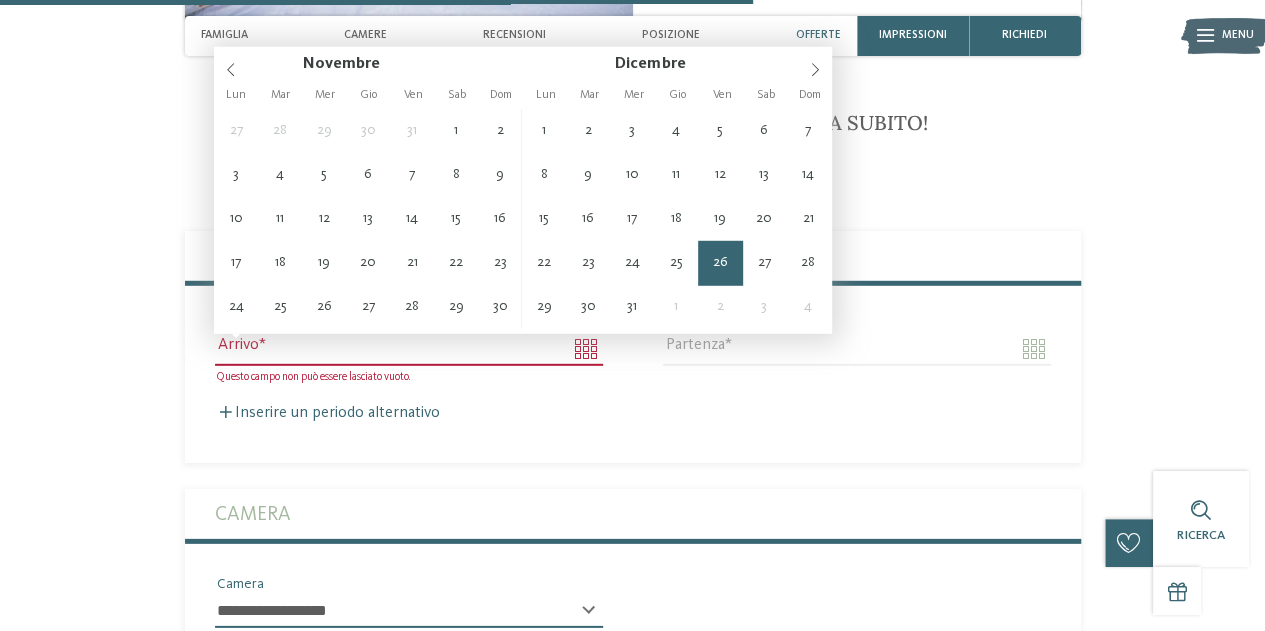 type on "**********" 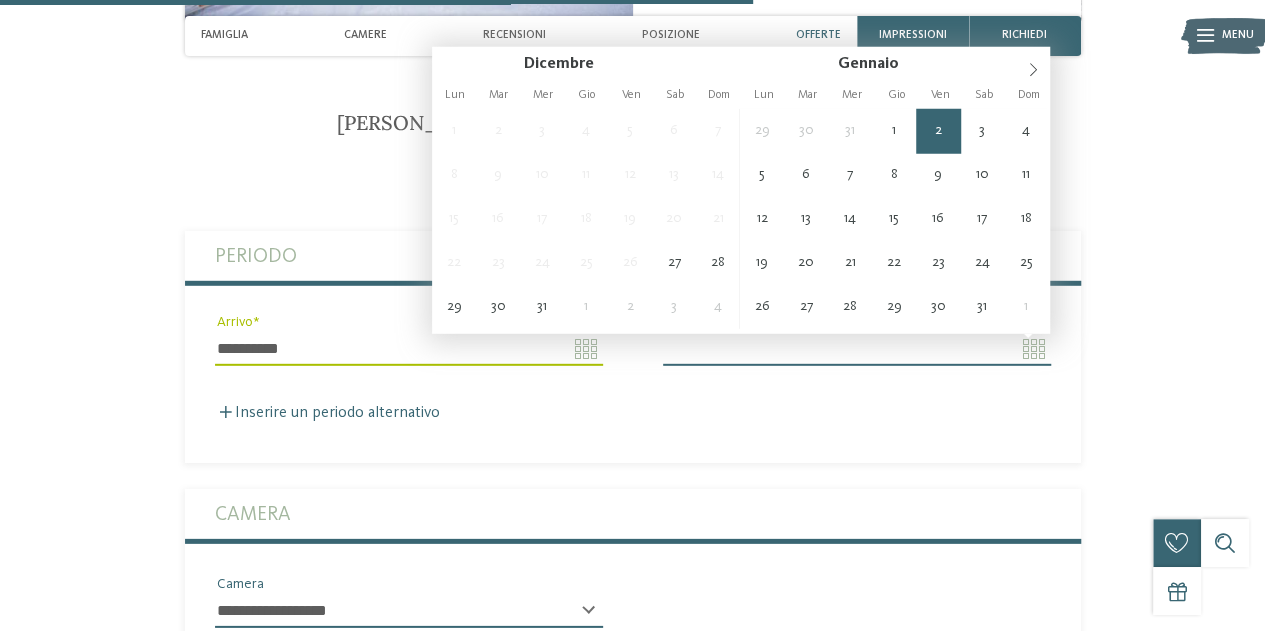 type on "**********" 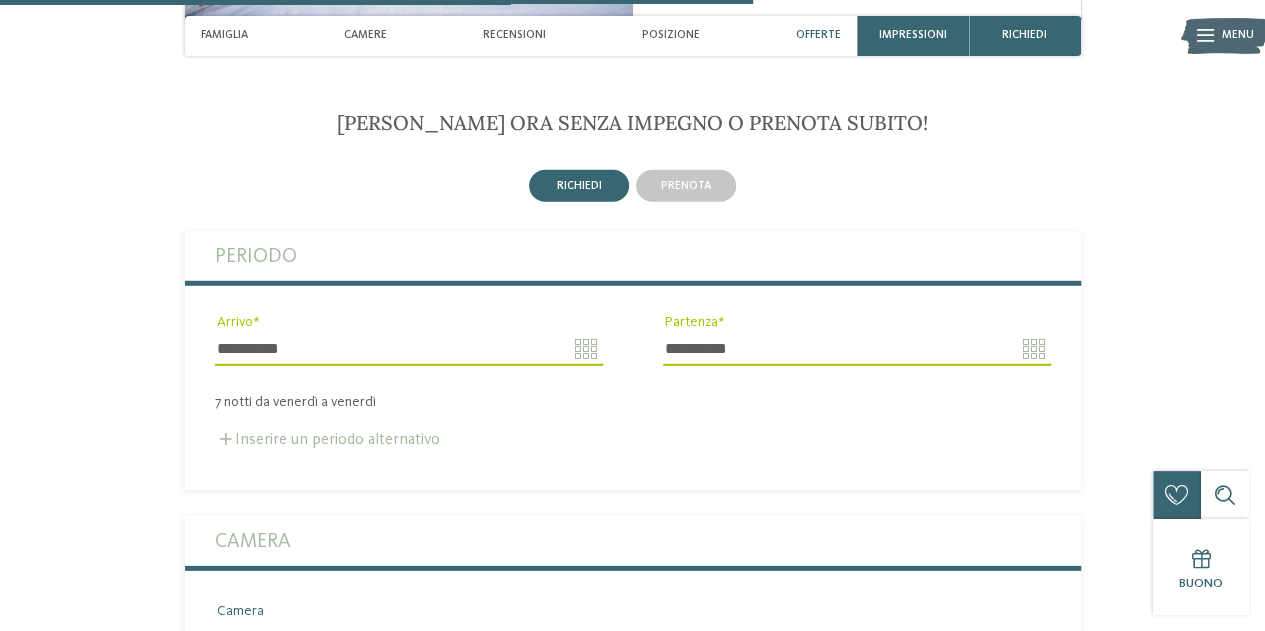click on "Inserire un periodo alternativo" at bounding box center (327, 440) 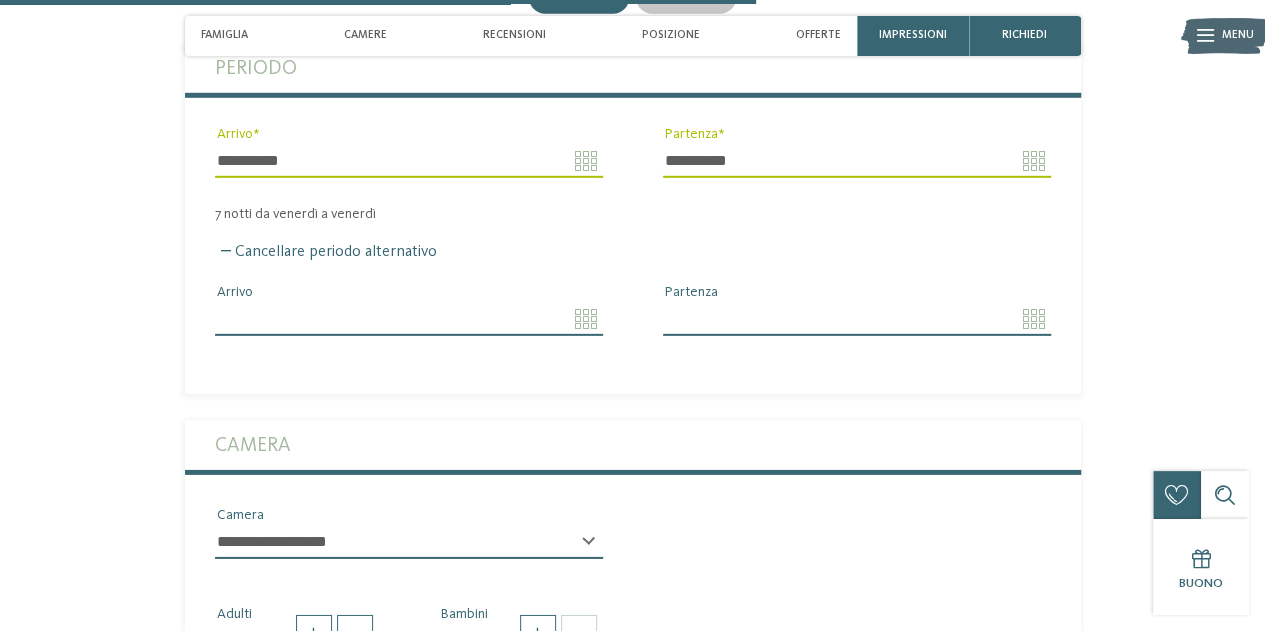 scroll, scrollTop: 2934, scrollLeft: 0, axis: vertical 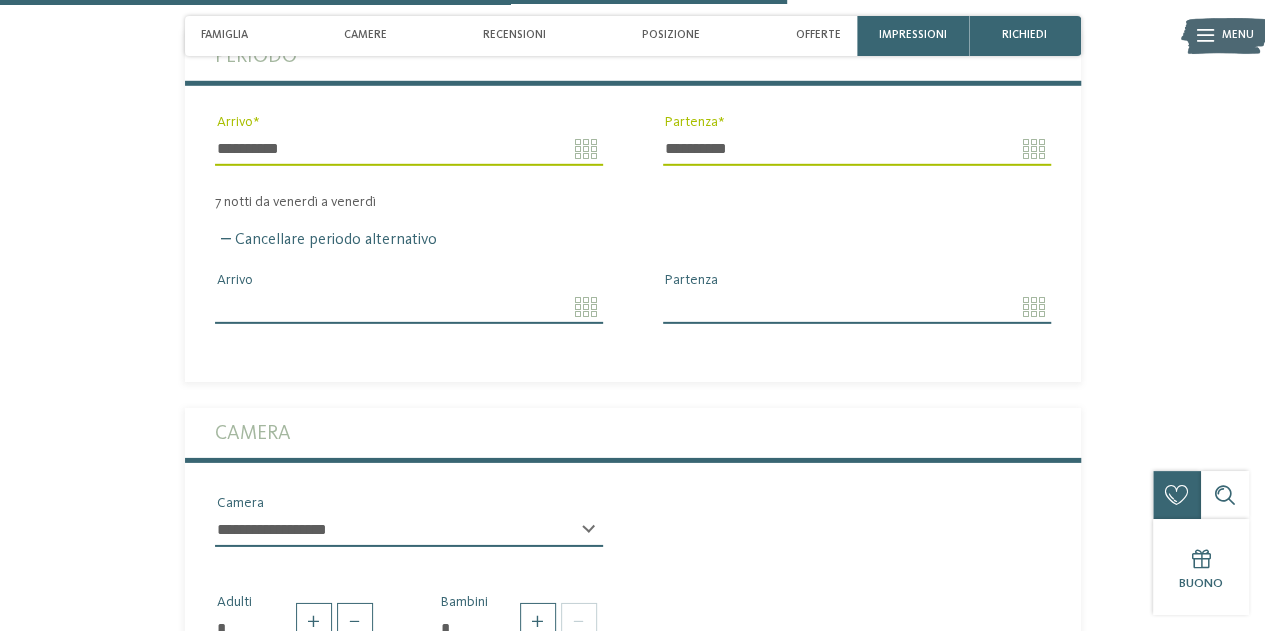 click on "Arrivo" at bounding box center (409, 307) 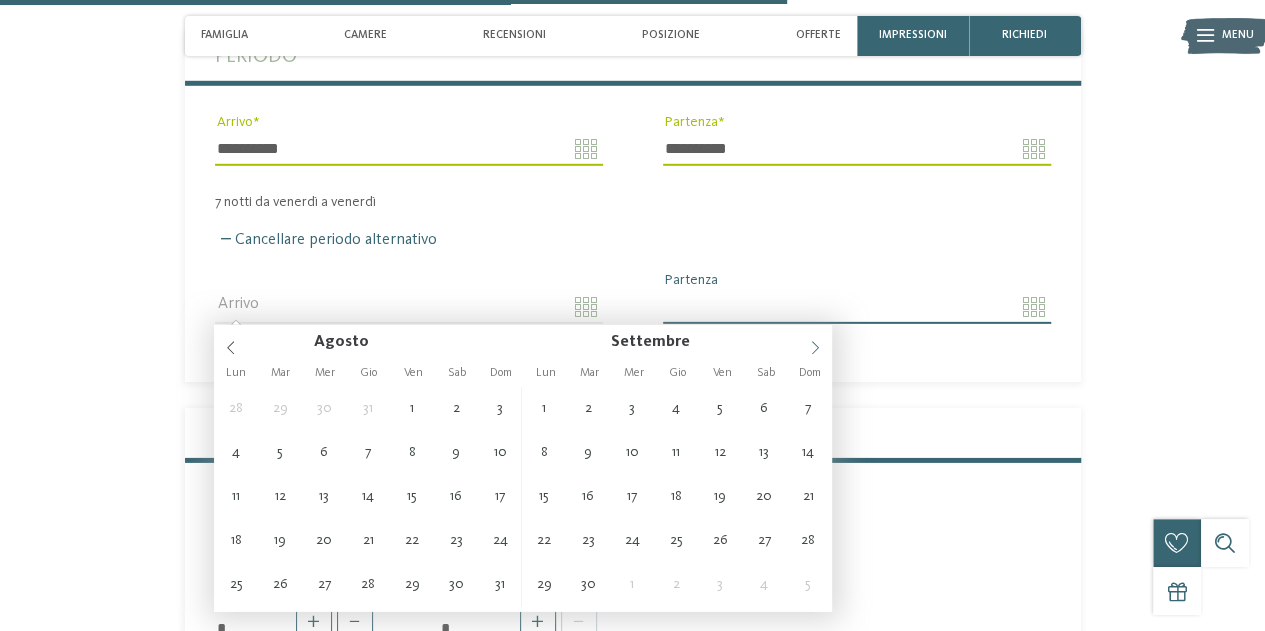 click 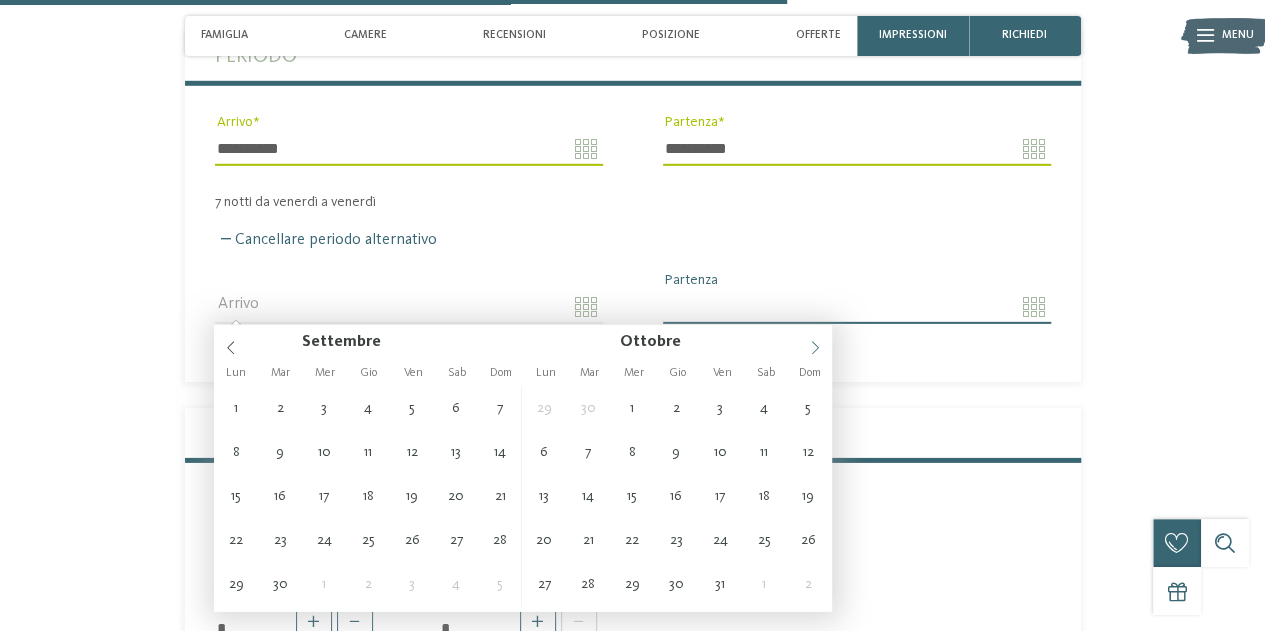 click 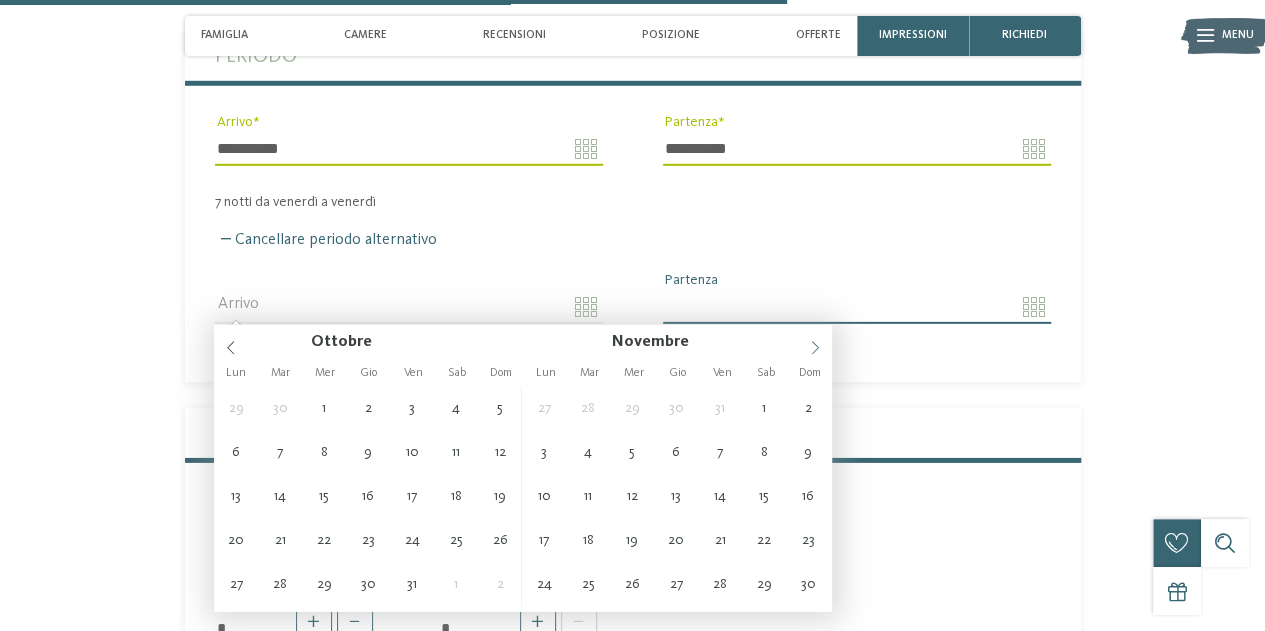 click 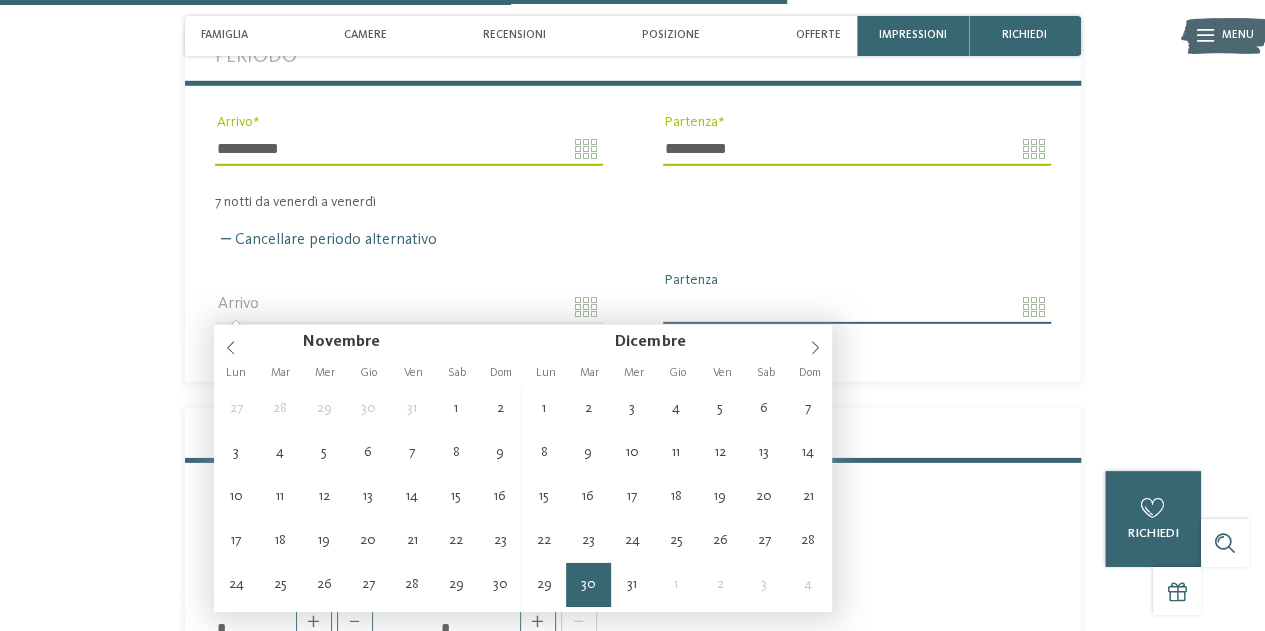 type on "**********" 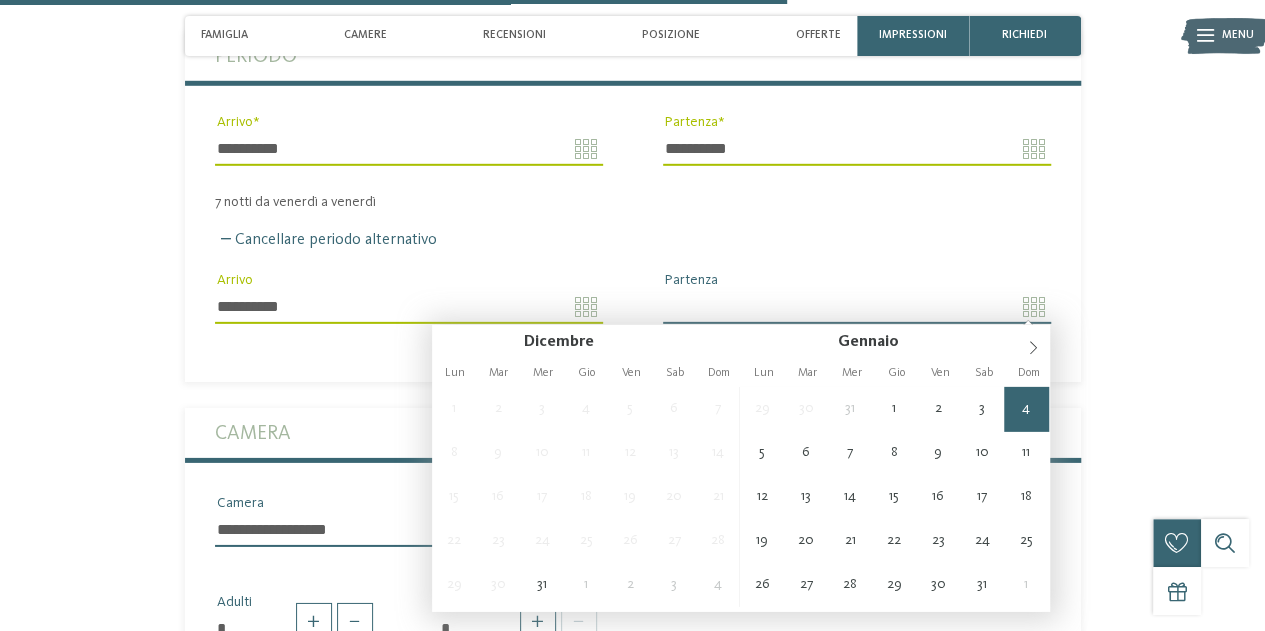 type on "**********" 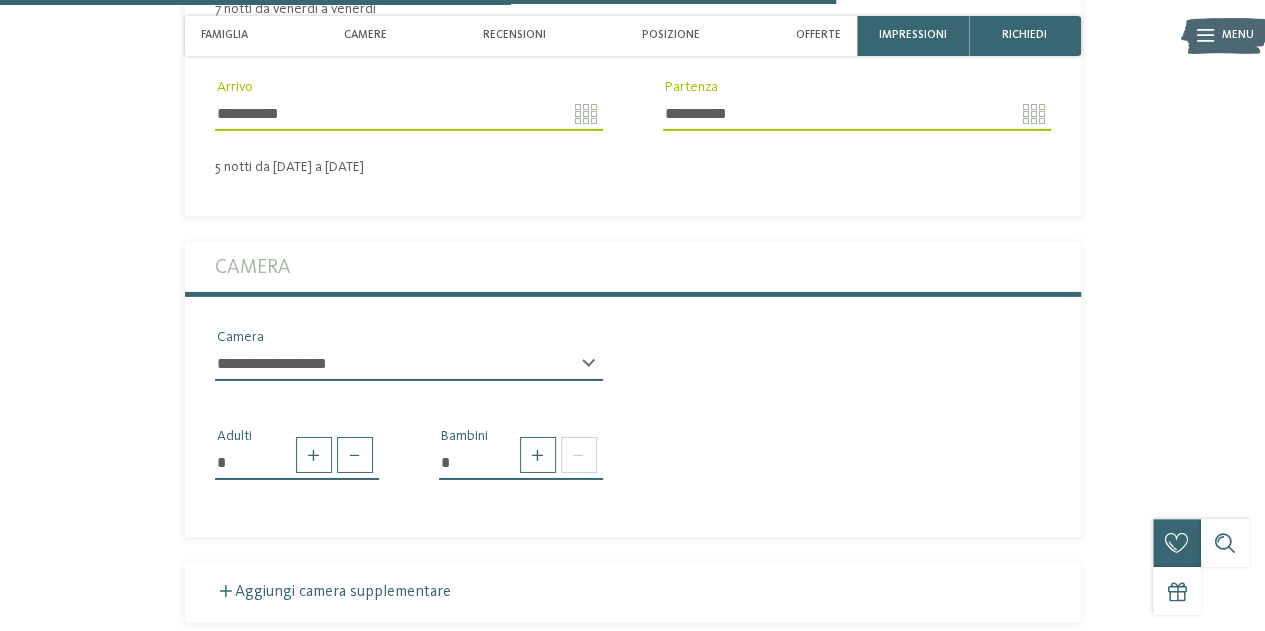 scroll, scrollTop: 3134, scrollLeft: 0, axis: vertical 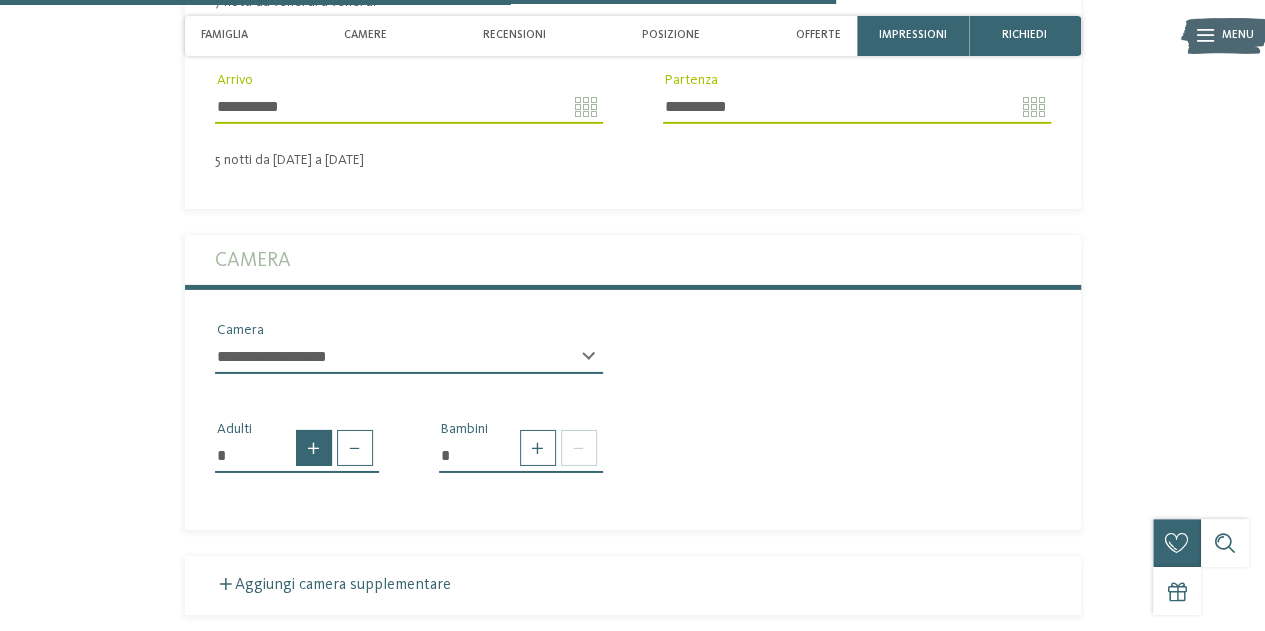 click at bounding box center [314, 448] 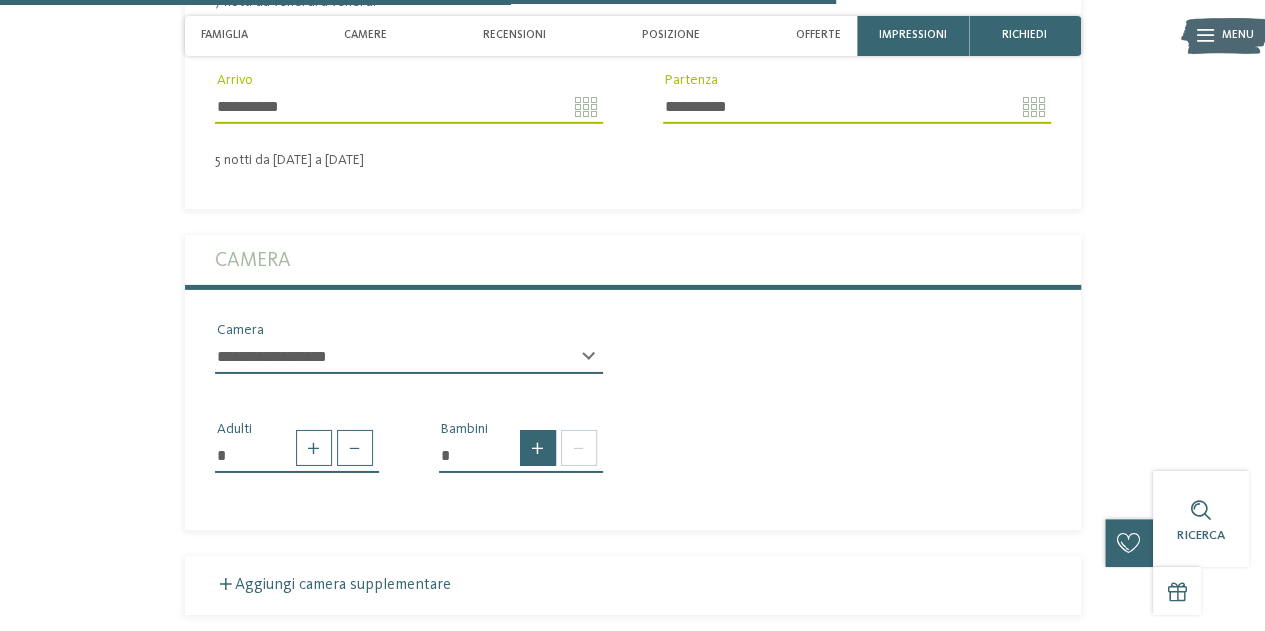 click at bounding box center (538, 448) 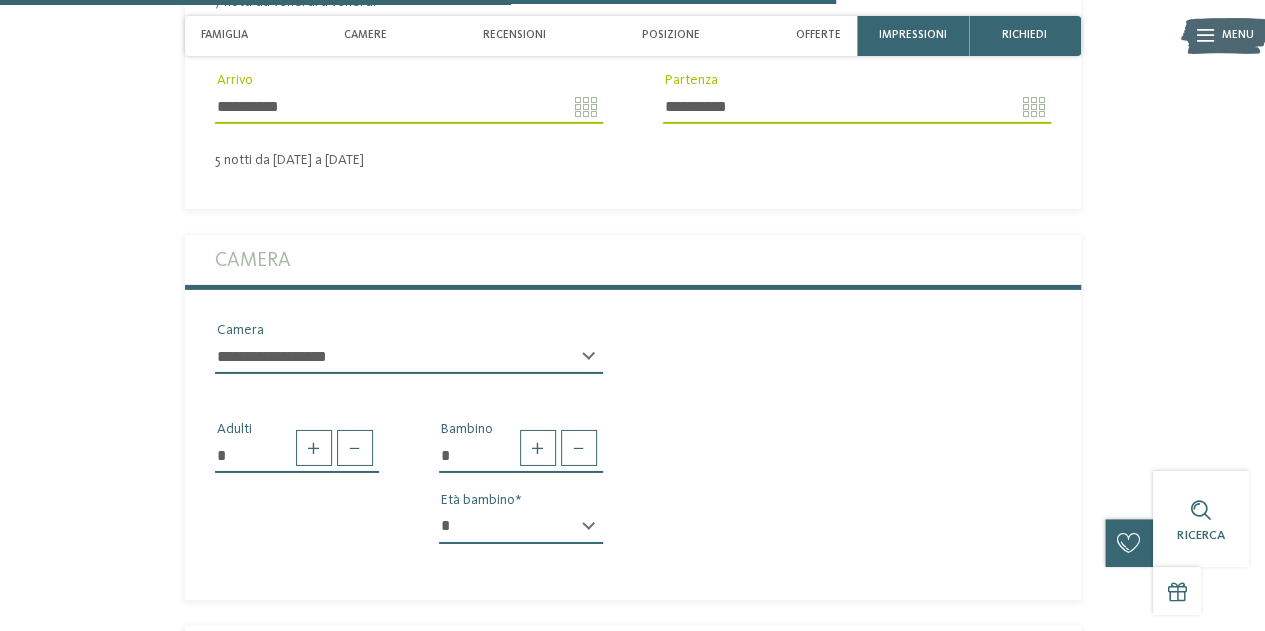 click on "* * * * * * * * * * * ** ** ** ** ** ** ** **" at bounding box center [521, 527] 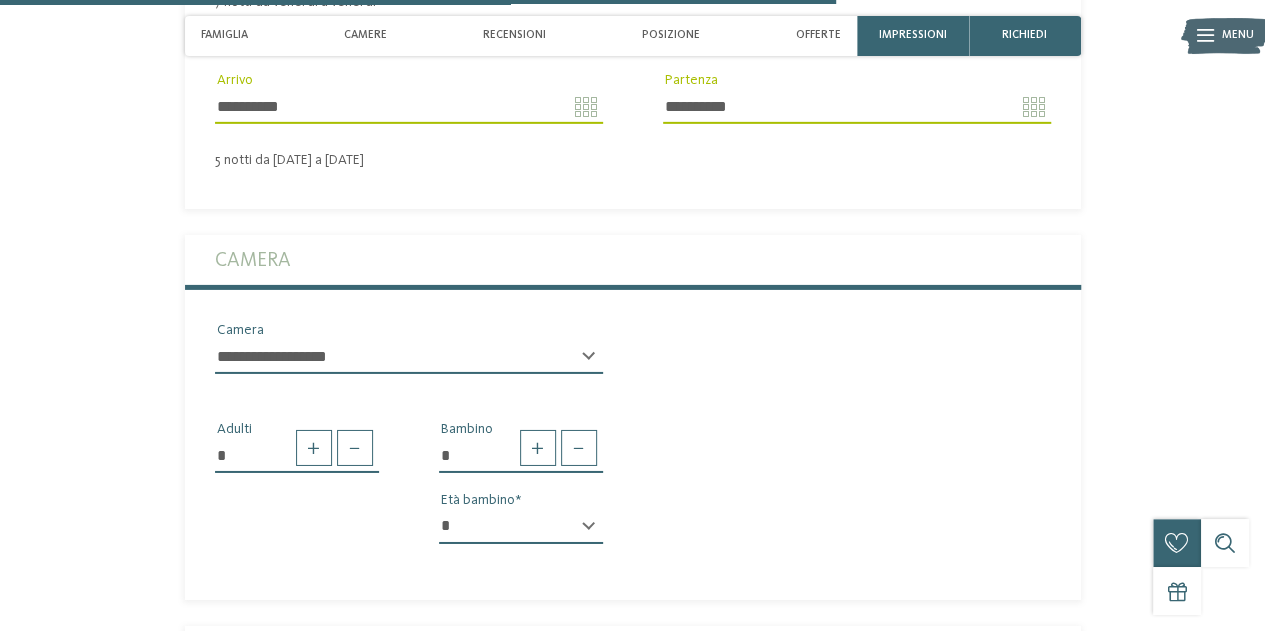select on "*" 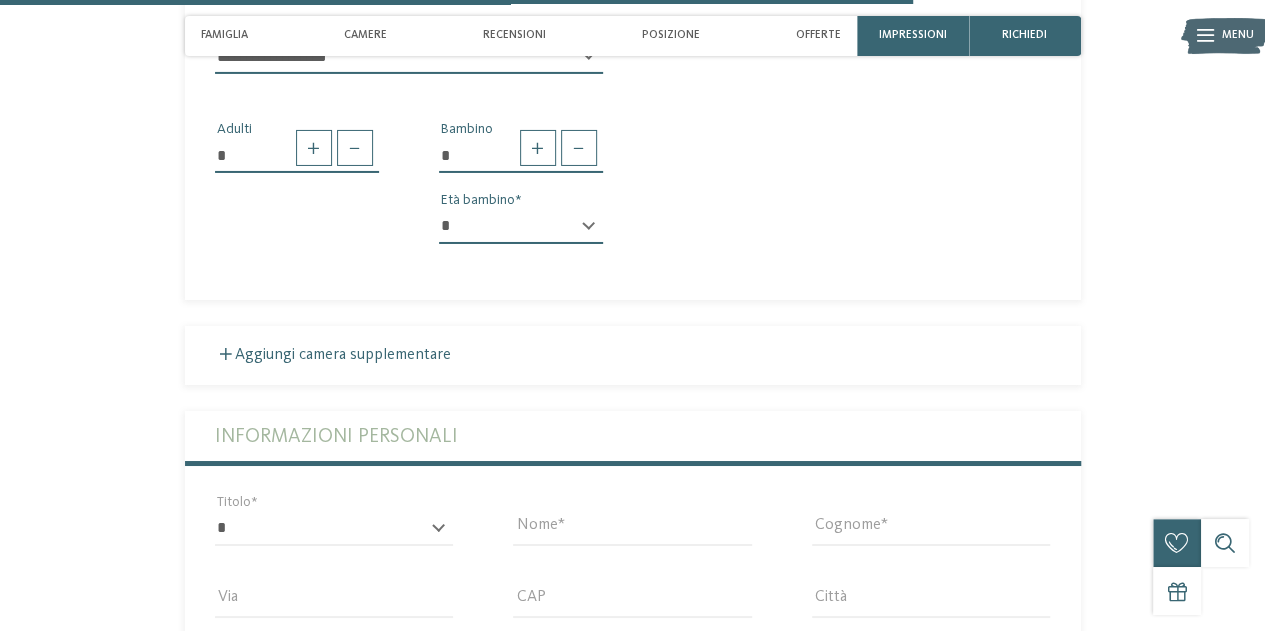 scroll, scrollTop: 3634, scrollLeft: 0, axis: vertical 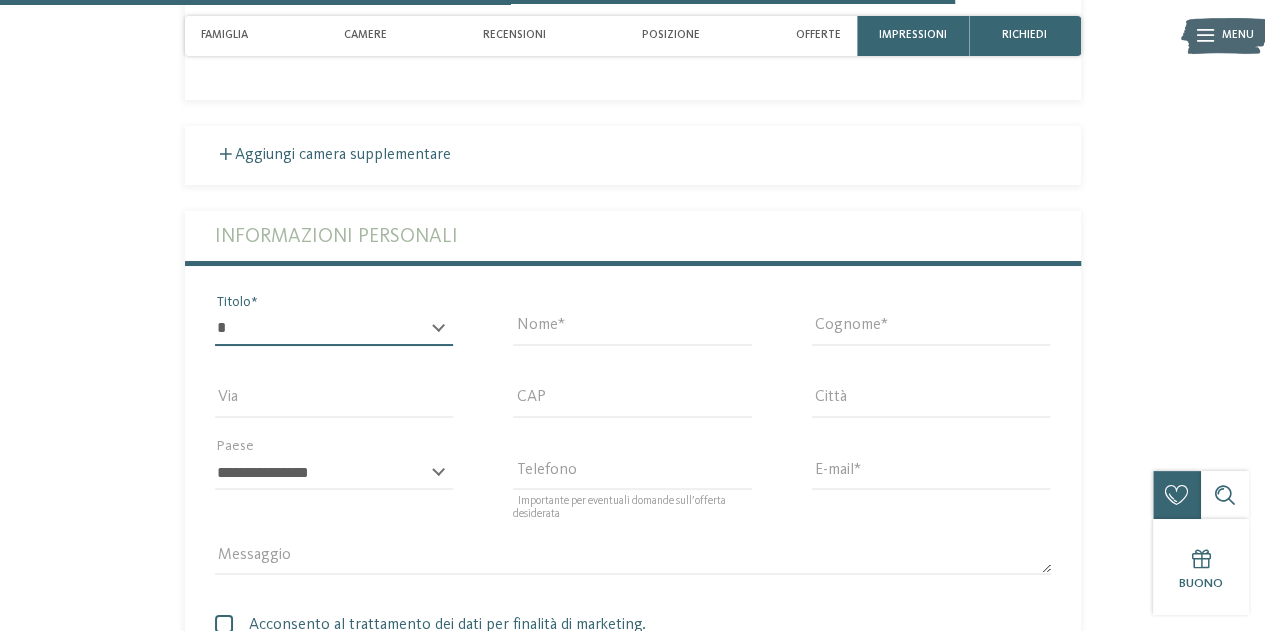 click on "* ****** ******* ******** ******" at bounding box center [334, 329] 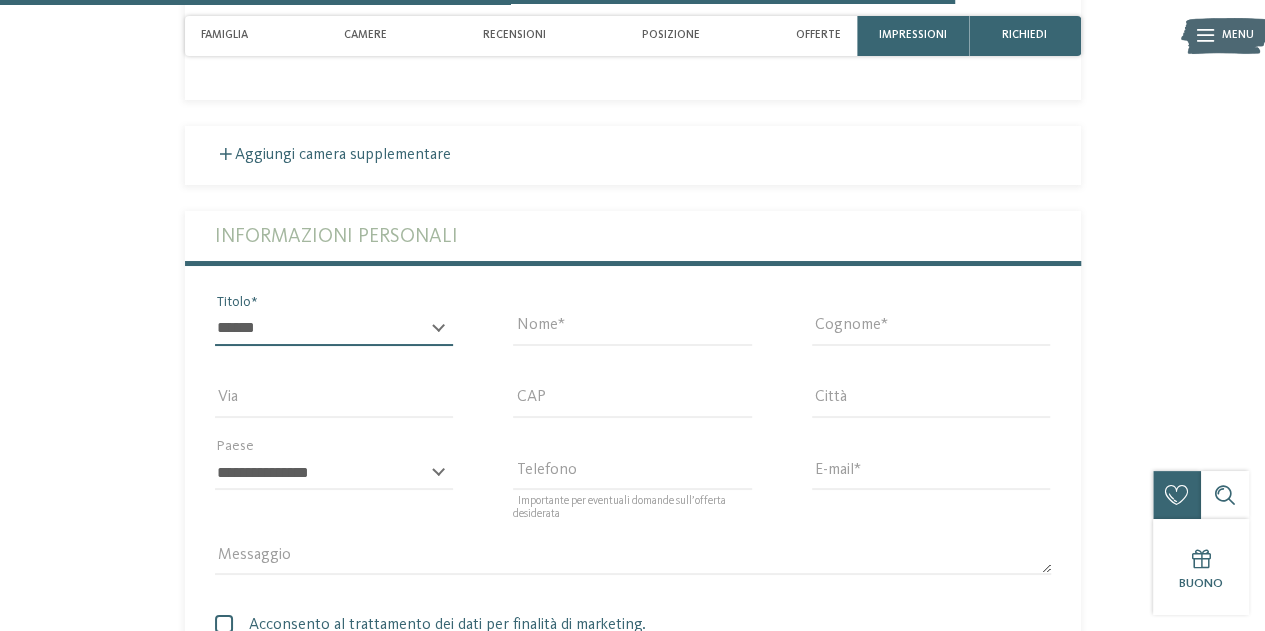 click on "* ****** ******* ******** ******" at bounding box center [334, 329] 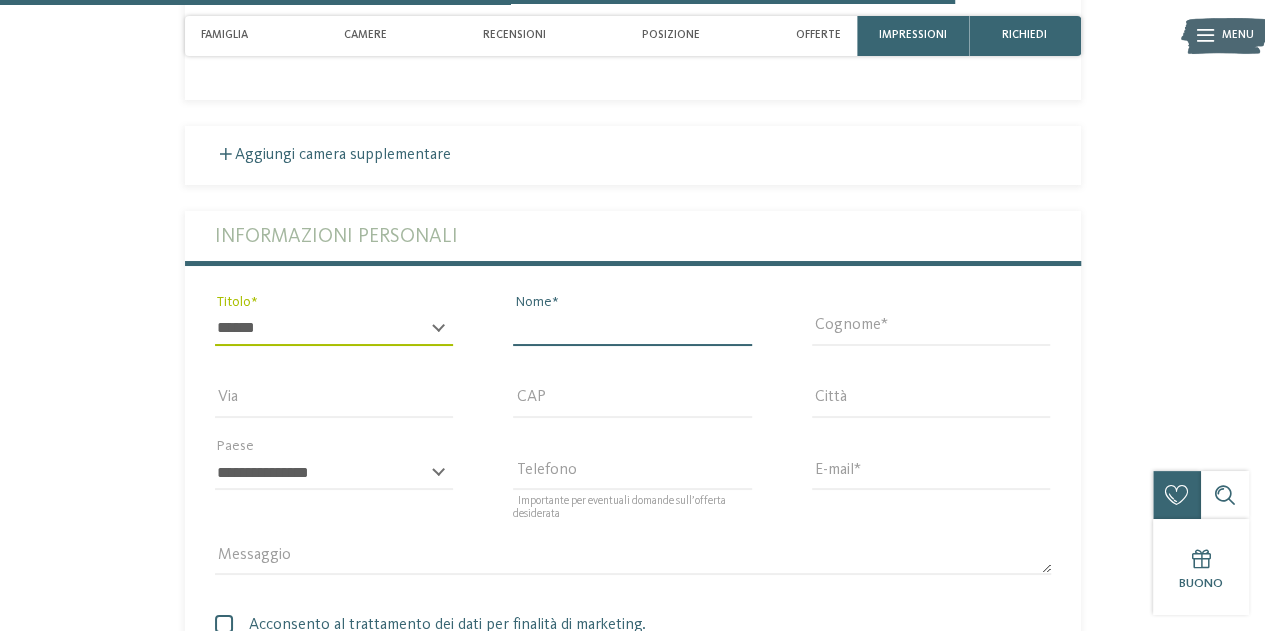 click on "Nome" at bounding box center [632, 329] 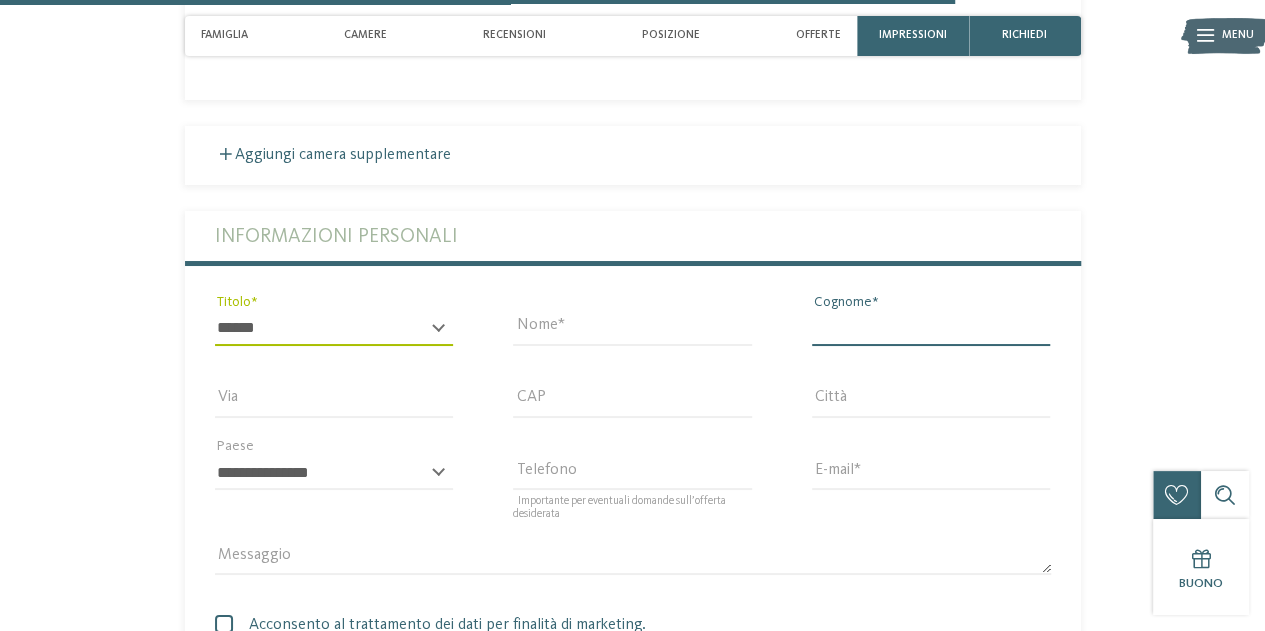 type on "*******" 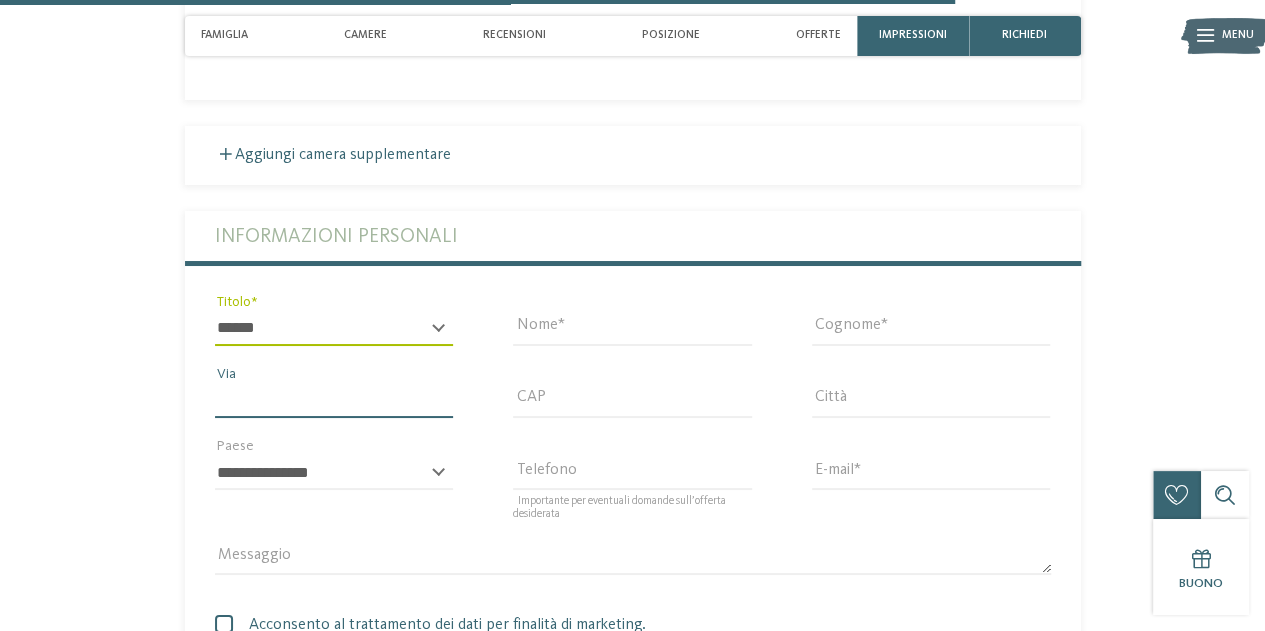 type on "**********" 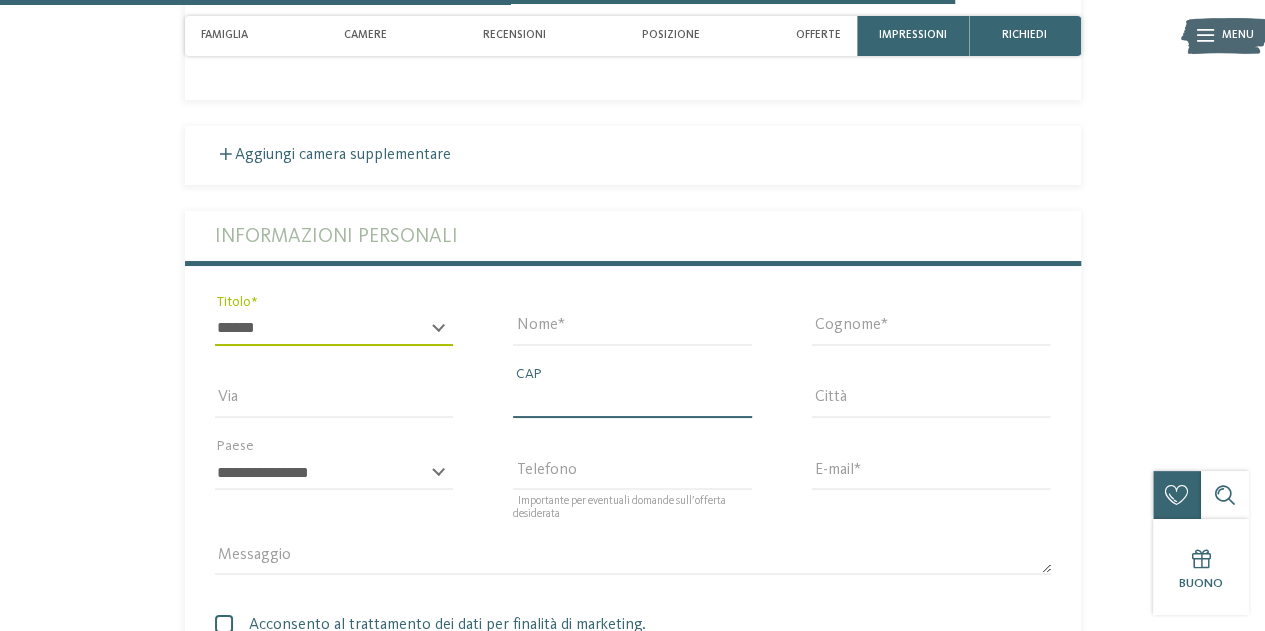 type on "*****" 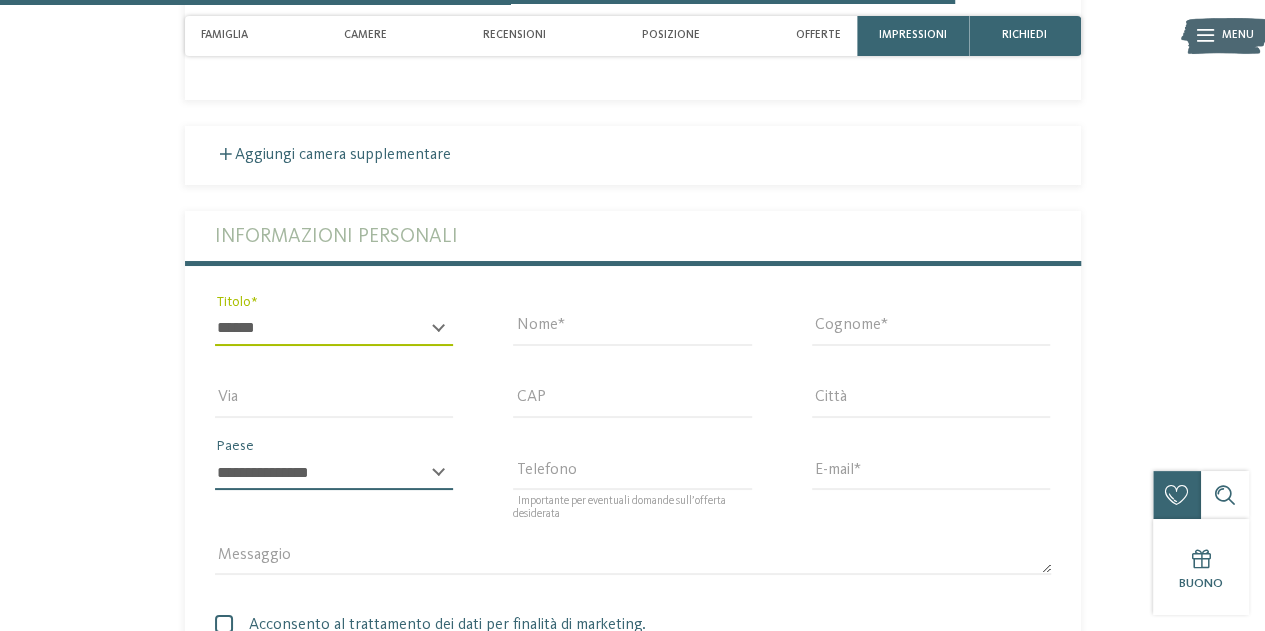 select on "**" 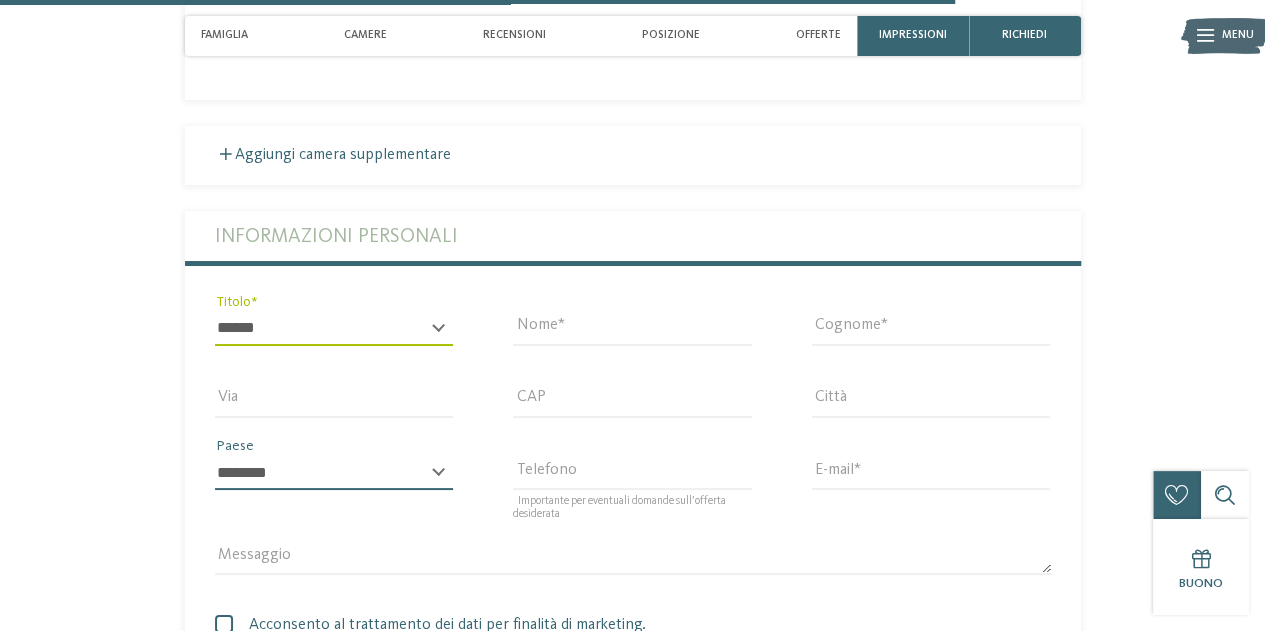 type on "**********" 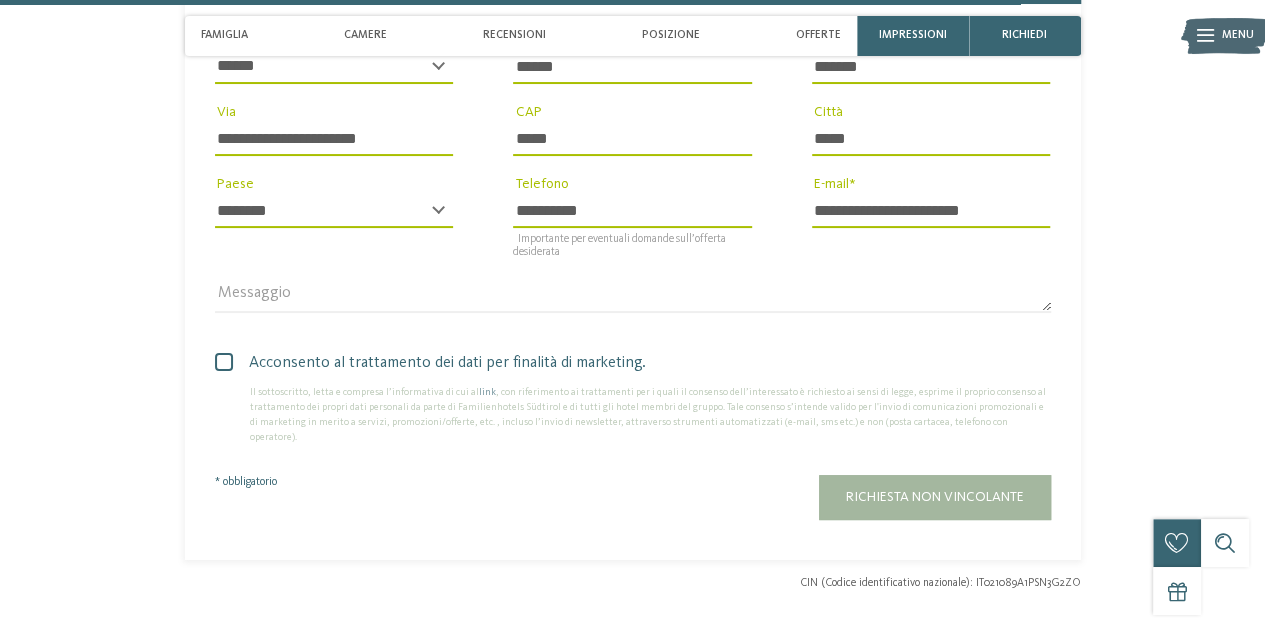 scroll, scrollTop: 3934, scrollLeft: 0, axis: vertical 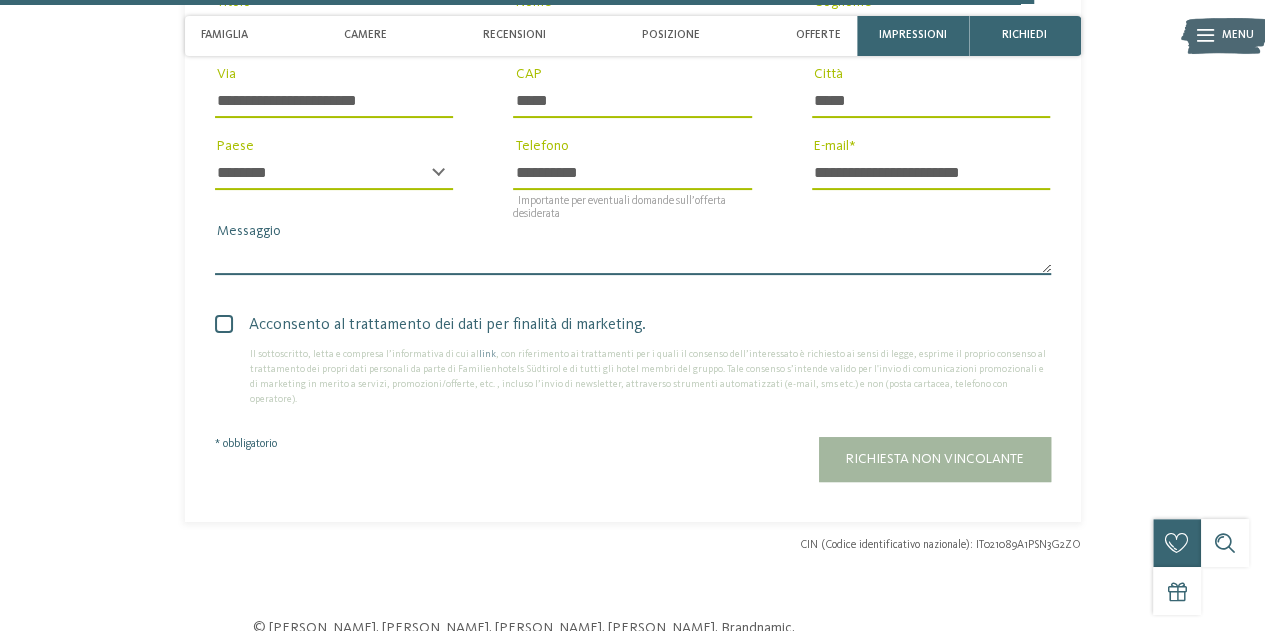 click on "Messaggio" at bounding box center (633, 258) 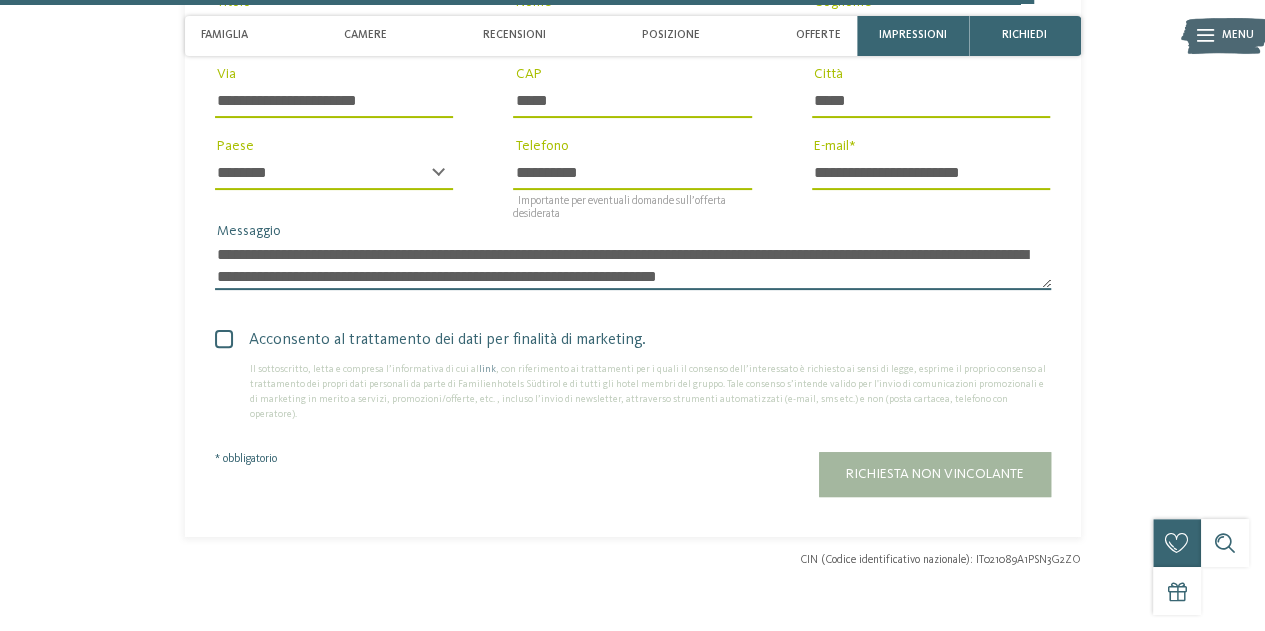 scroll, scrollTop: 0, scrollLeft: 0, axis: both 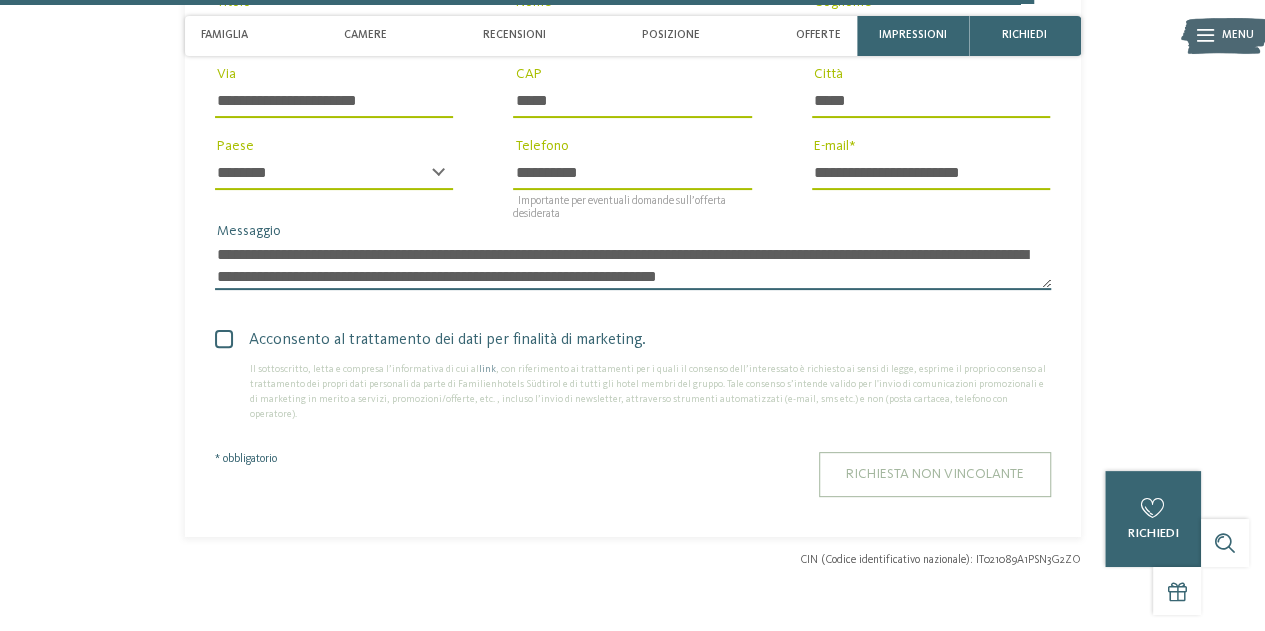 type on "**********" 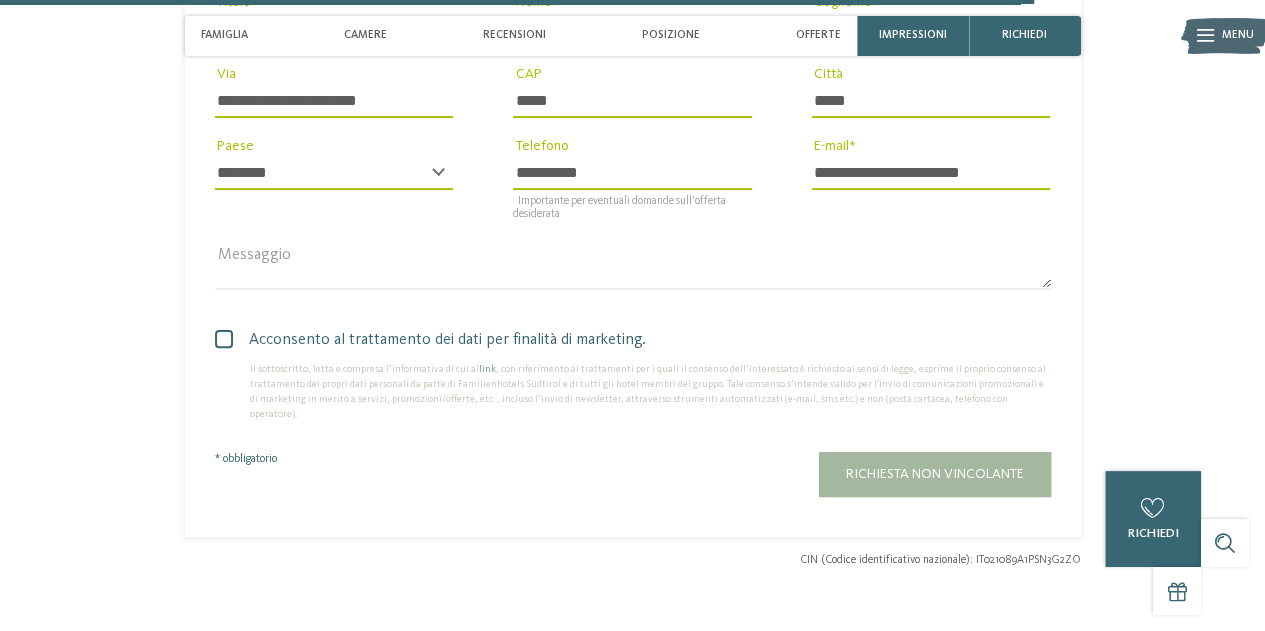 click on "Richiesta non vincolante" at bounding box center (935, 474) 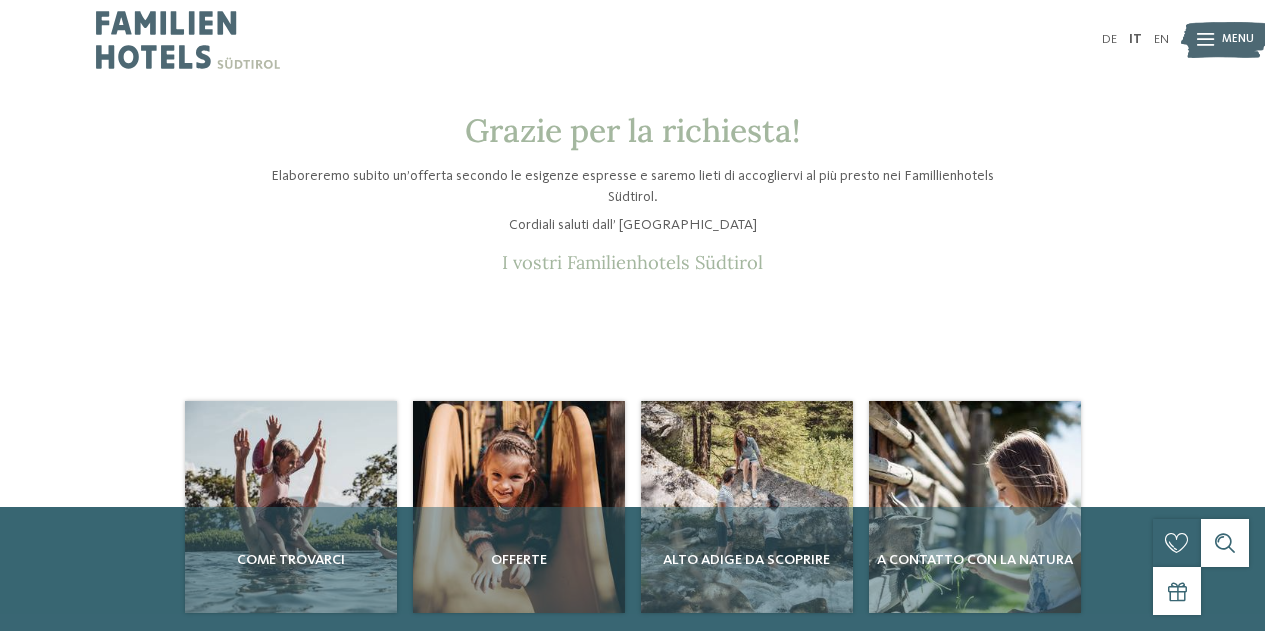 scroll, scrollTop: 0, scrollLeft: 0, axis: both 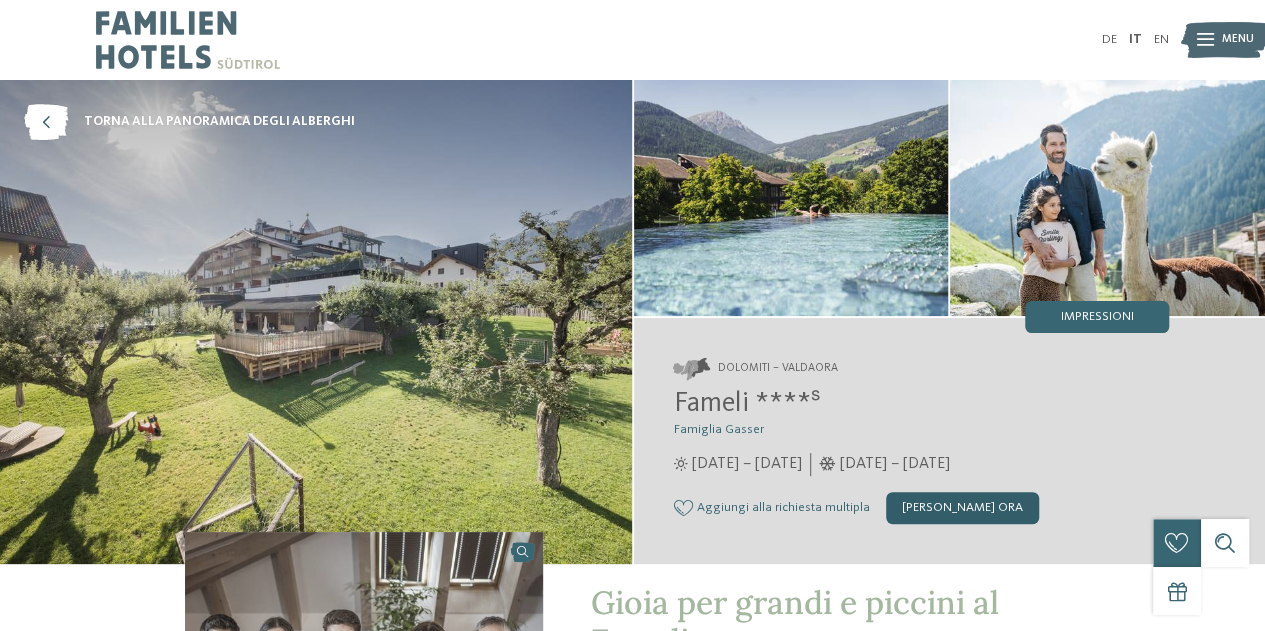 click on "[PERSON_NAME] ora" at bounding box center (962, 508) 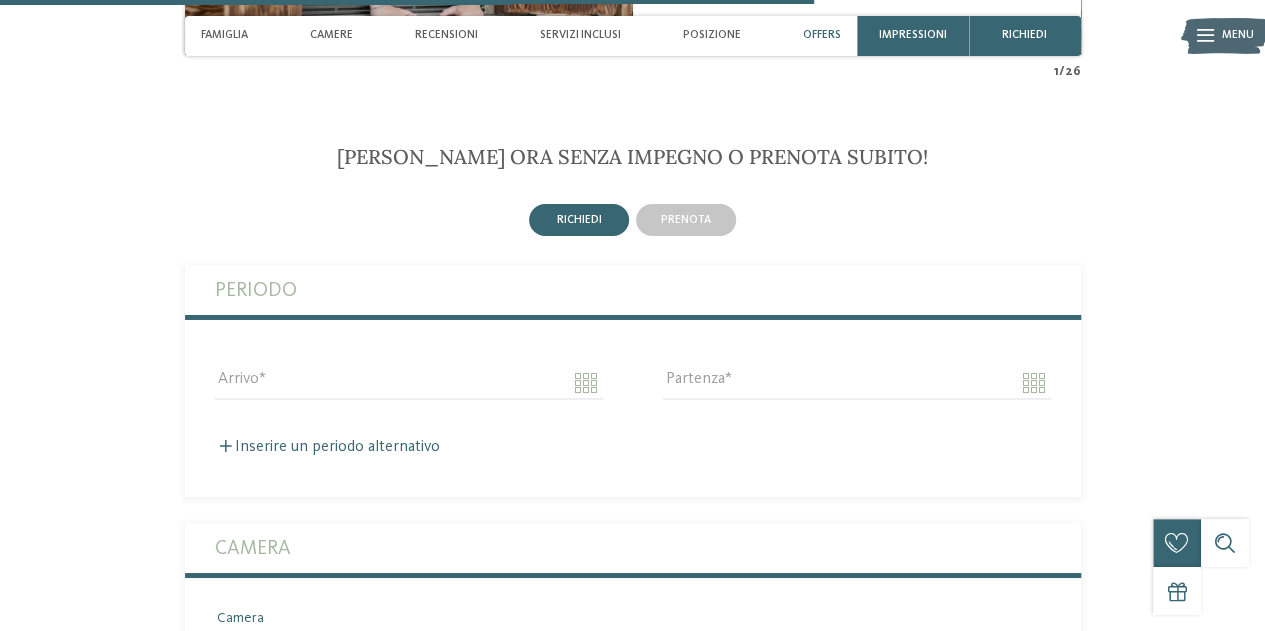 scroll, scrollTop: 3402, scrollLeft: 0, axis: vertical 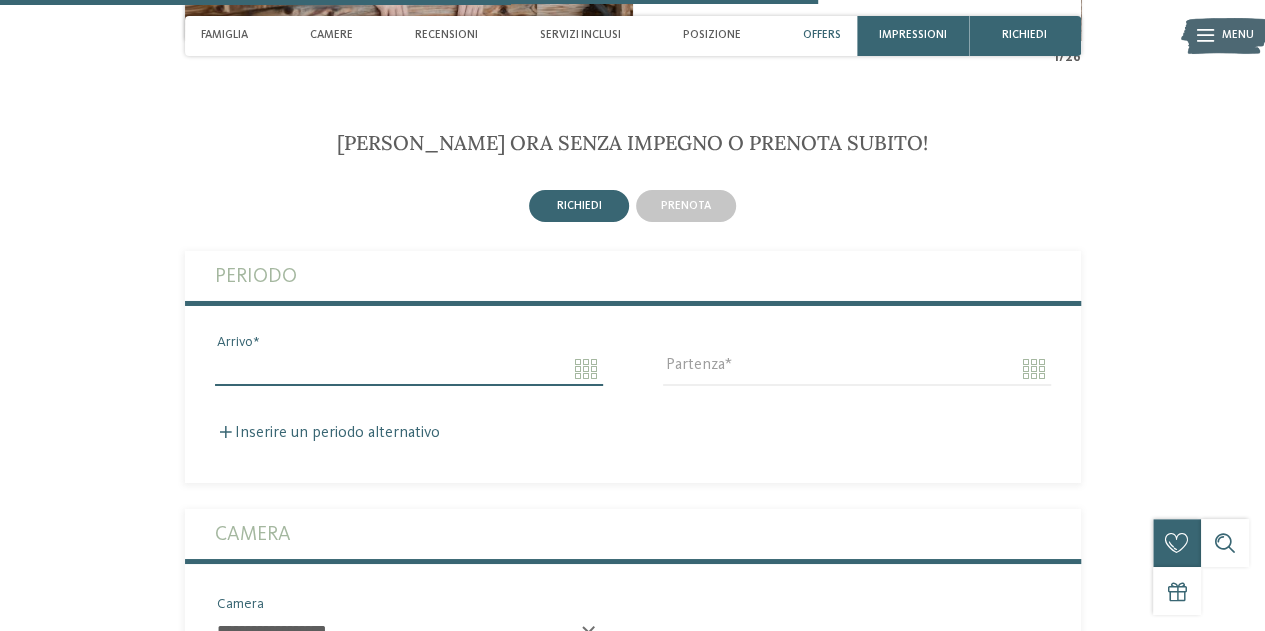 click on "Arrivo" at bounding box center (409, 369) 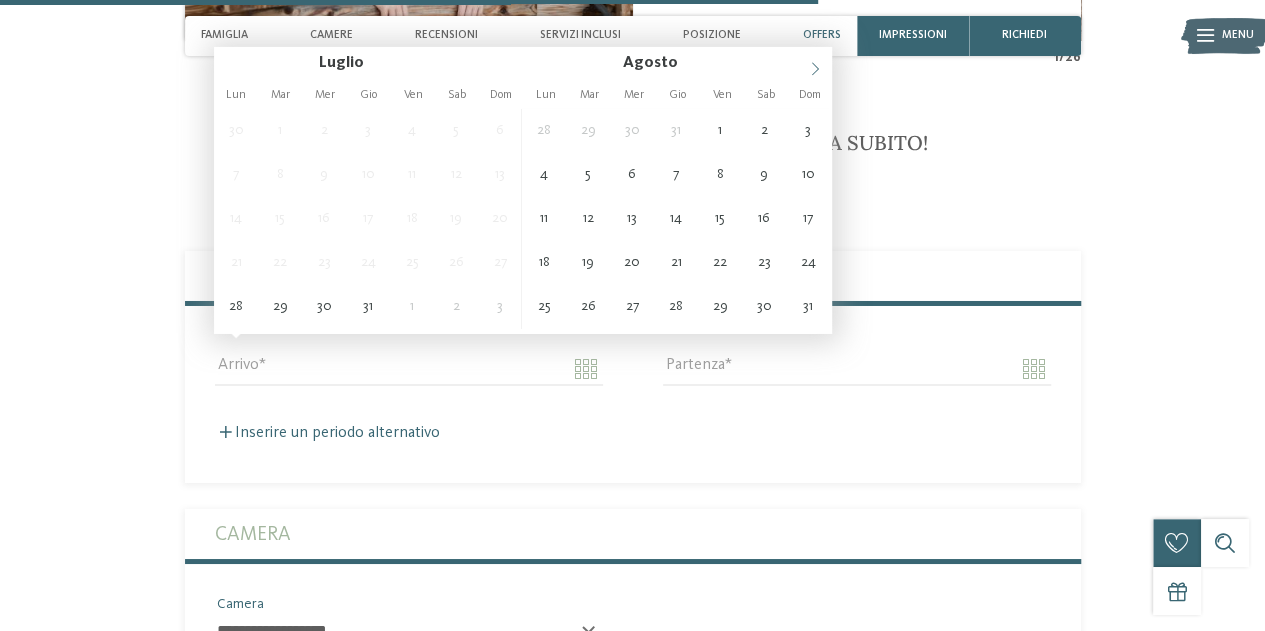 click 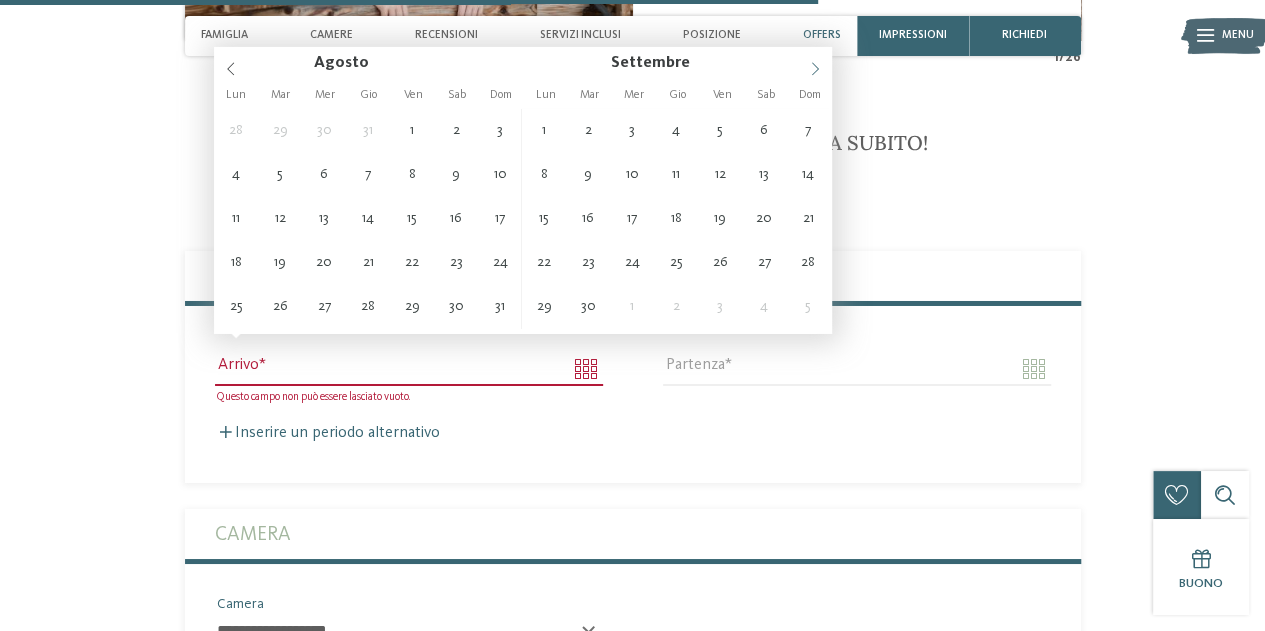 click 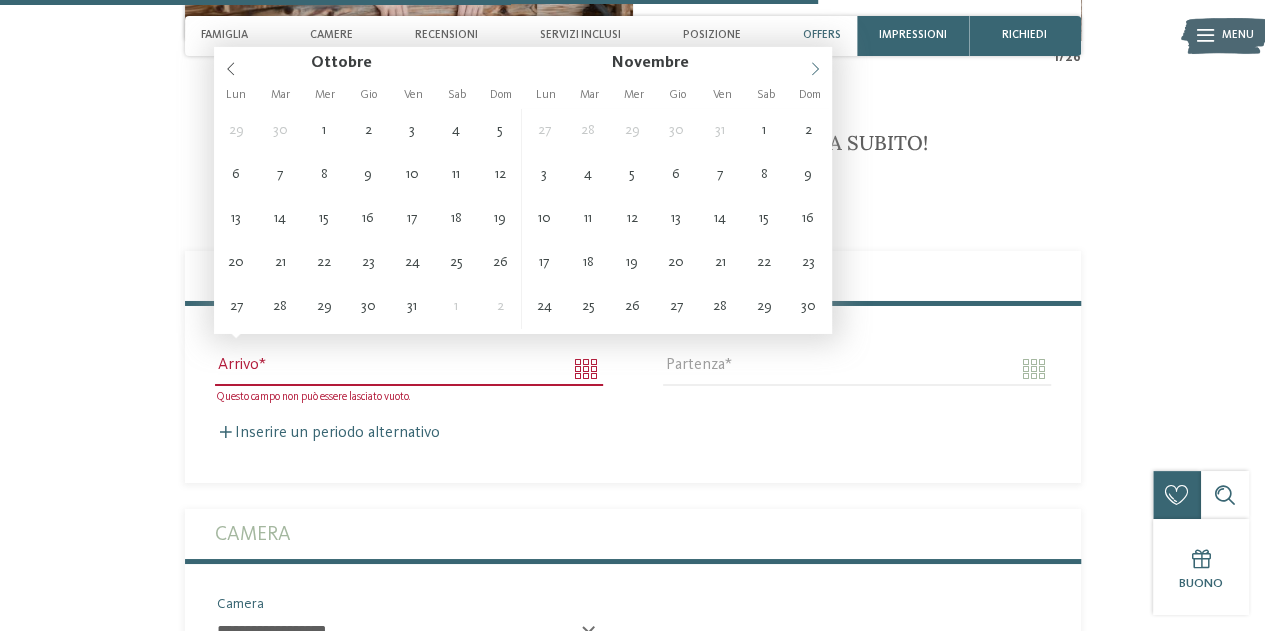 click 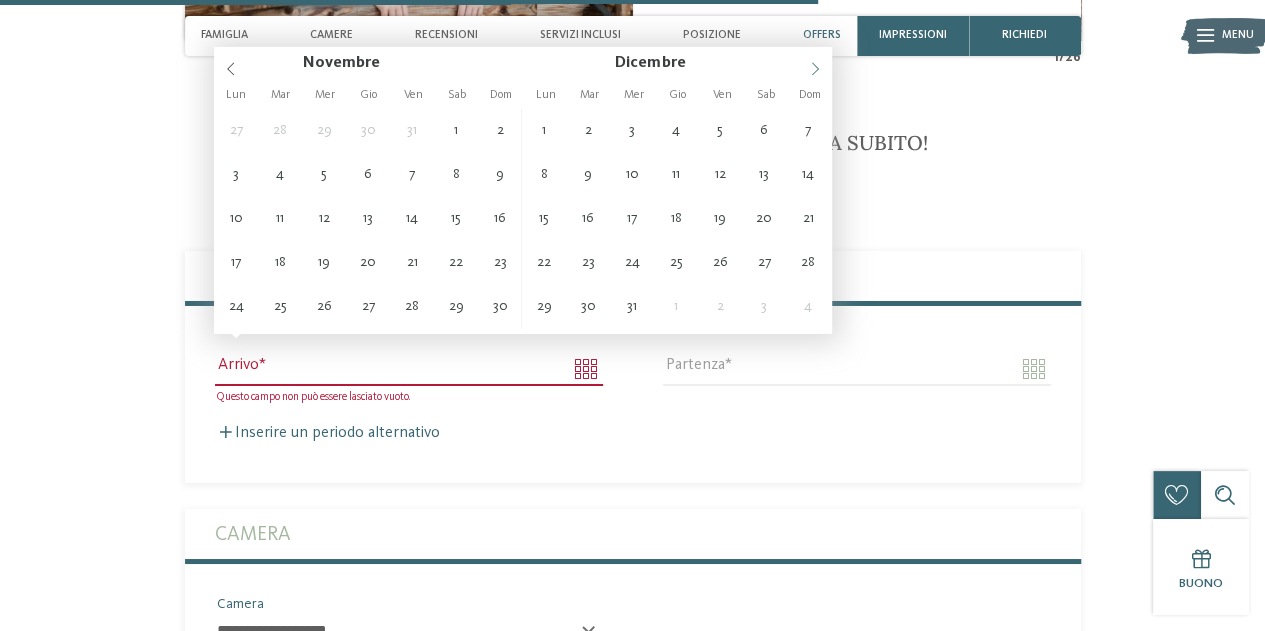 click 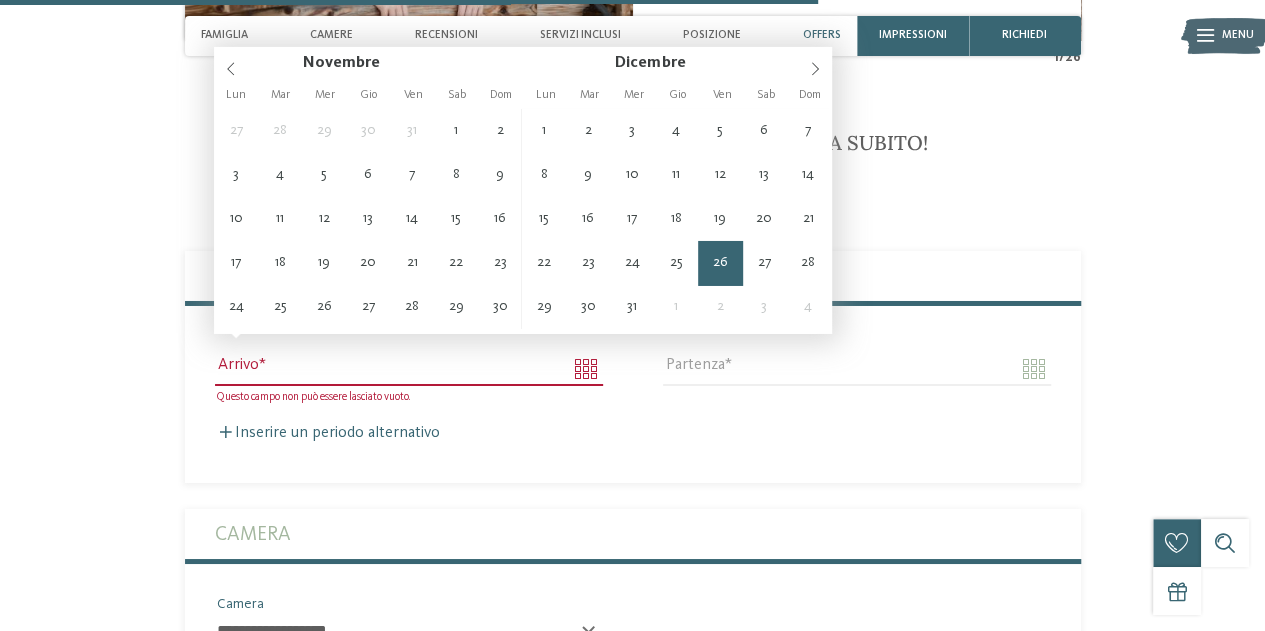 type on "**********" 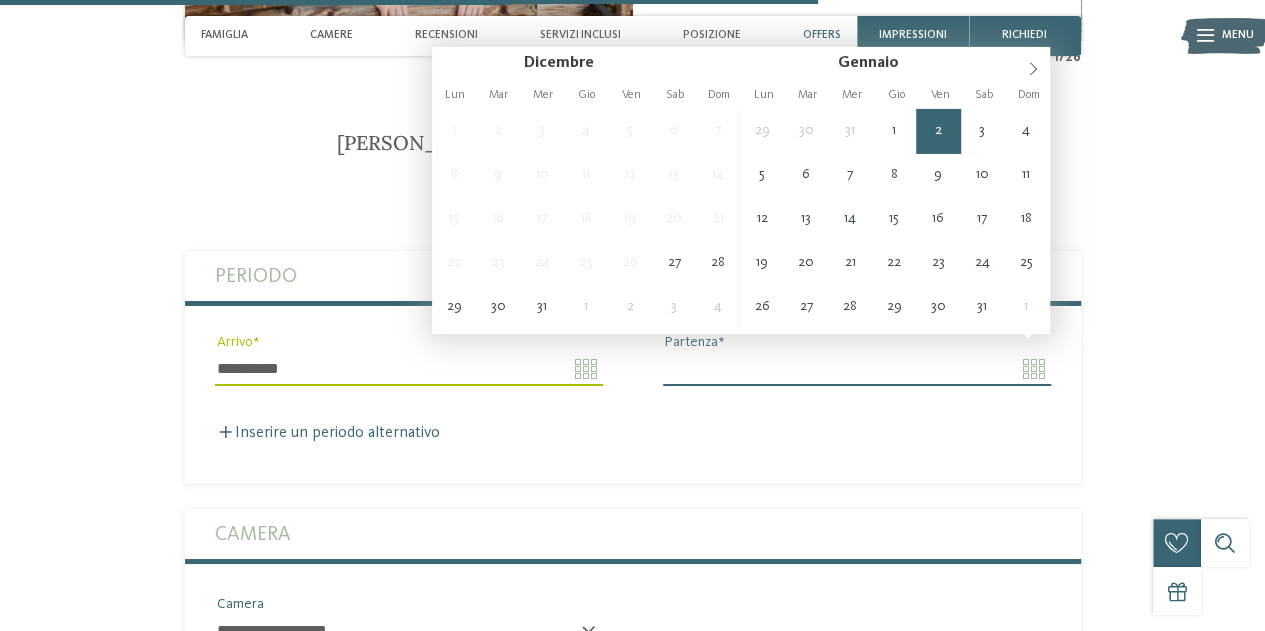 type on "**********" 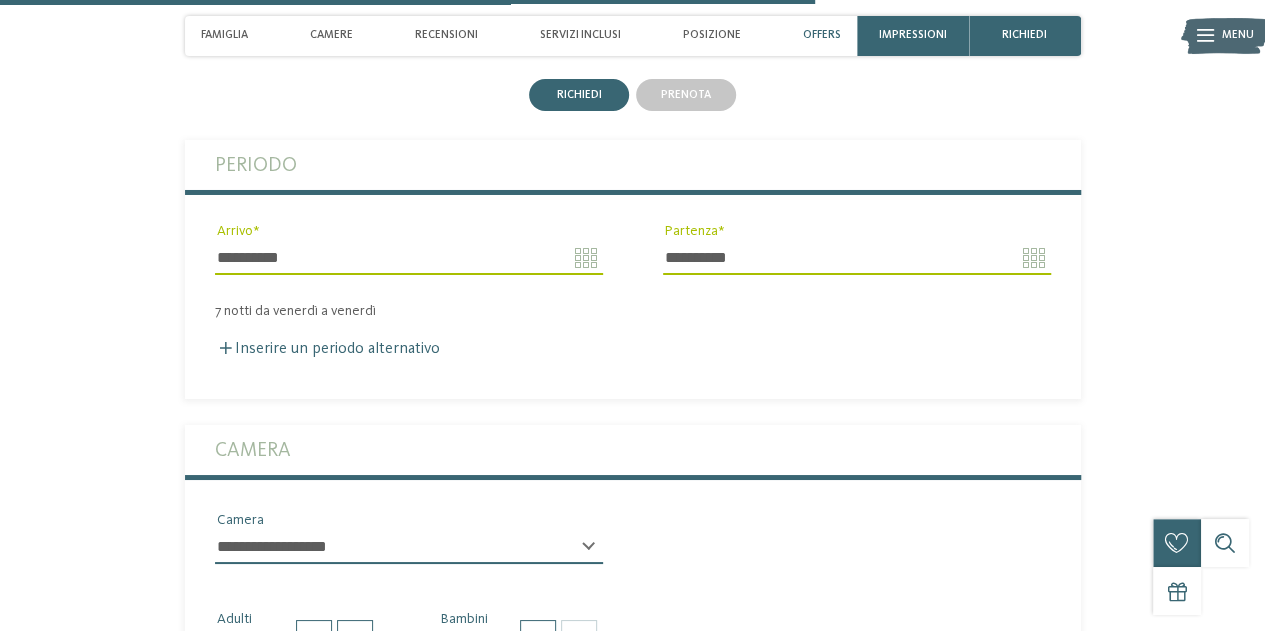 scroll, scrollTop: 3602, scrollLeft: 0, axis: vertical 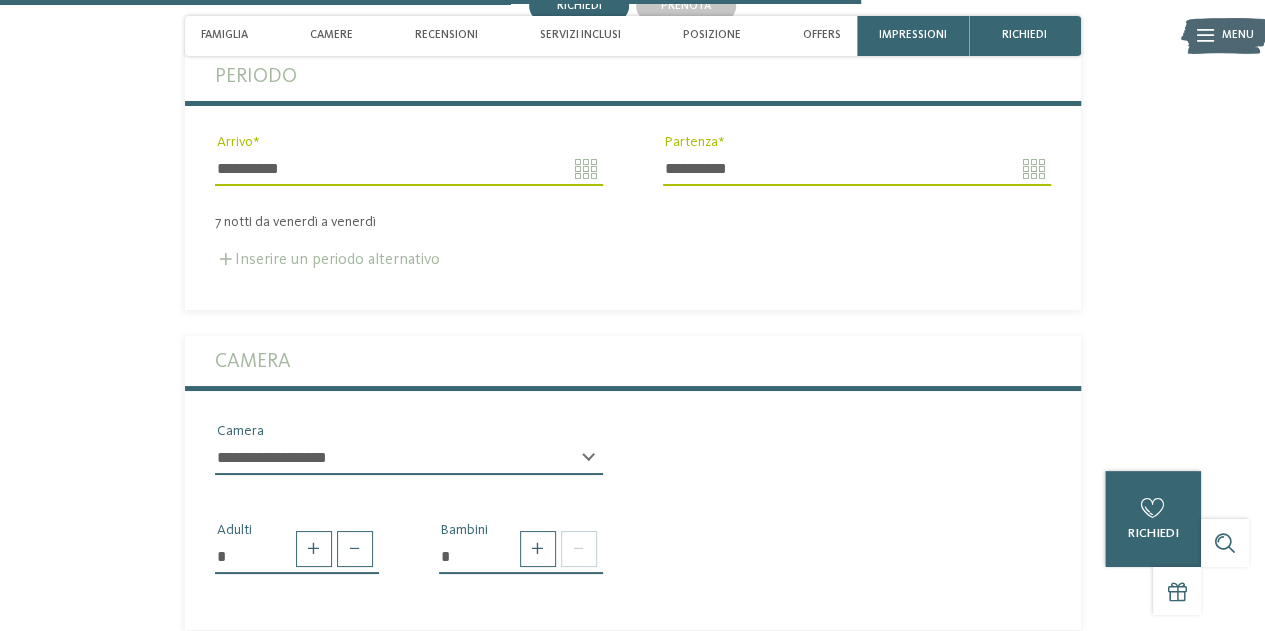 click on "Inserire un periodo alternativo" at bounding box center (327, 260) 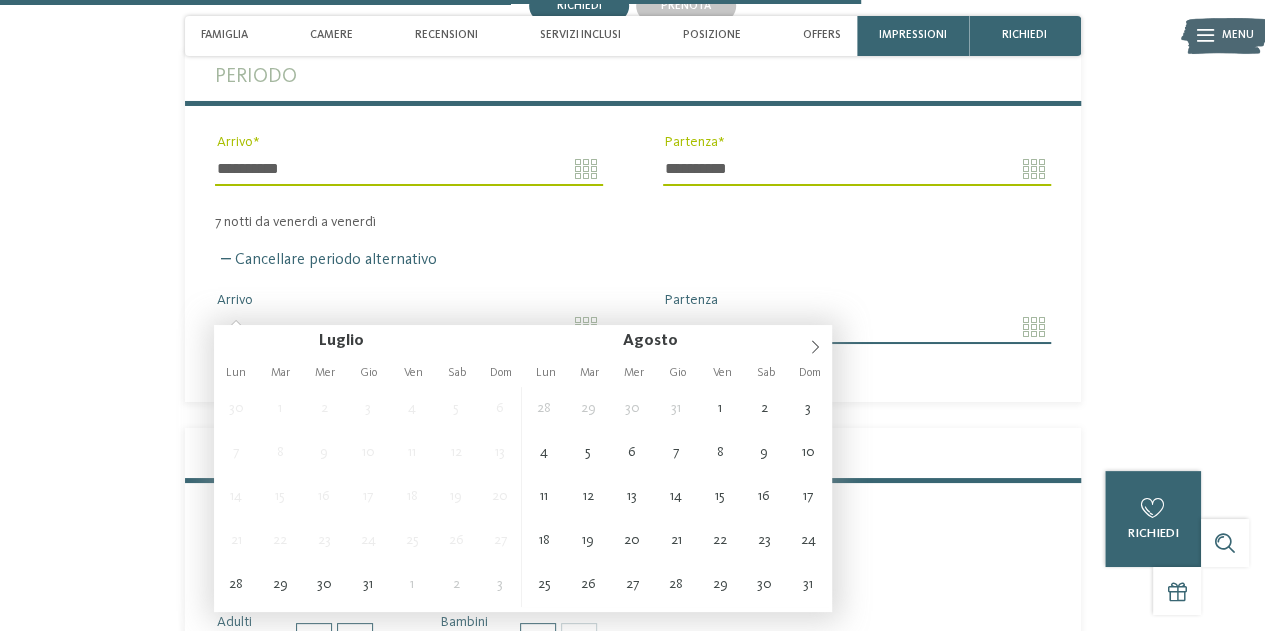 click on "Arrivo" at bounding box center (409, 327) 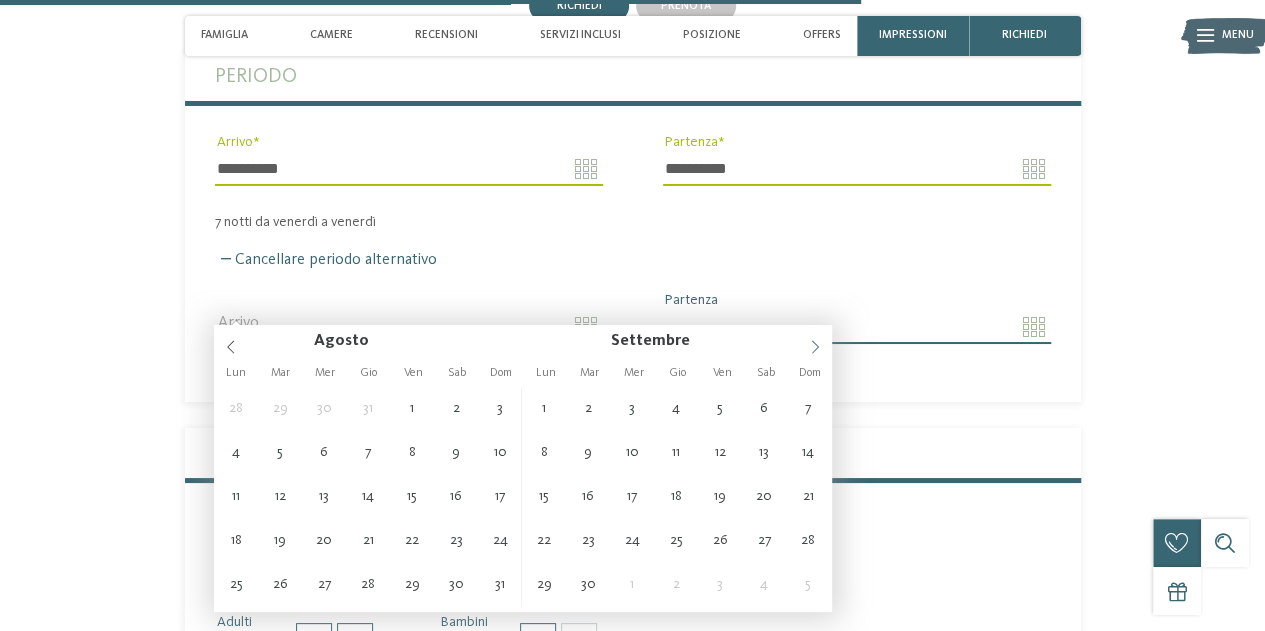 click 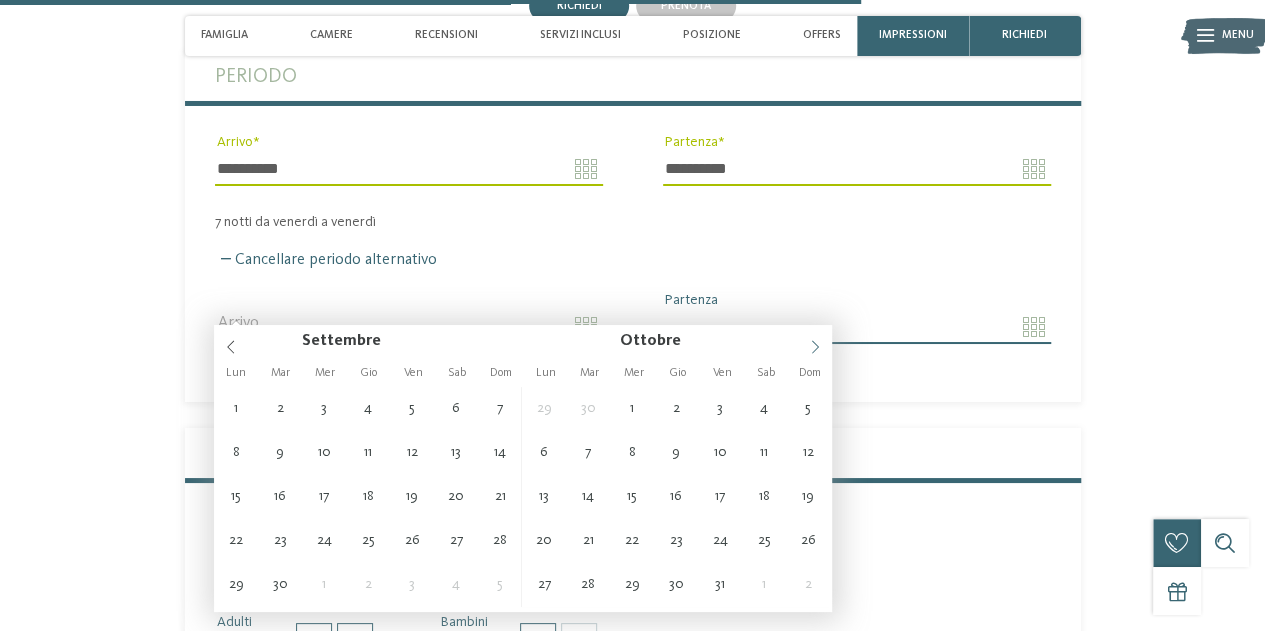 click 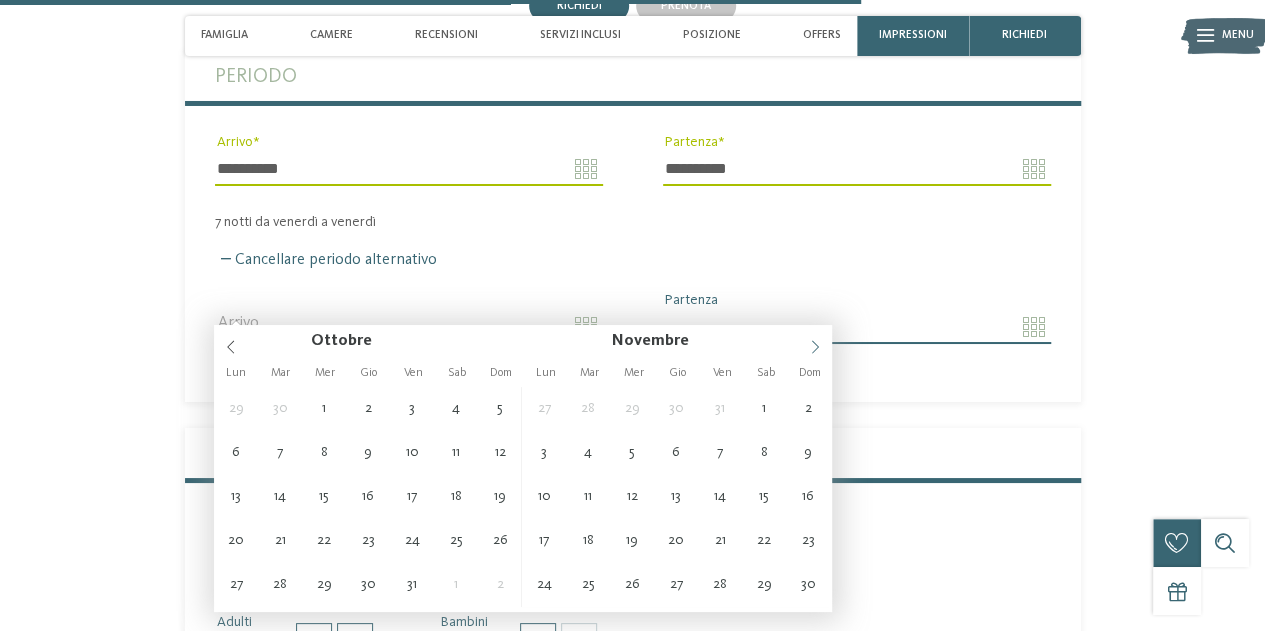 click 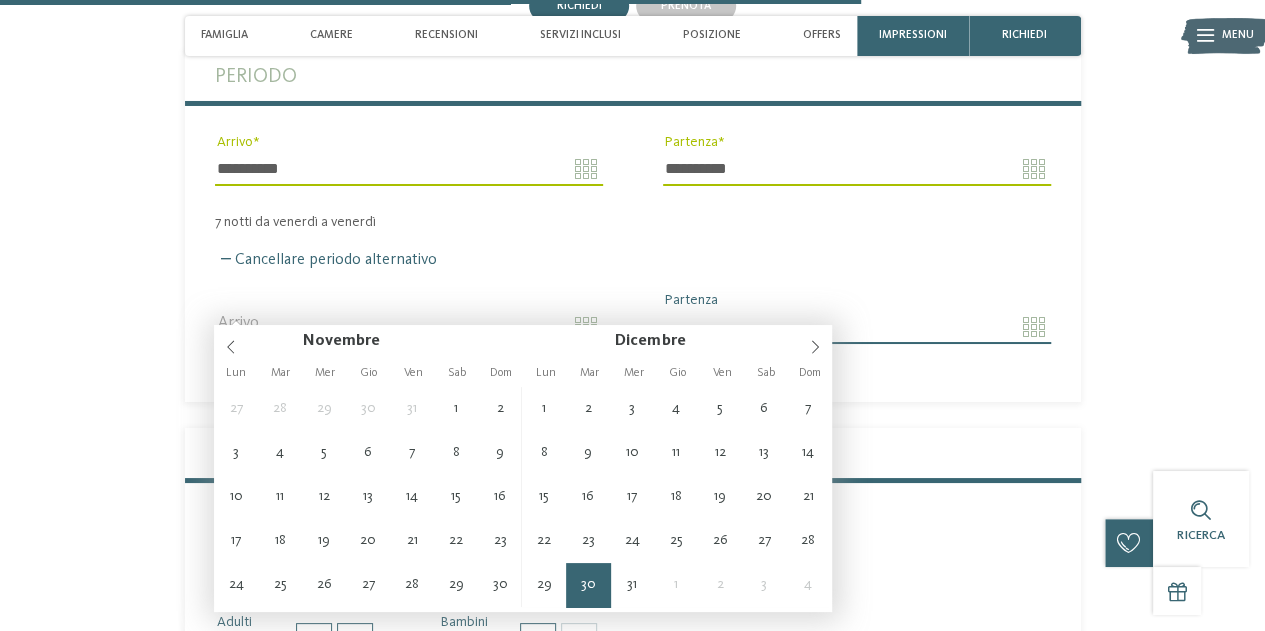 type on "**********" 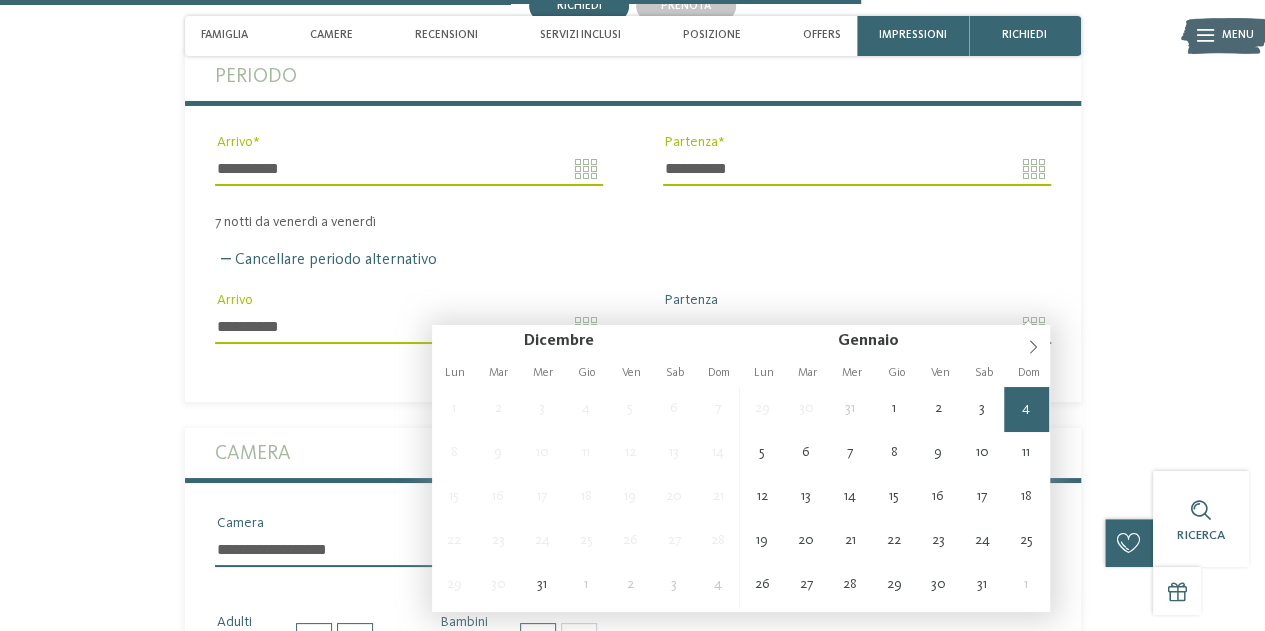 type on "**********" 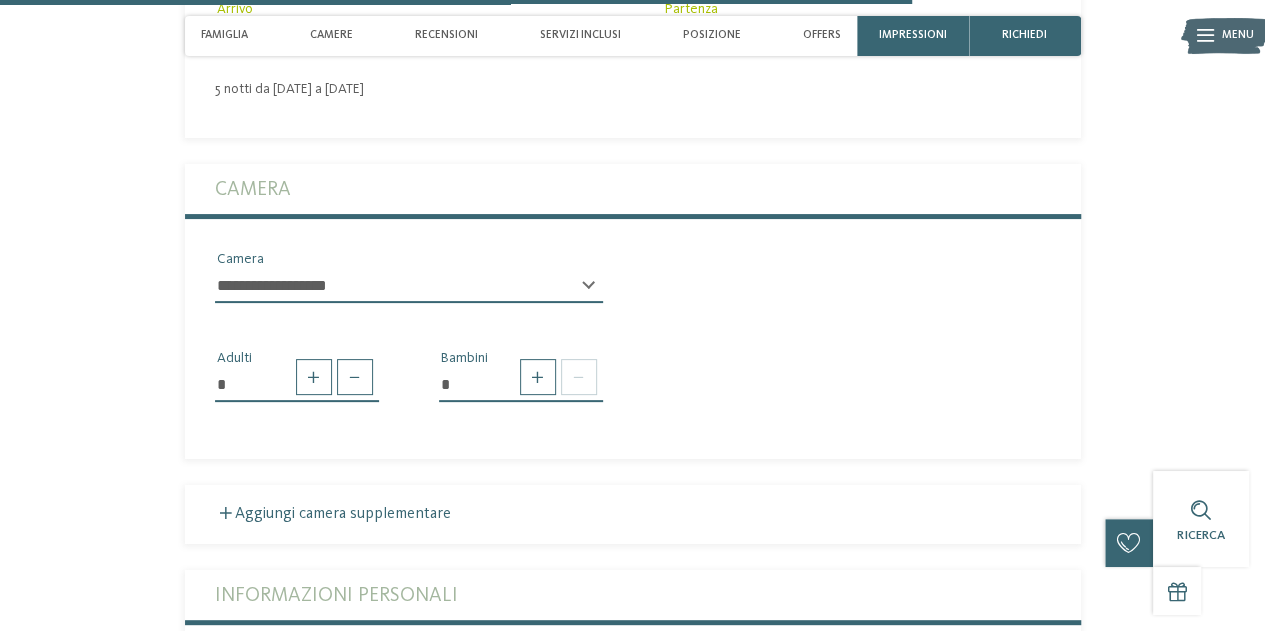 scroll, scrollTop: 3902, scrollLeft: 0, axis: vertical 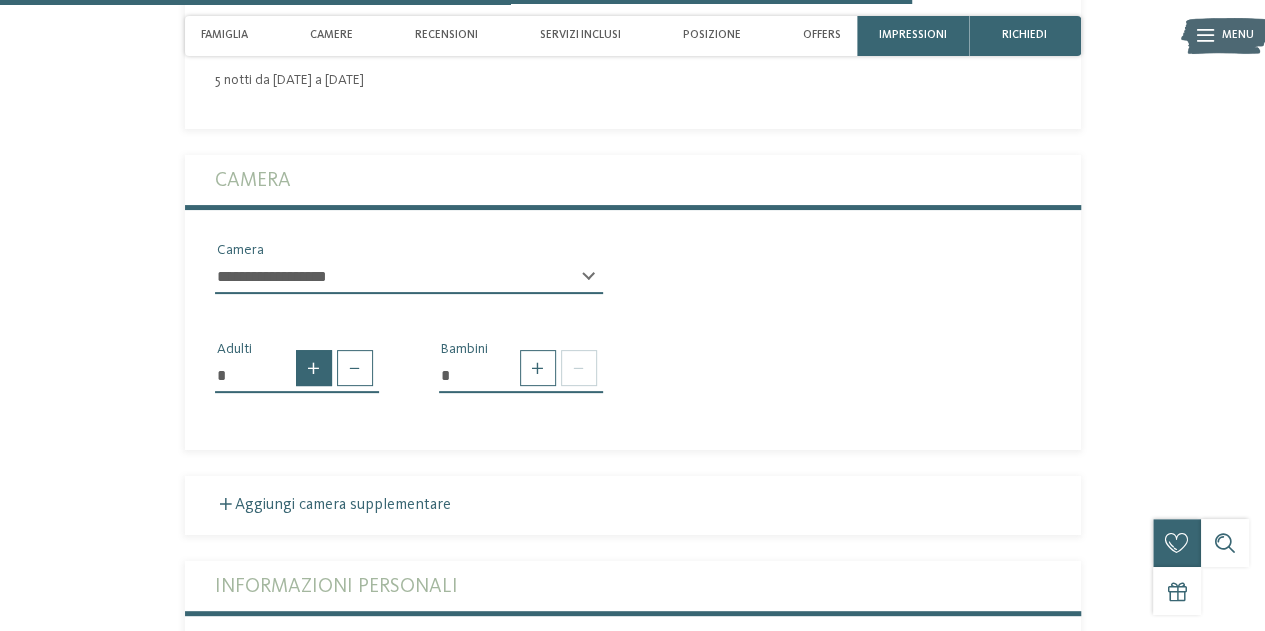 click at bounding box center (314, 368) 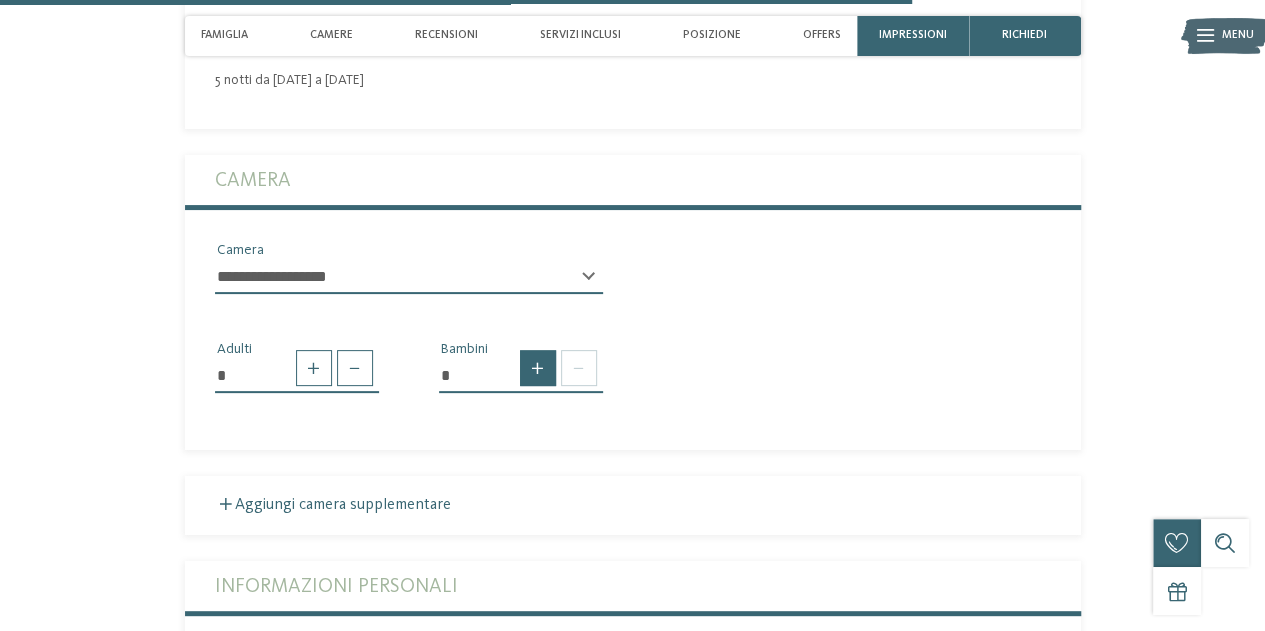 click at bounding box center [538, 368] 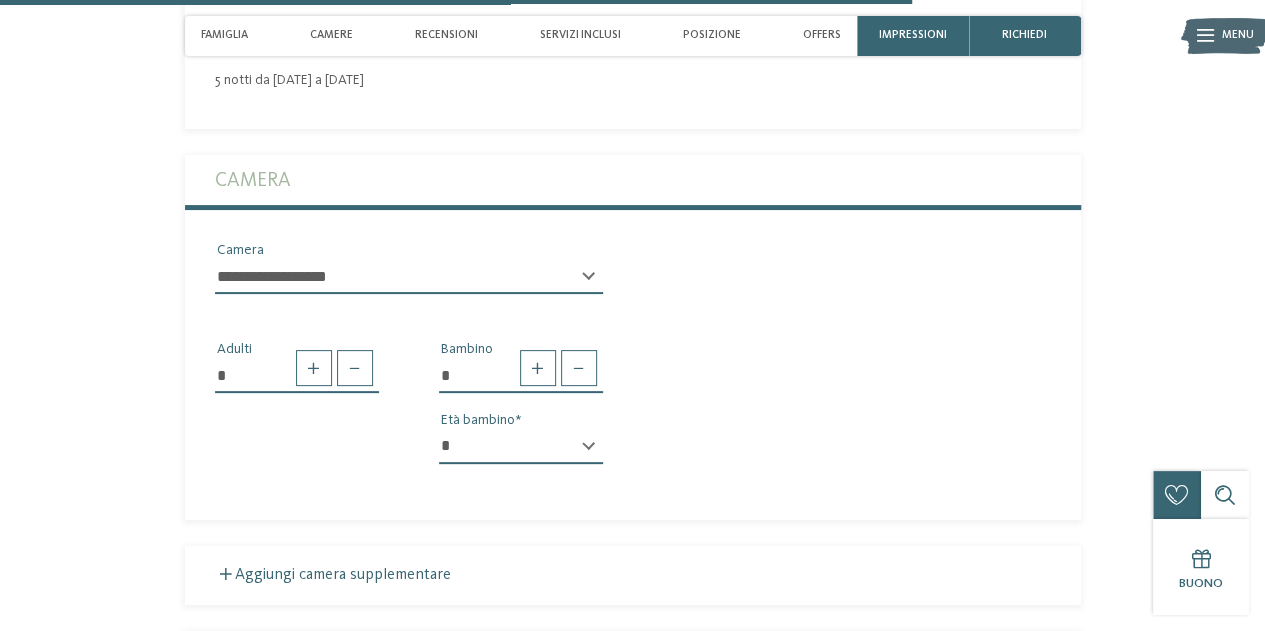 click on "* * * * * * * * * * * ** ** ** ** ** ** ** **" at bounding box center [521, 447] 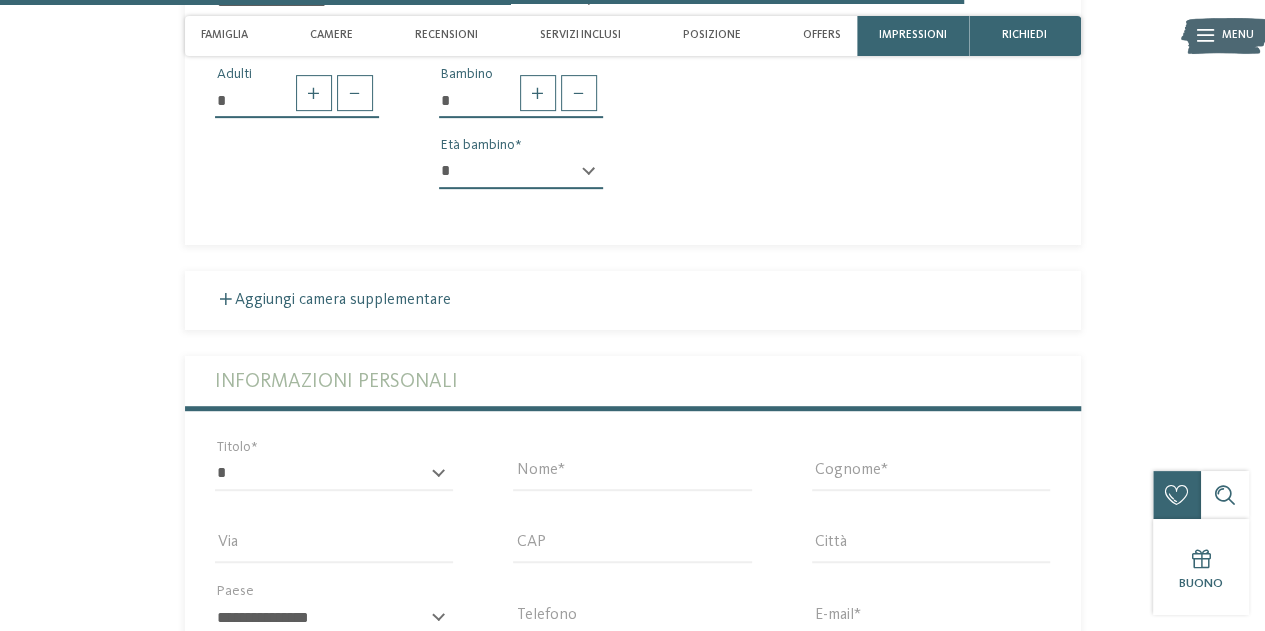 scroll, scrollTop: 4202, scrollLeft: 0, axis: vertical 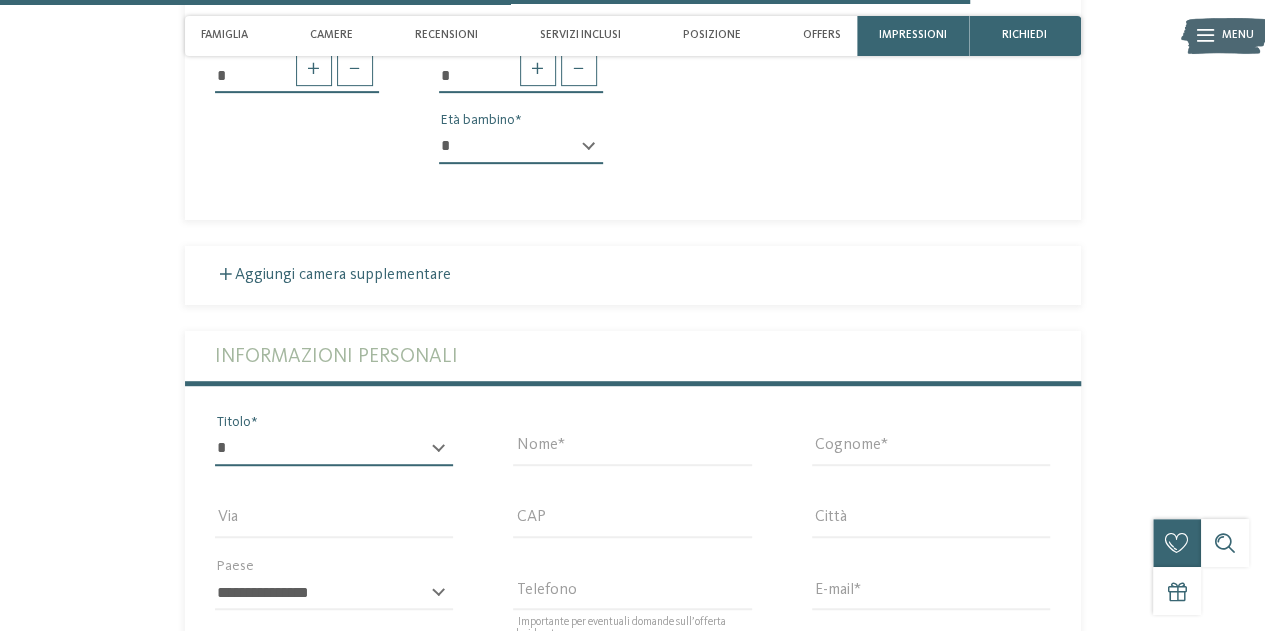 click on "* ****** ******* ******** ******" at bounding box center (334, 449) 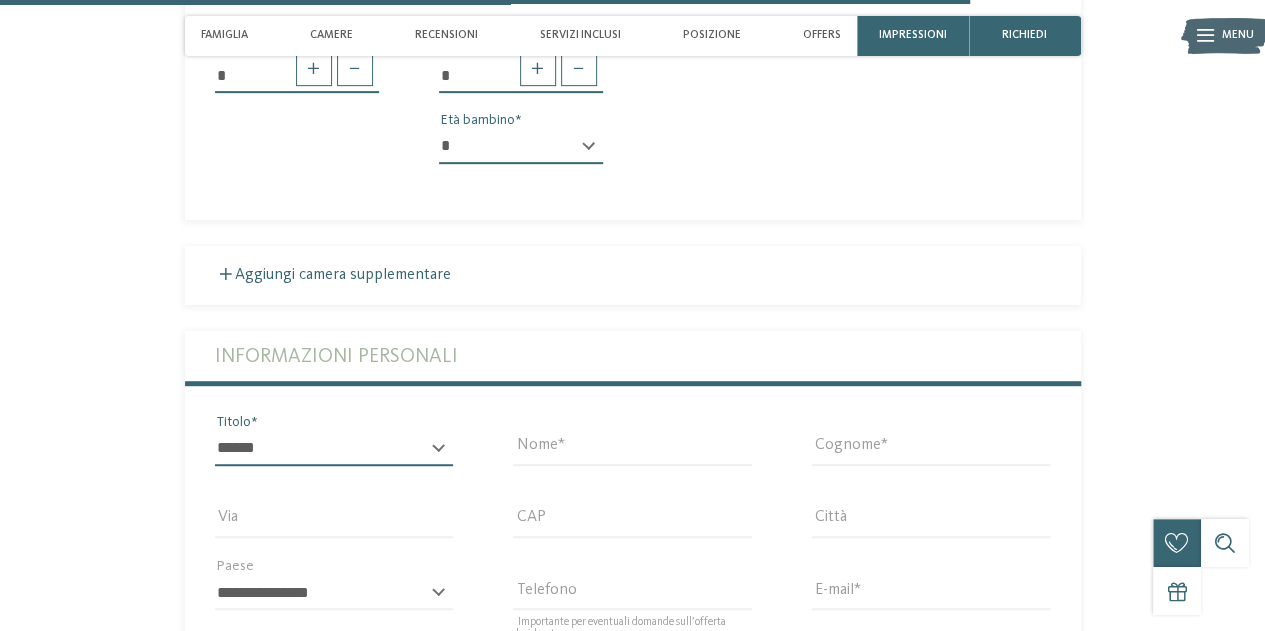 click on "* ****** ******* ******** ******" at bounding box center [334, 449] 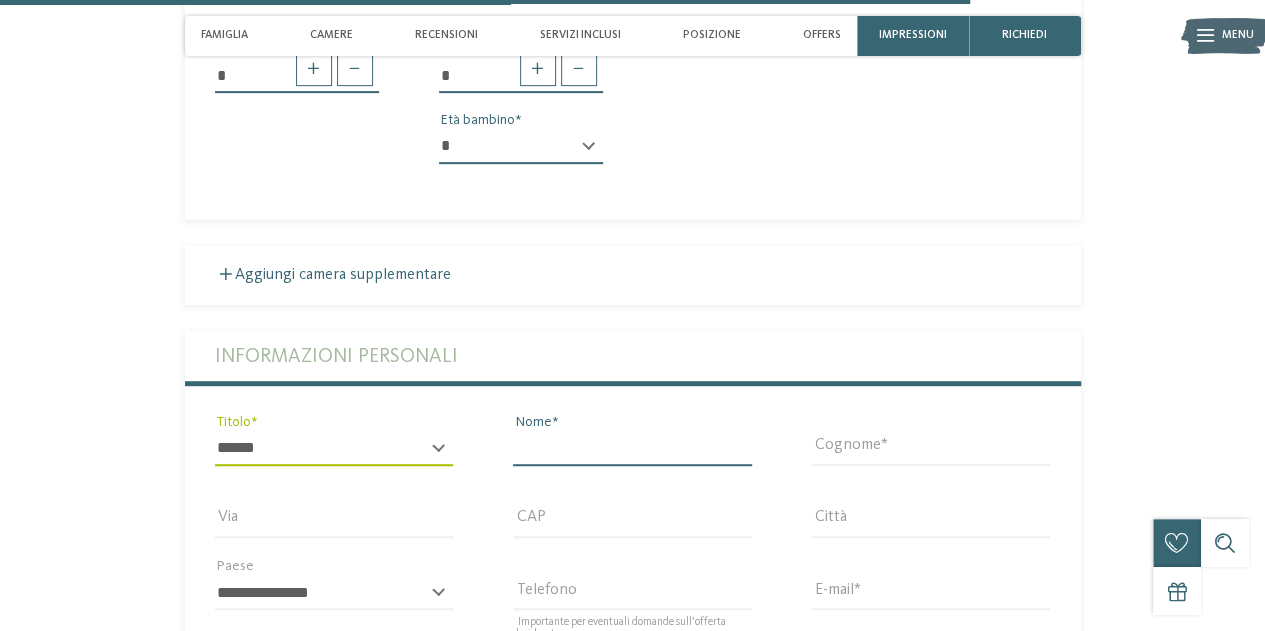 click on "Nome" at bounding box center [632, 449] 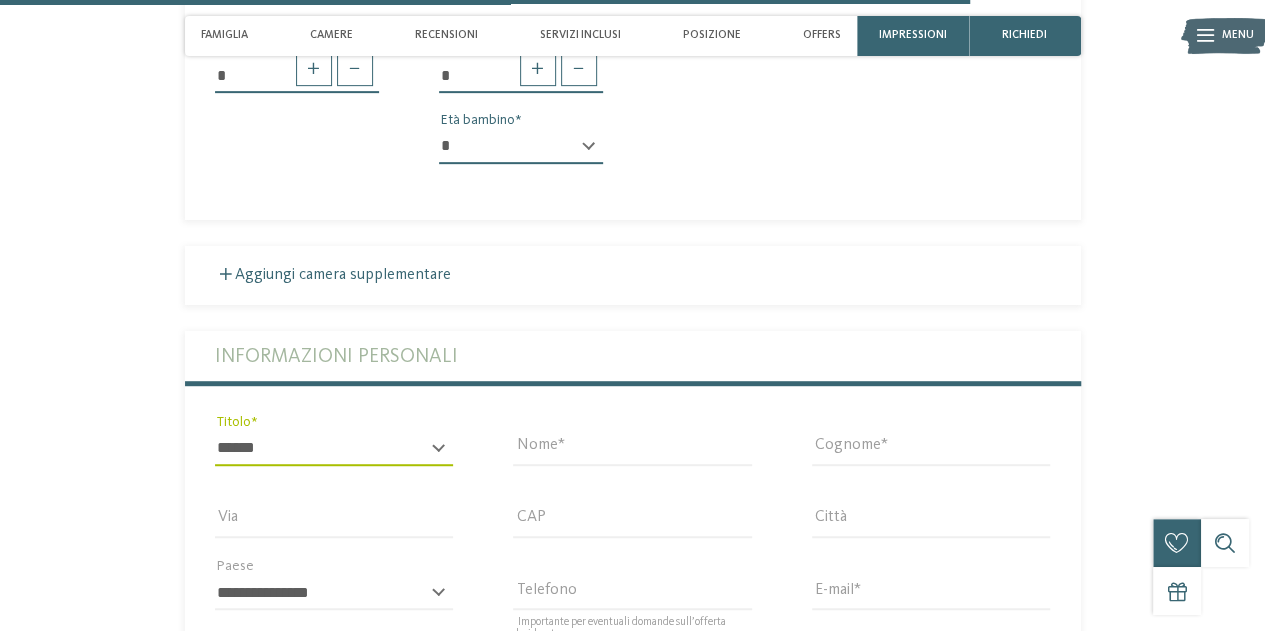 type on "**********" 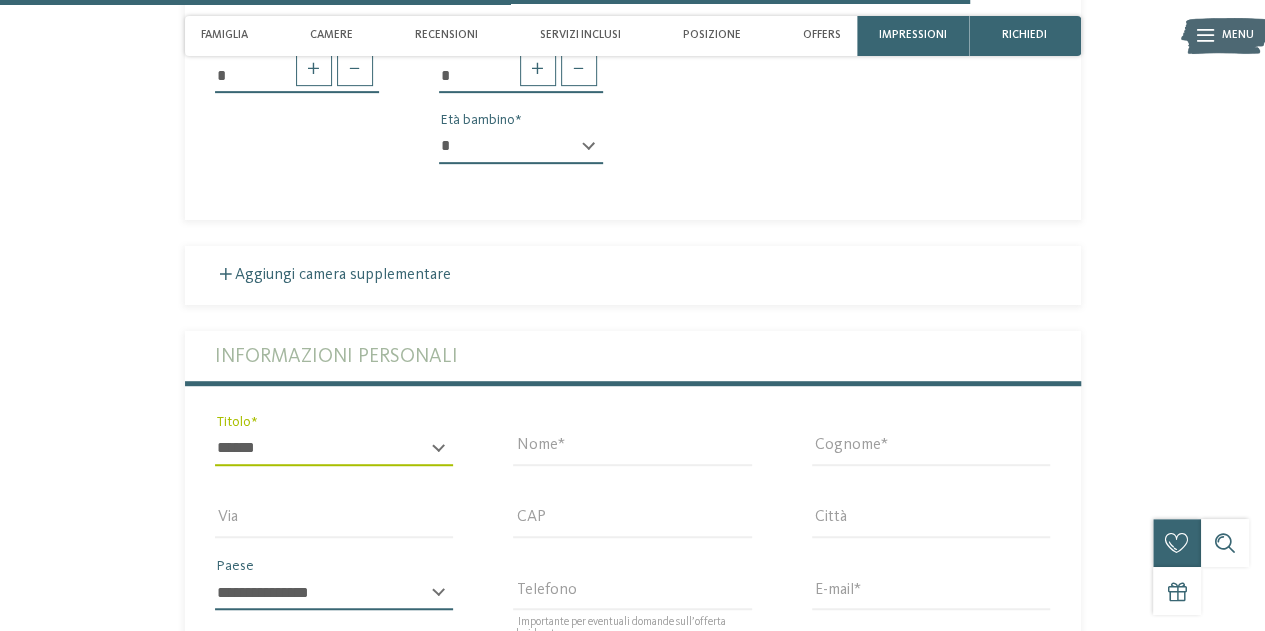 select on "**" 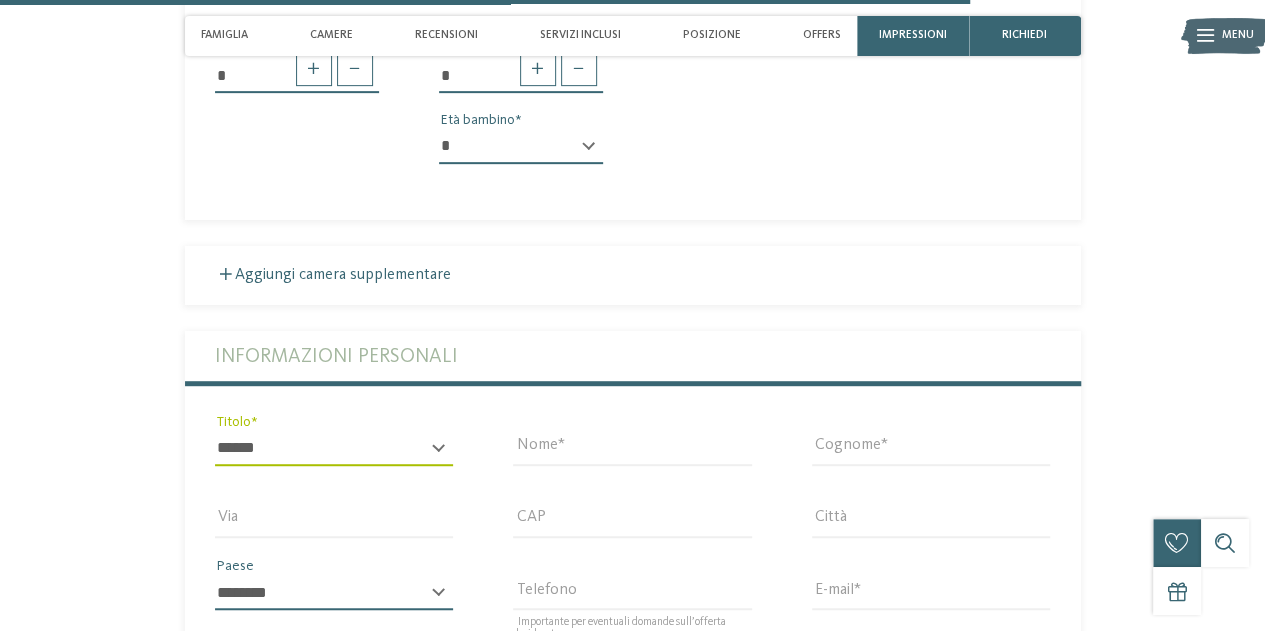 type on "**********" 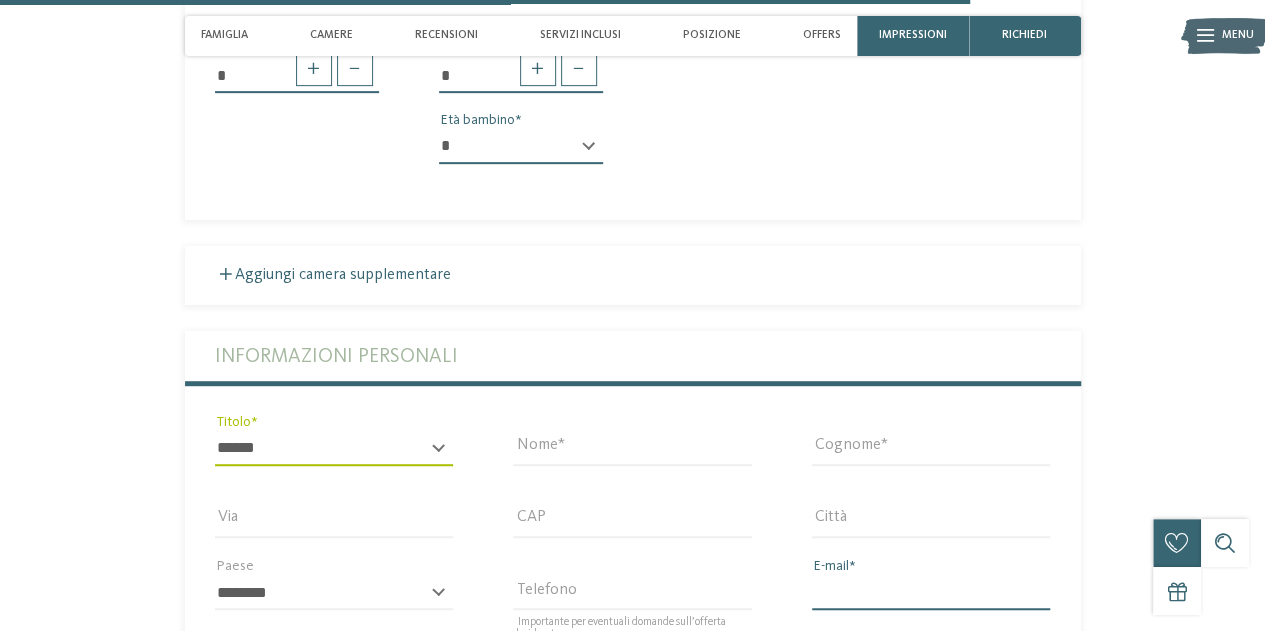 type on "**********" 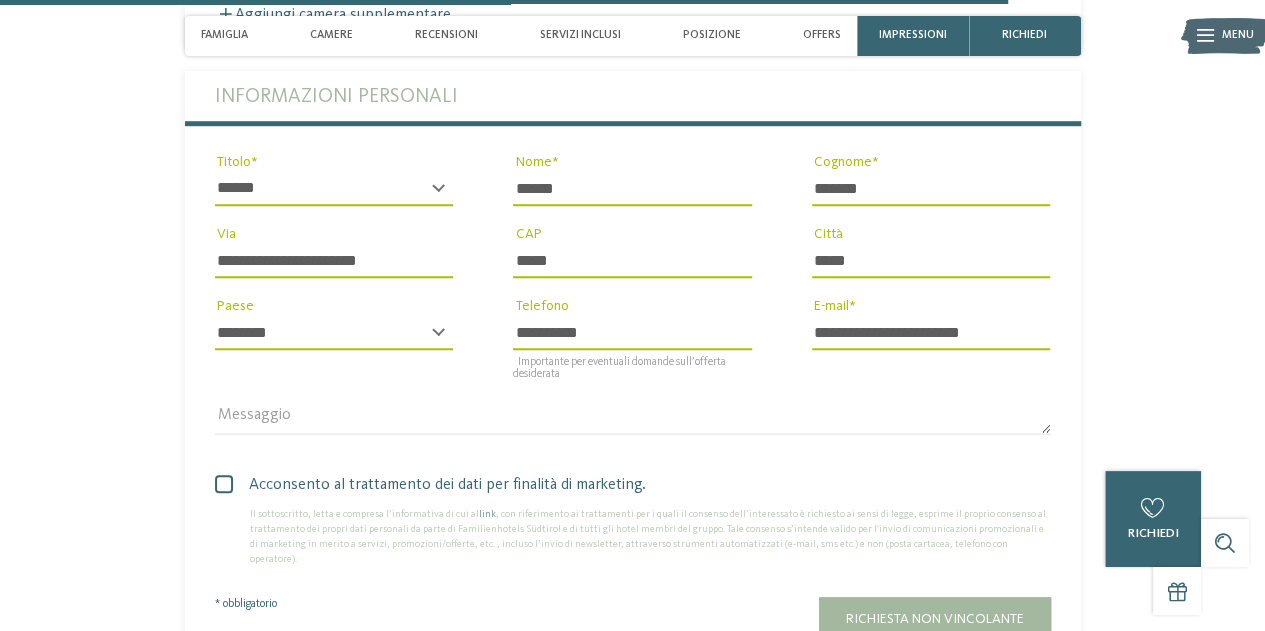 scroll, scrollTop: 4502, scrollLeft: 0, axis: vertical 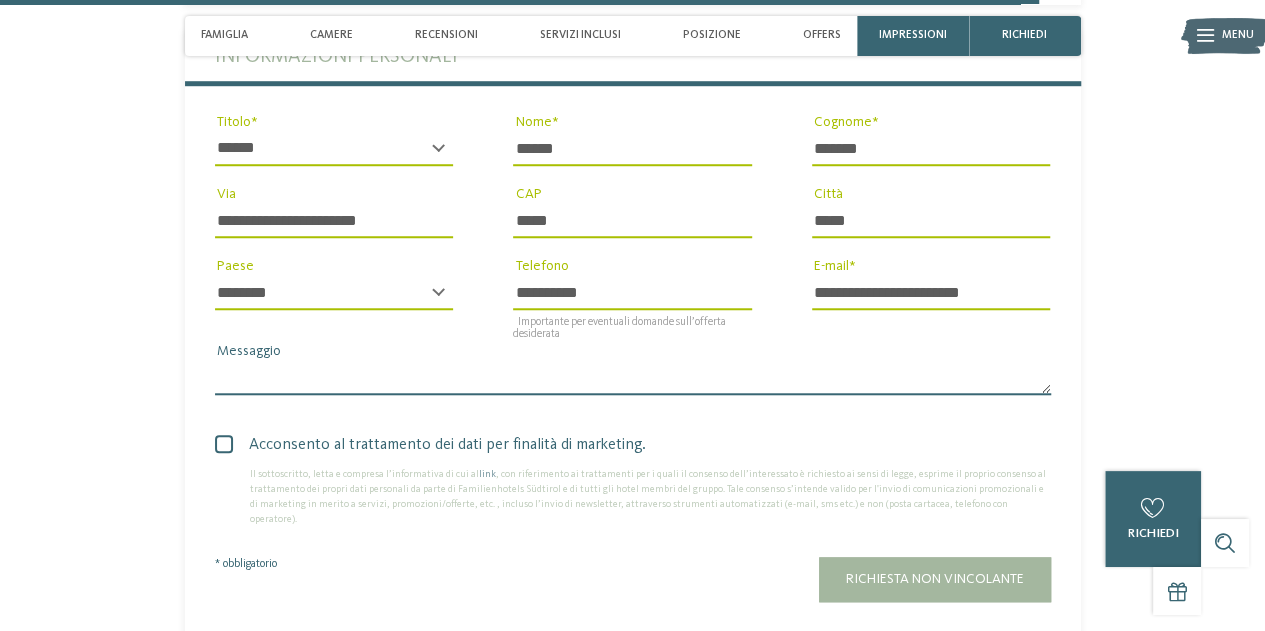 click on "Messaggio" at bounding box center (633, 378) 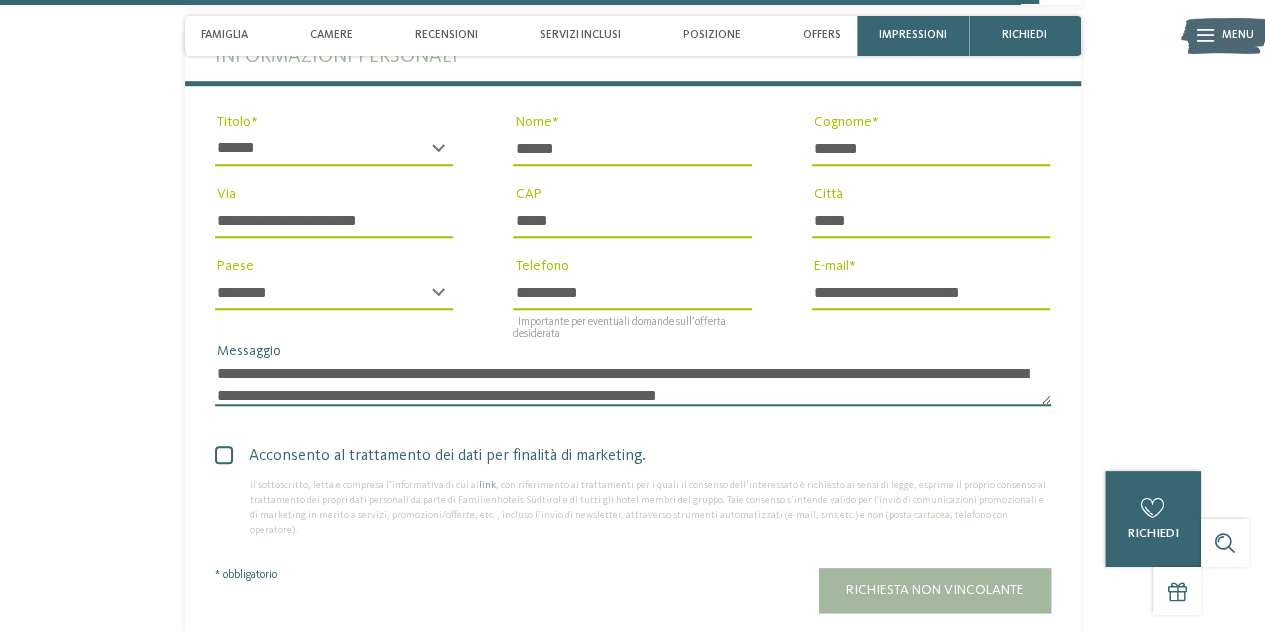 scroll, scrollTop: 0, scrollLeft: 0, axis: both 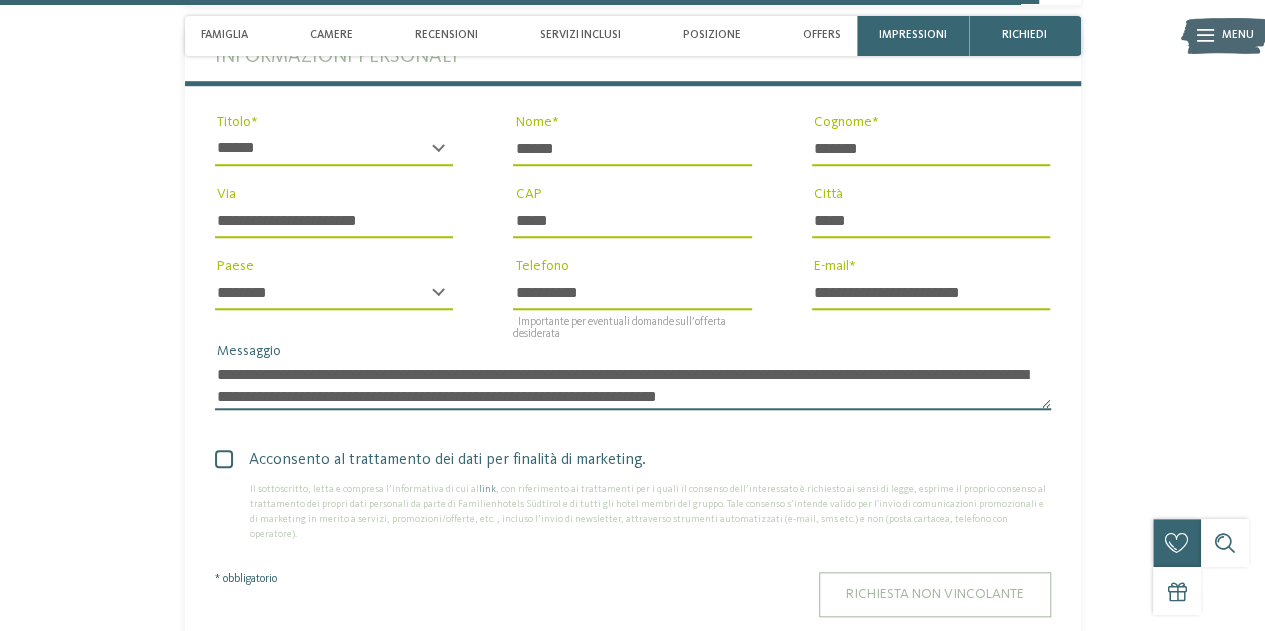 type on "**********" 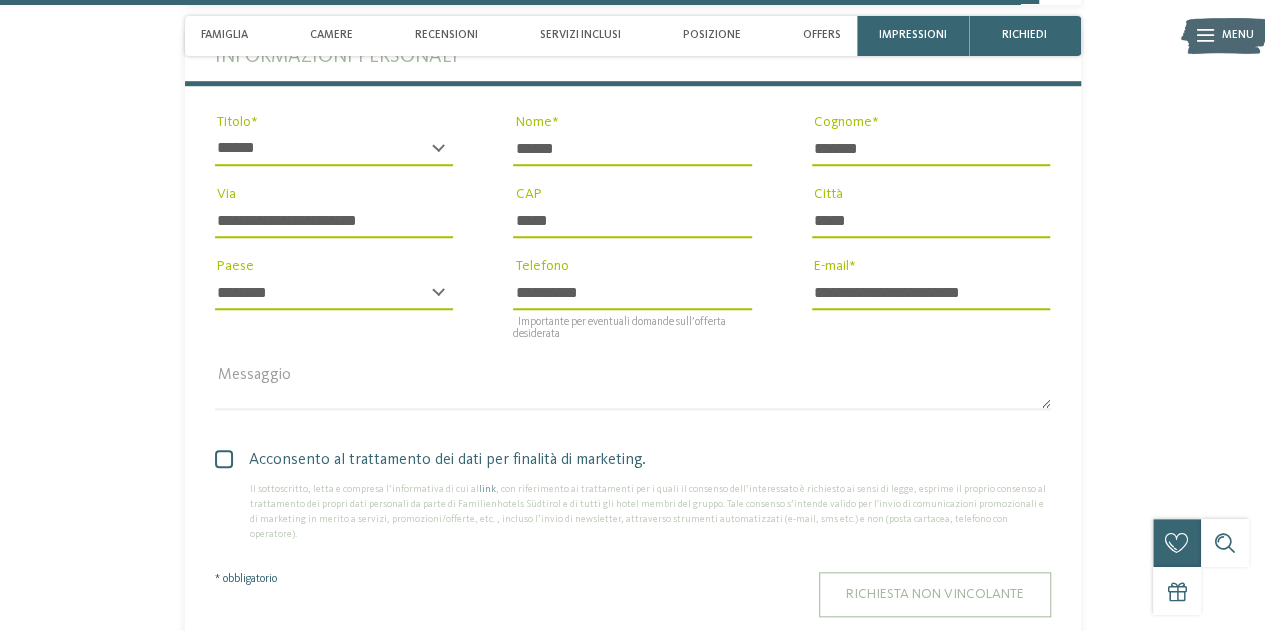 click on "Richiesta non vincolante" at bounding box center (935, 594) 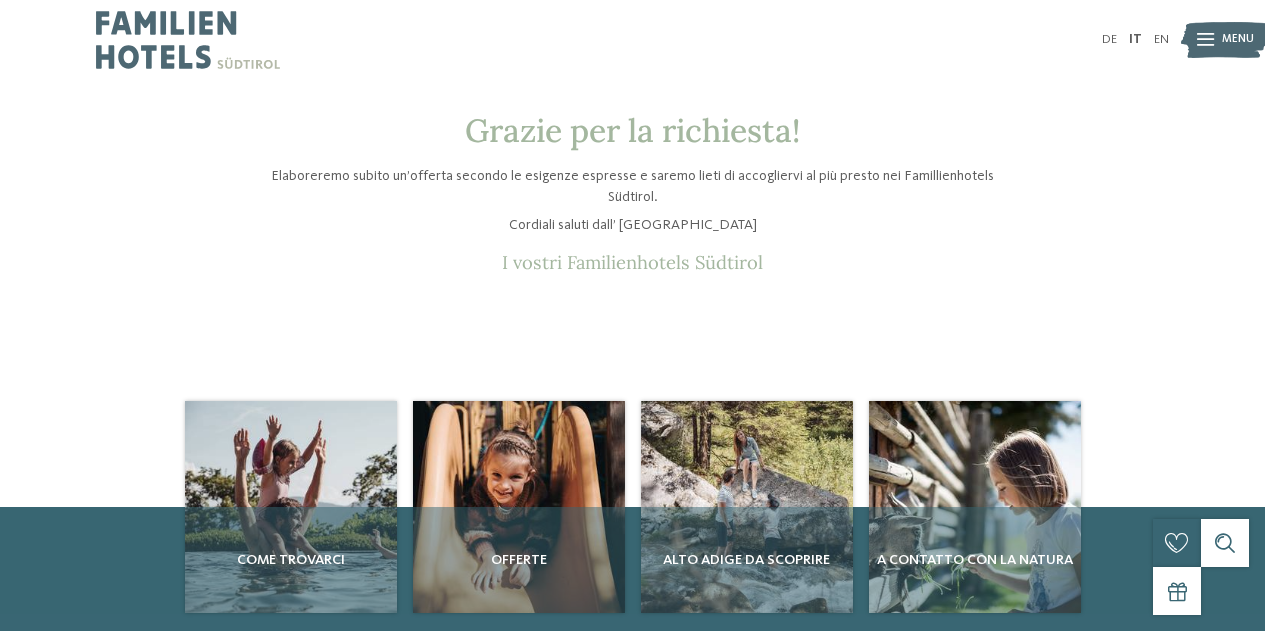 scroll, scrollTop: 0, scrollLeft: 0, axis: both 